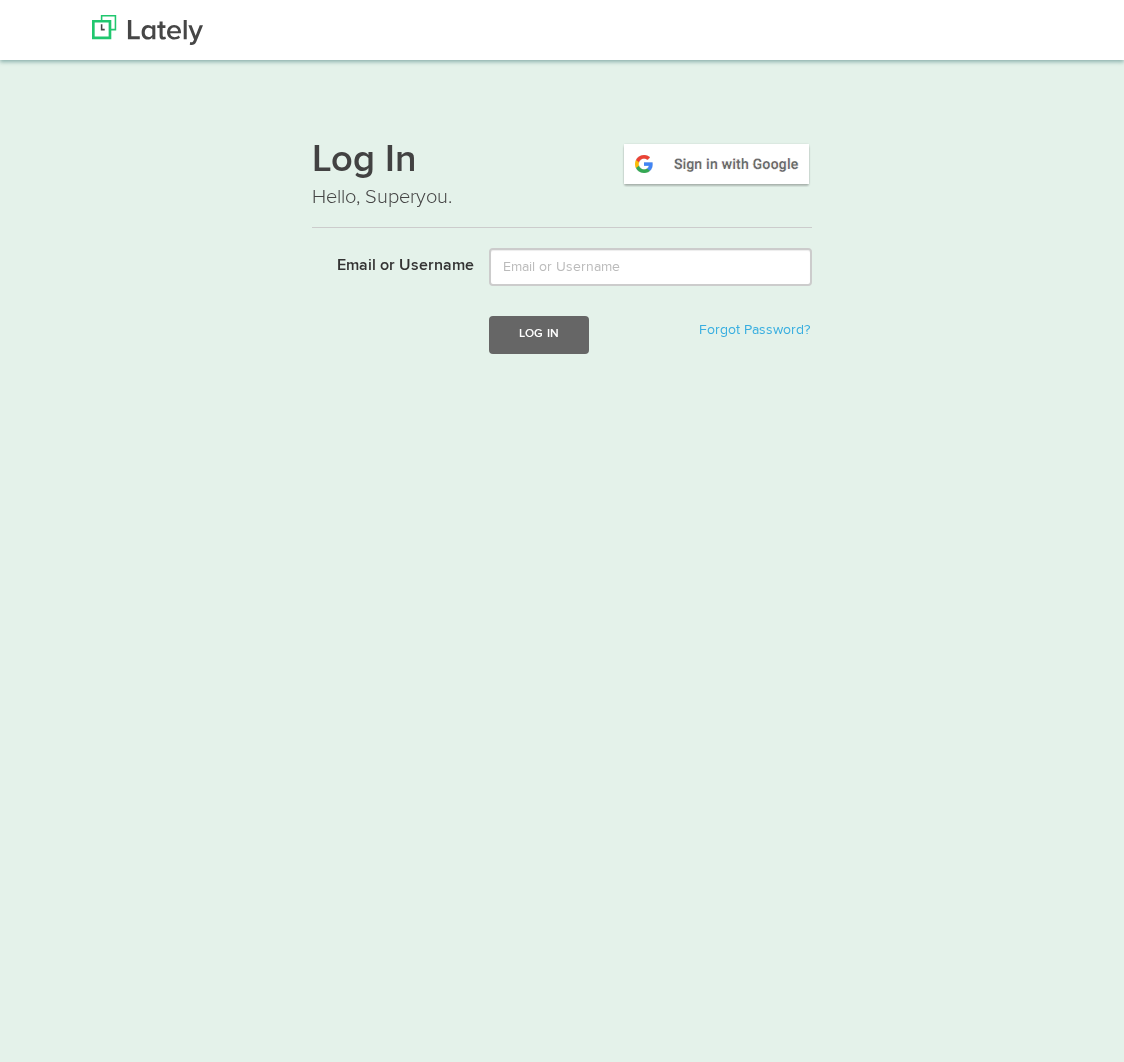 scroll, scrollTop: 0, scrollLeft: 0, axis: both 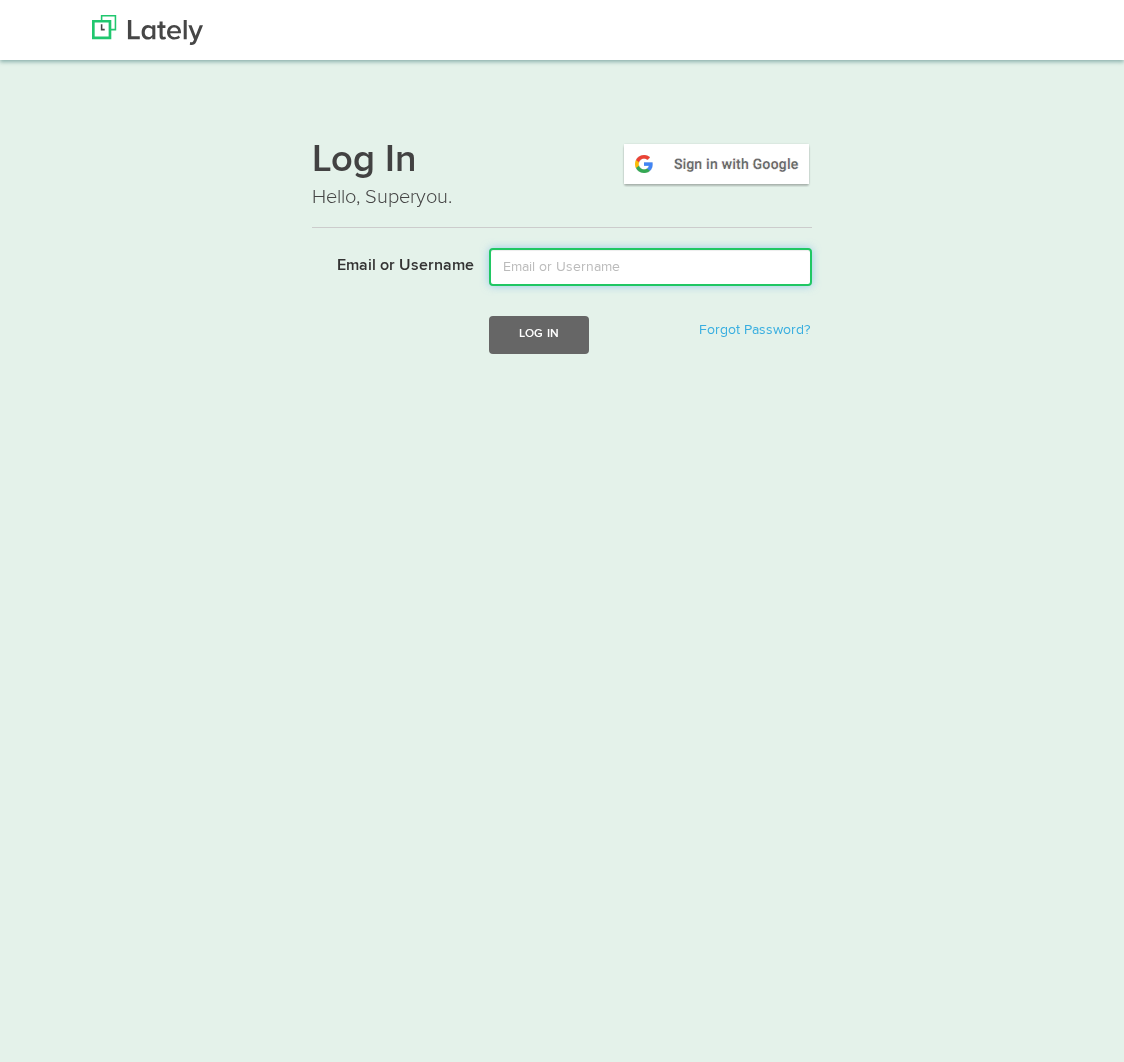 click on "Email or Username" at bounding box center [650, 267] 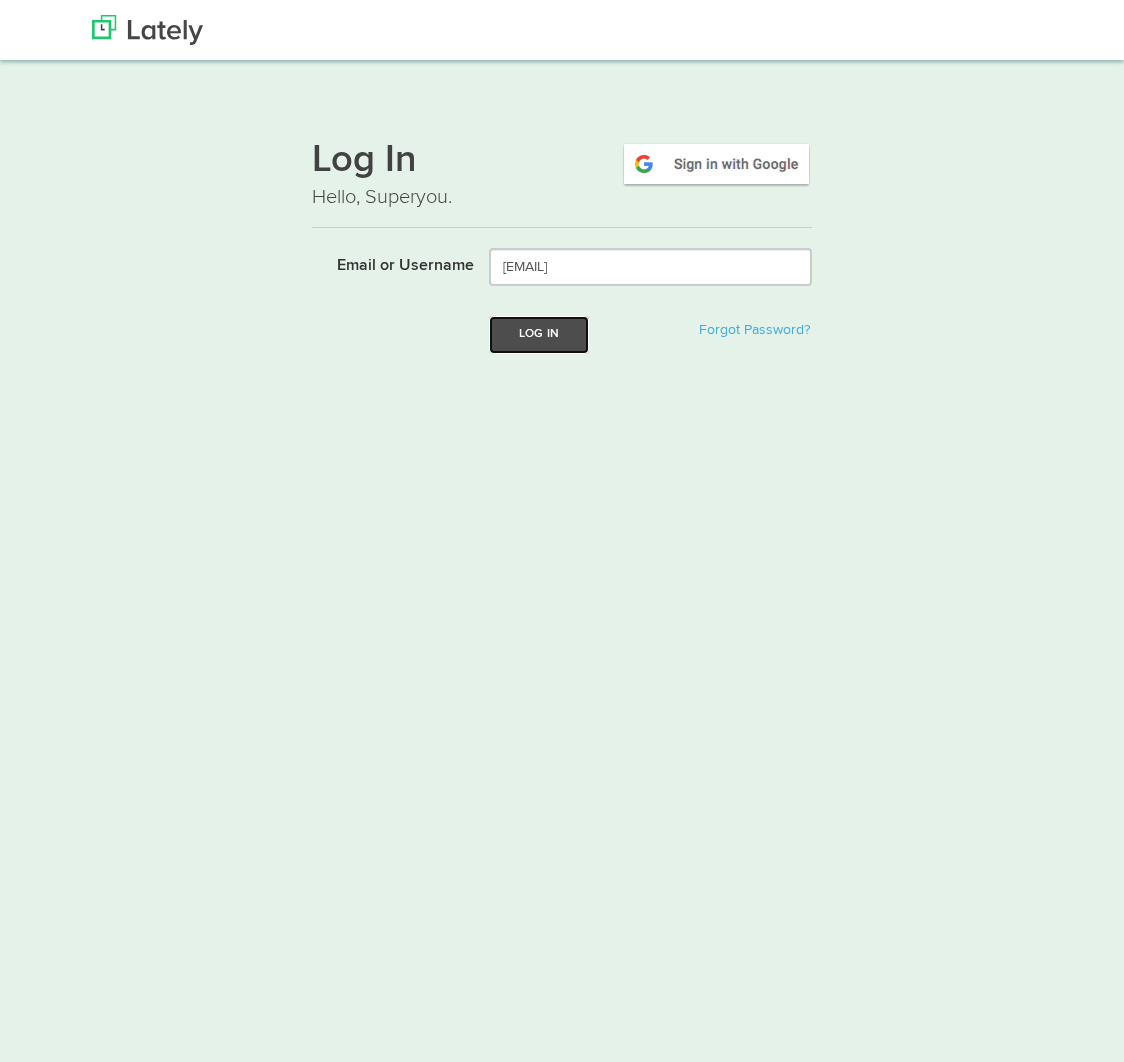 click on "Log In" at bounding box center (539, 334) 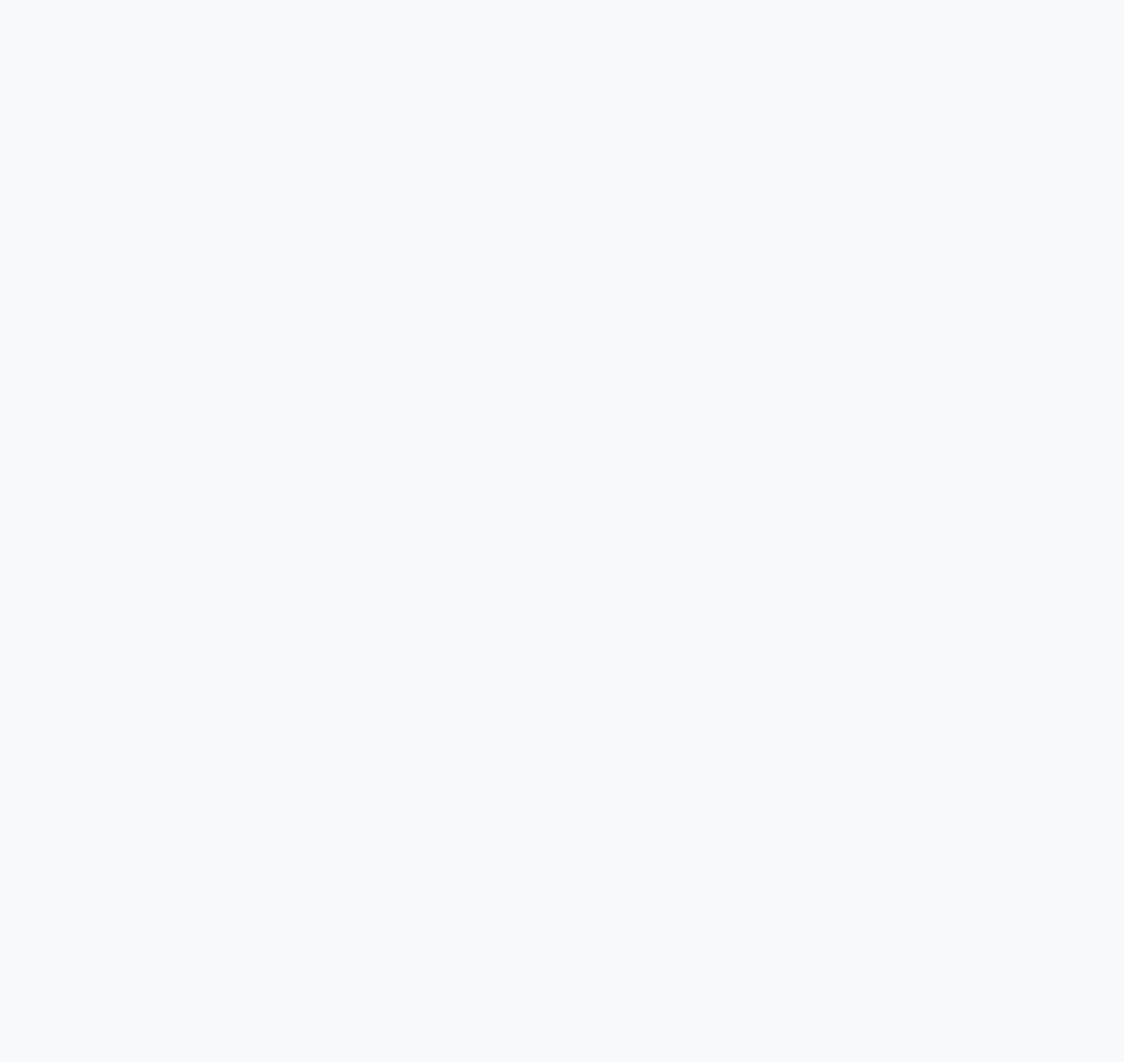 scroll, scrollTop: 0, scrollLeft: 0, axis: both 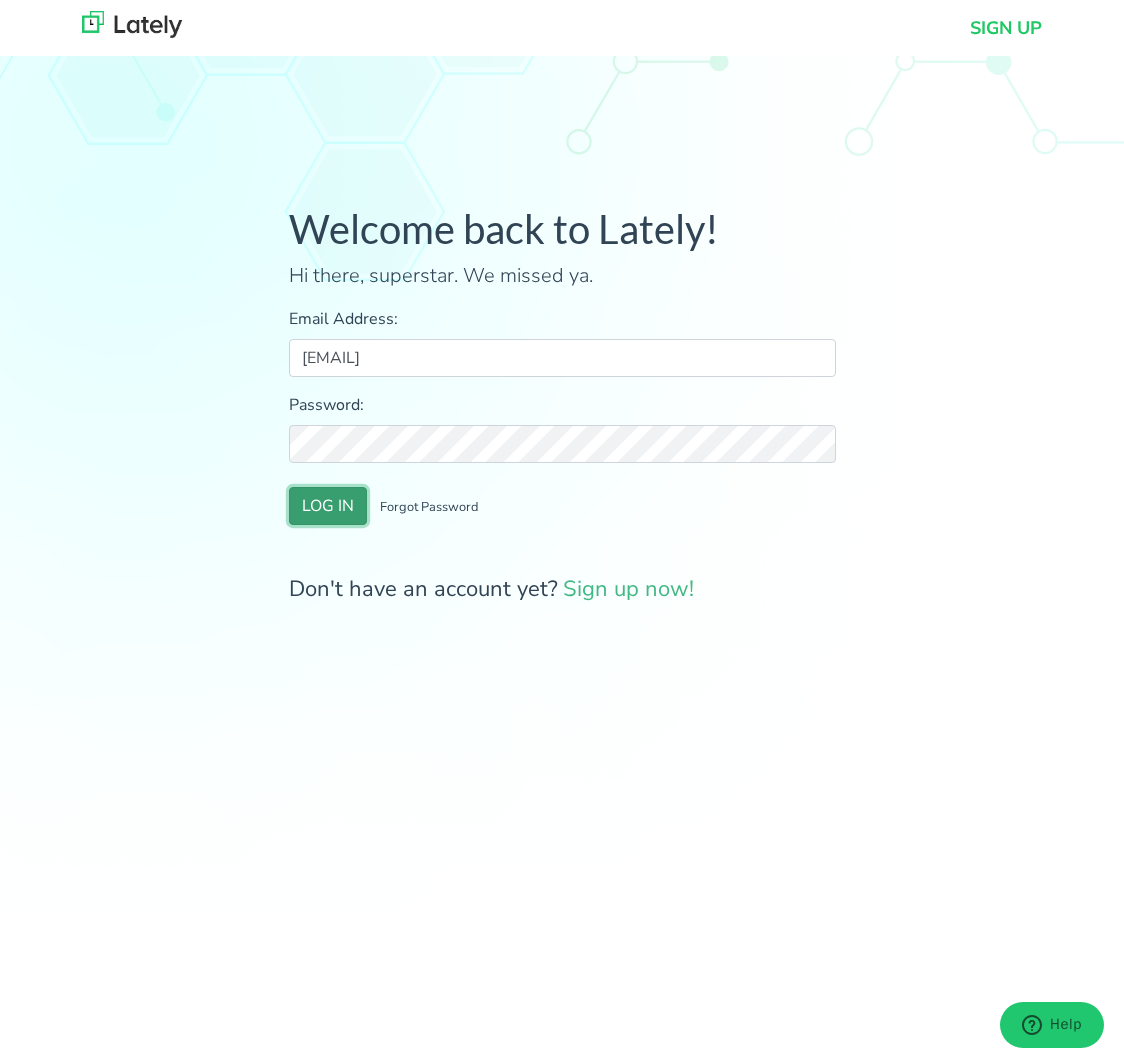 click on "LOG IN" at bounding box center [328, 506] 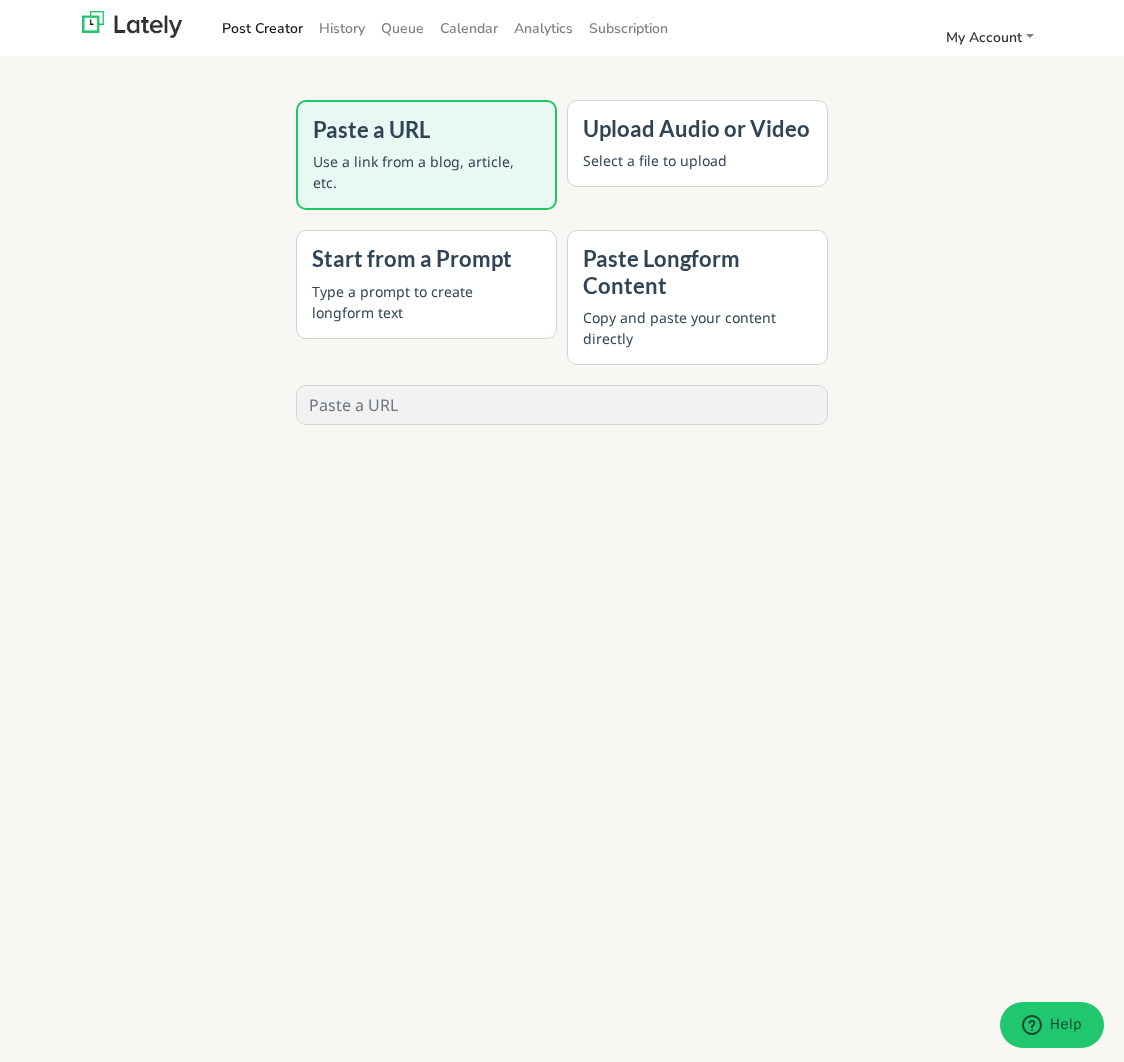 click at bounding box center [562, 405] 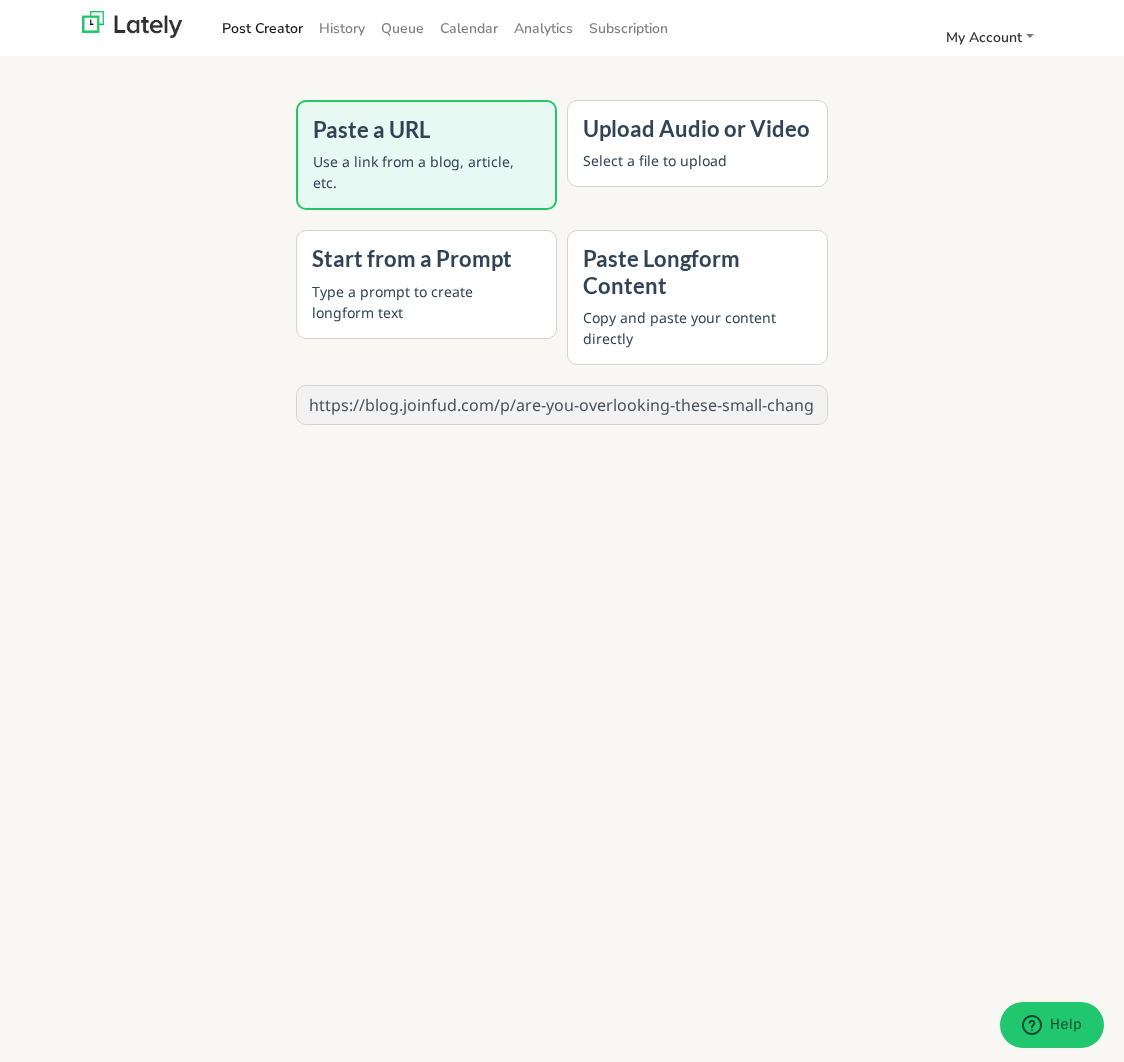 scroll, scrollTop: 0, scrollLeft: 346, axis: horizontal 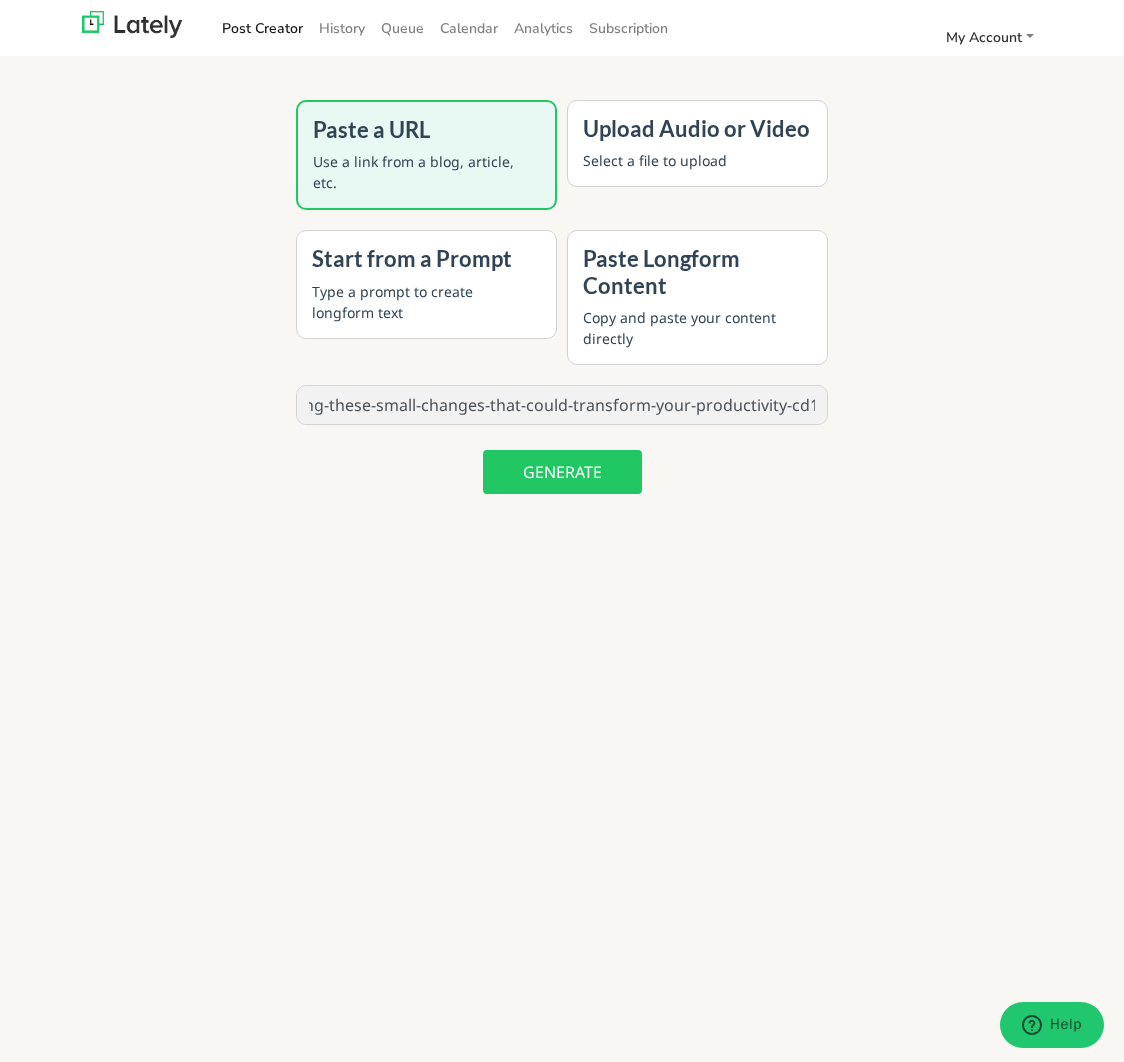 type on "https://blog.joinfud.com/p/are-you-overlooking-these-small-changes-that-could-transform-your-productivity-cd18" 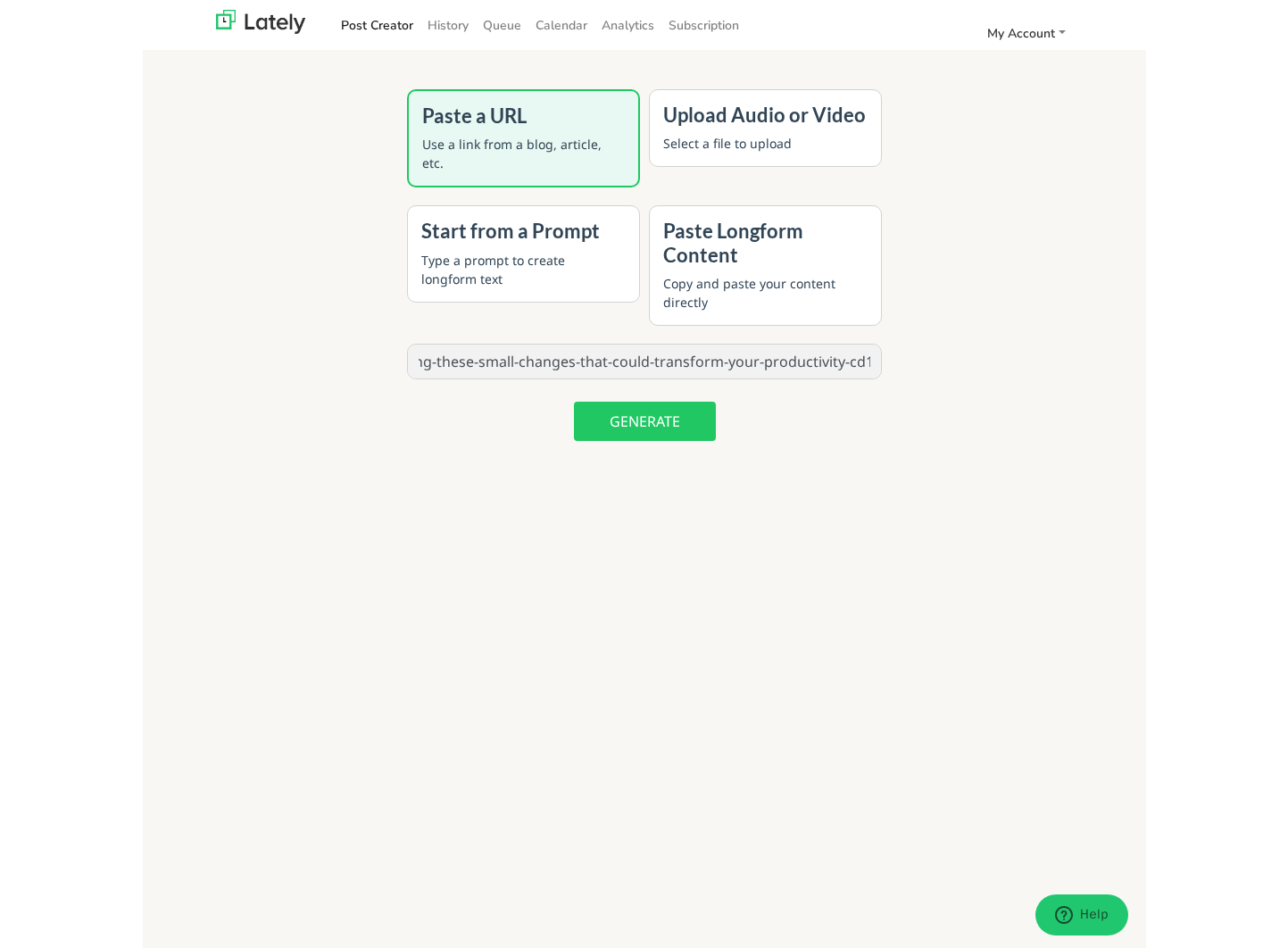 scroll, scrollTop: 0, scrollLeft: 0, axis: both 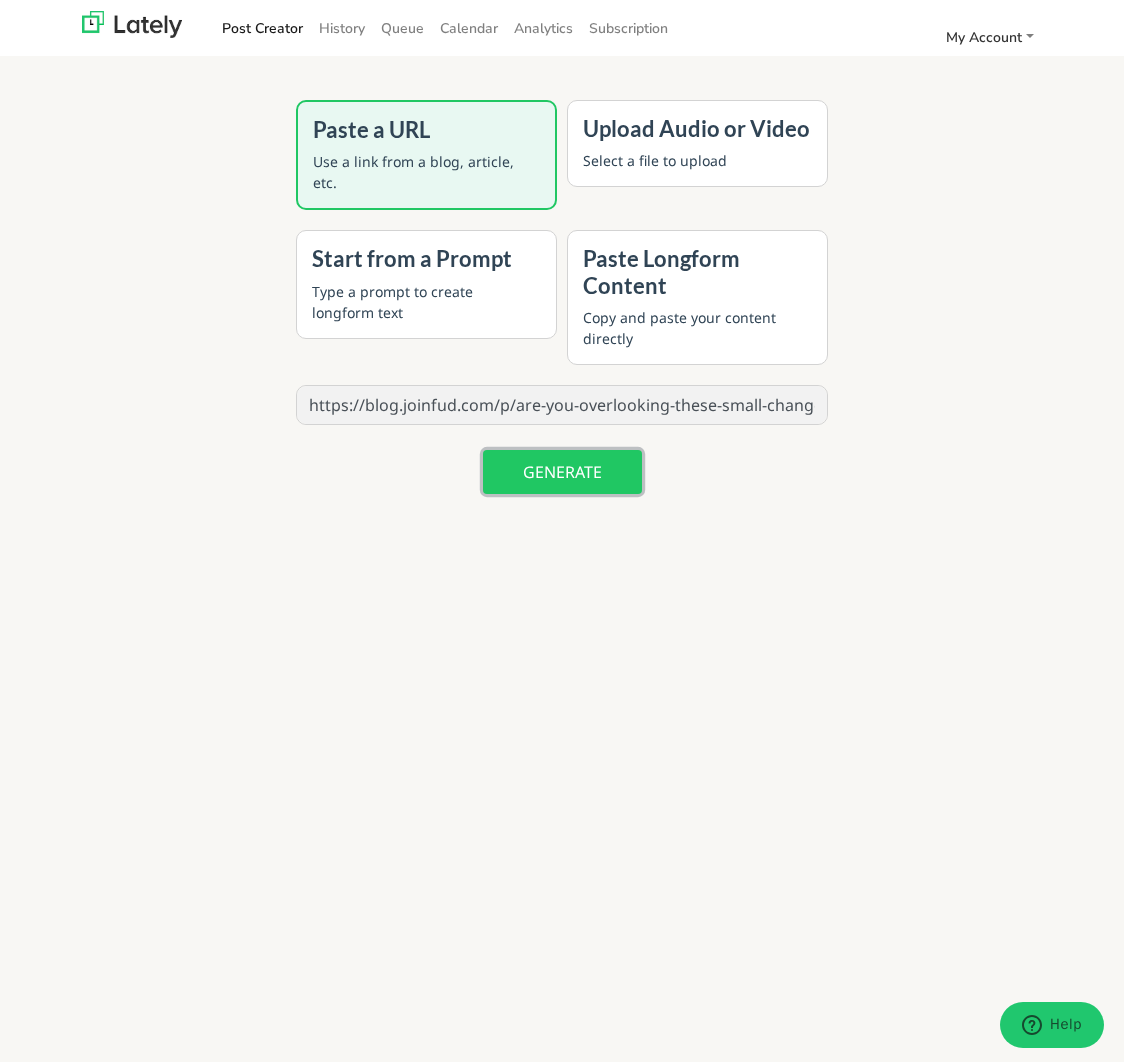 click on "GENERATE" at bounding box center (562, 472) 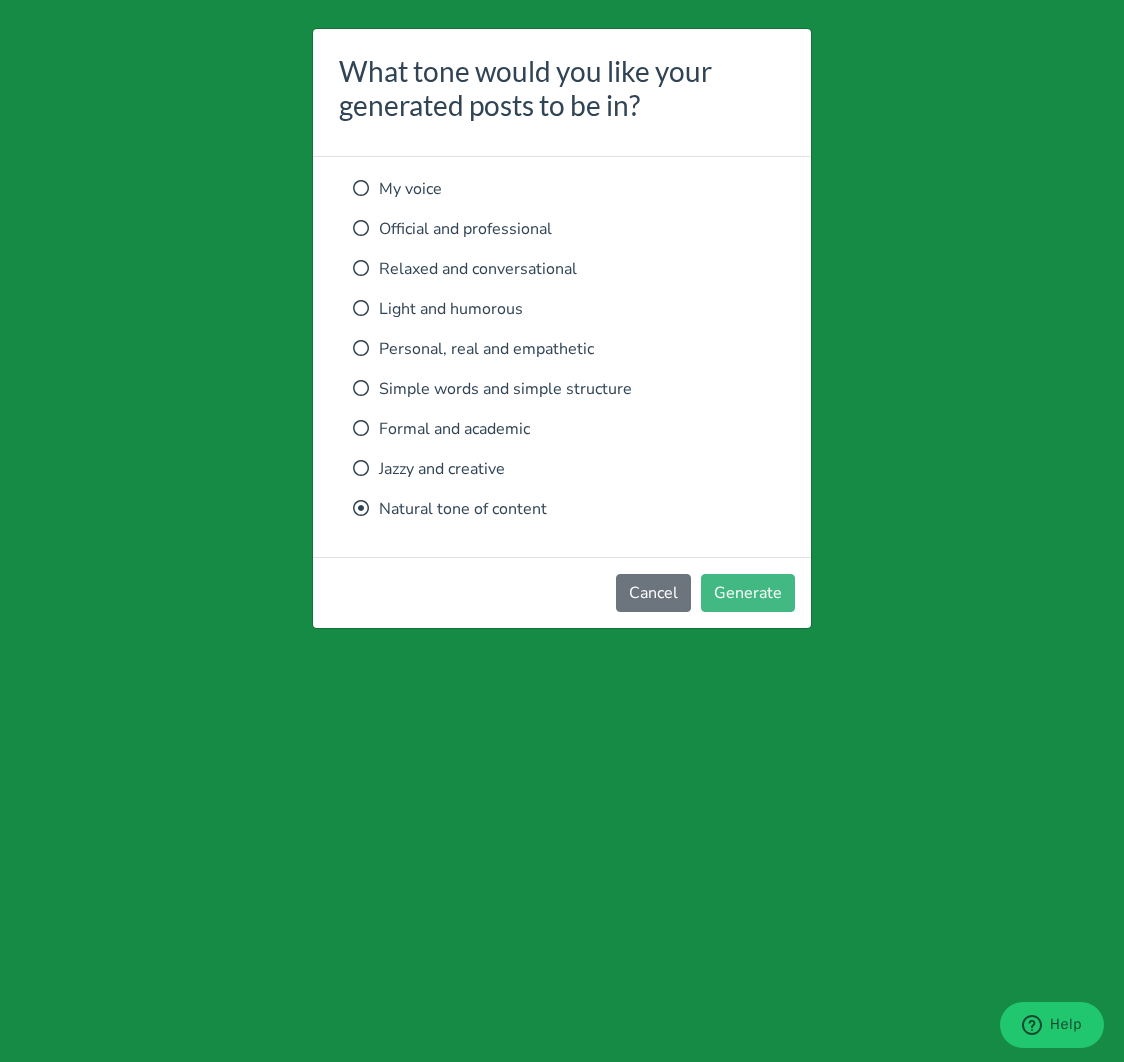 click on "Relaxed and conversational" at bounding box center (562, 269) 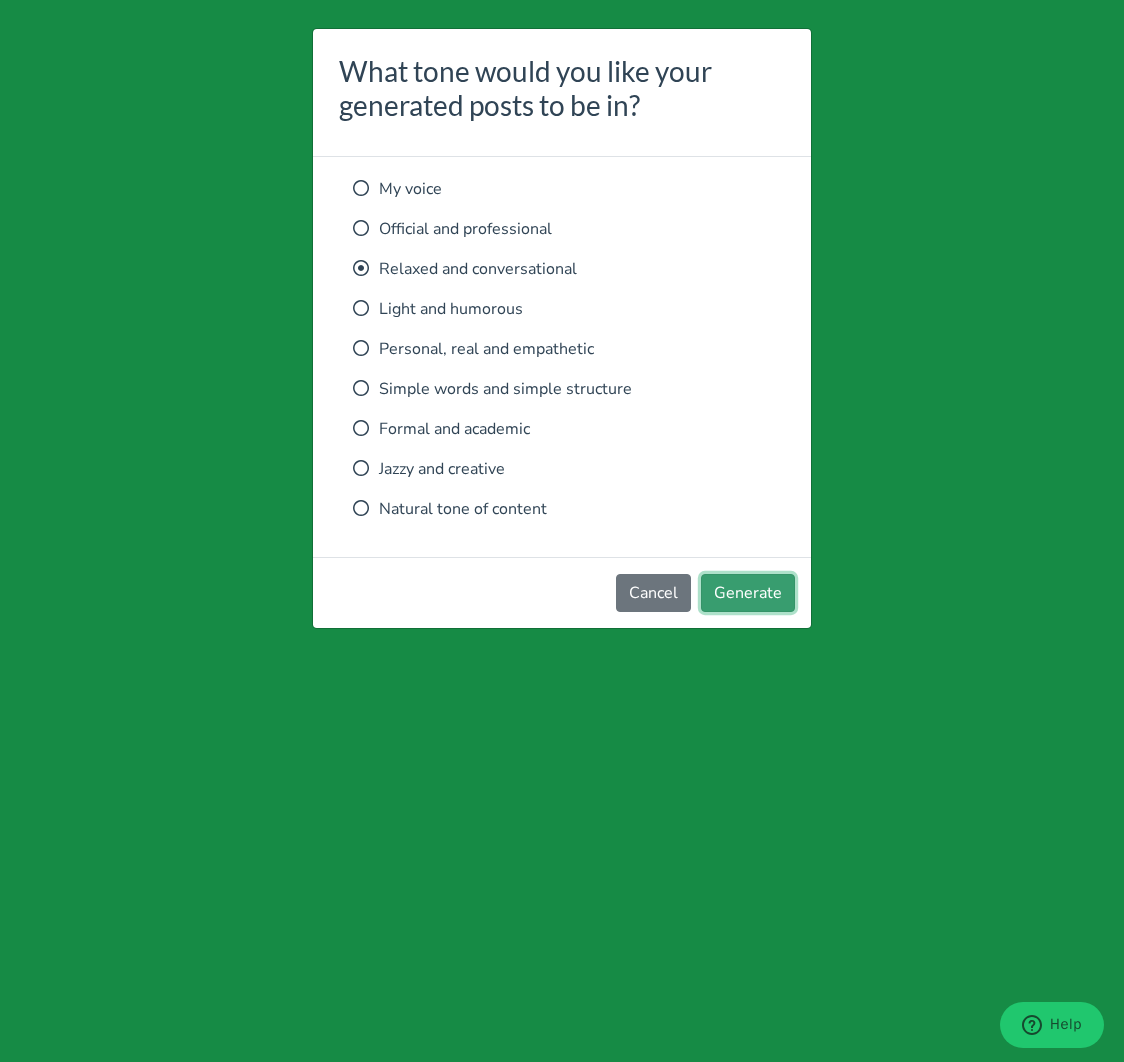 click on "Generate" at bounding box center (748, 593) 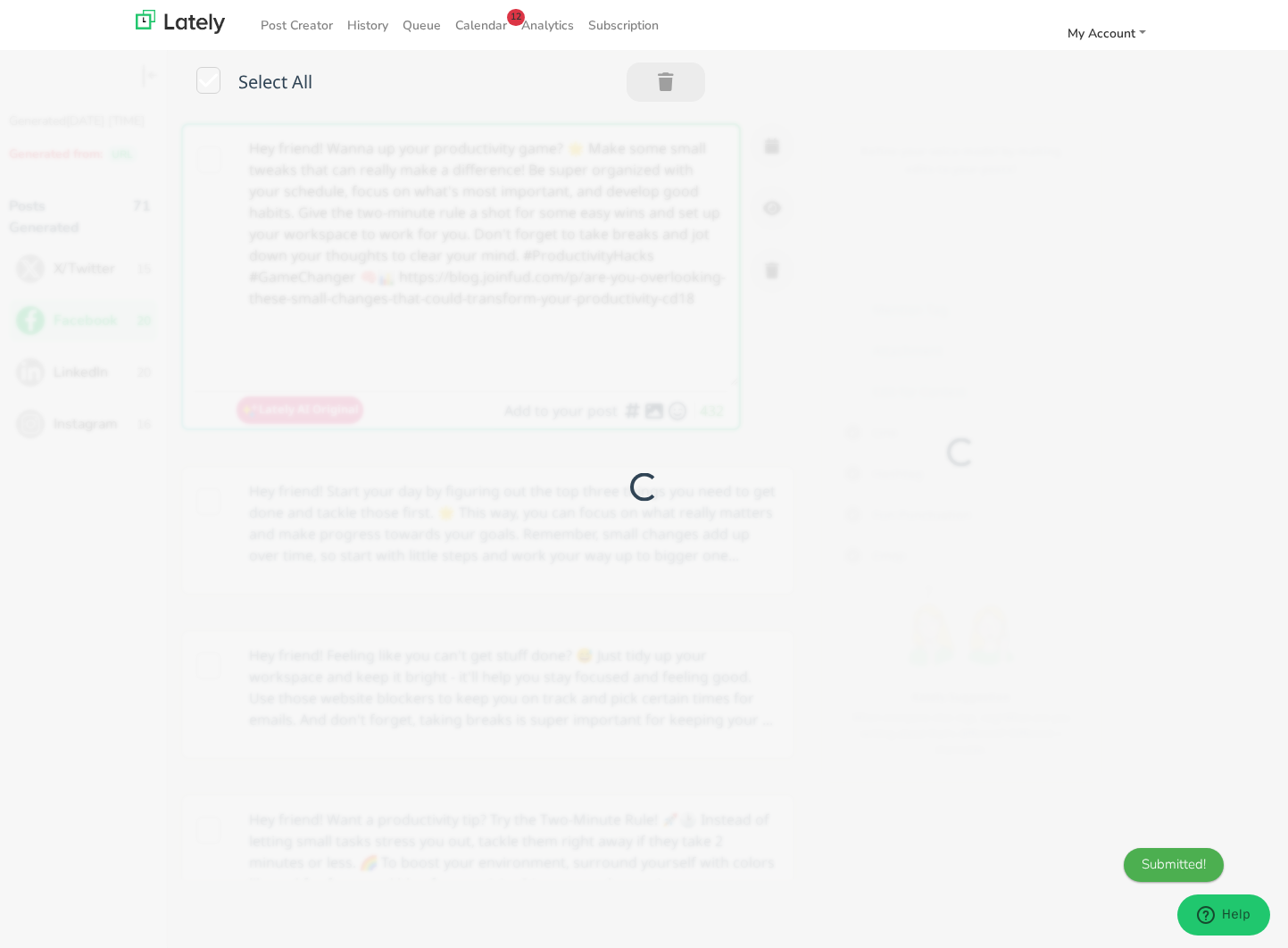 scroll, scrollTop: 0, scrollLeft: 0, axis: both 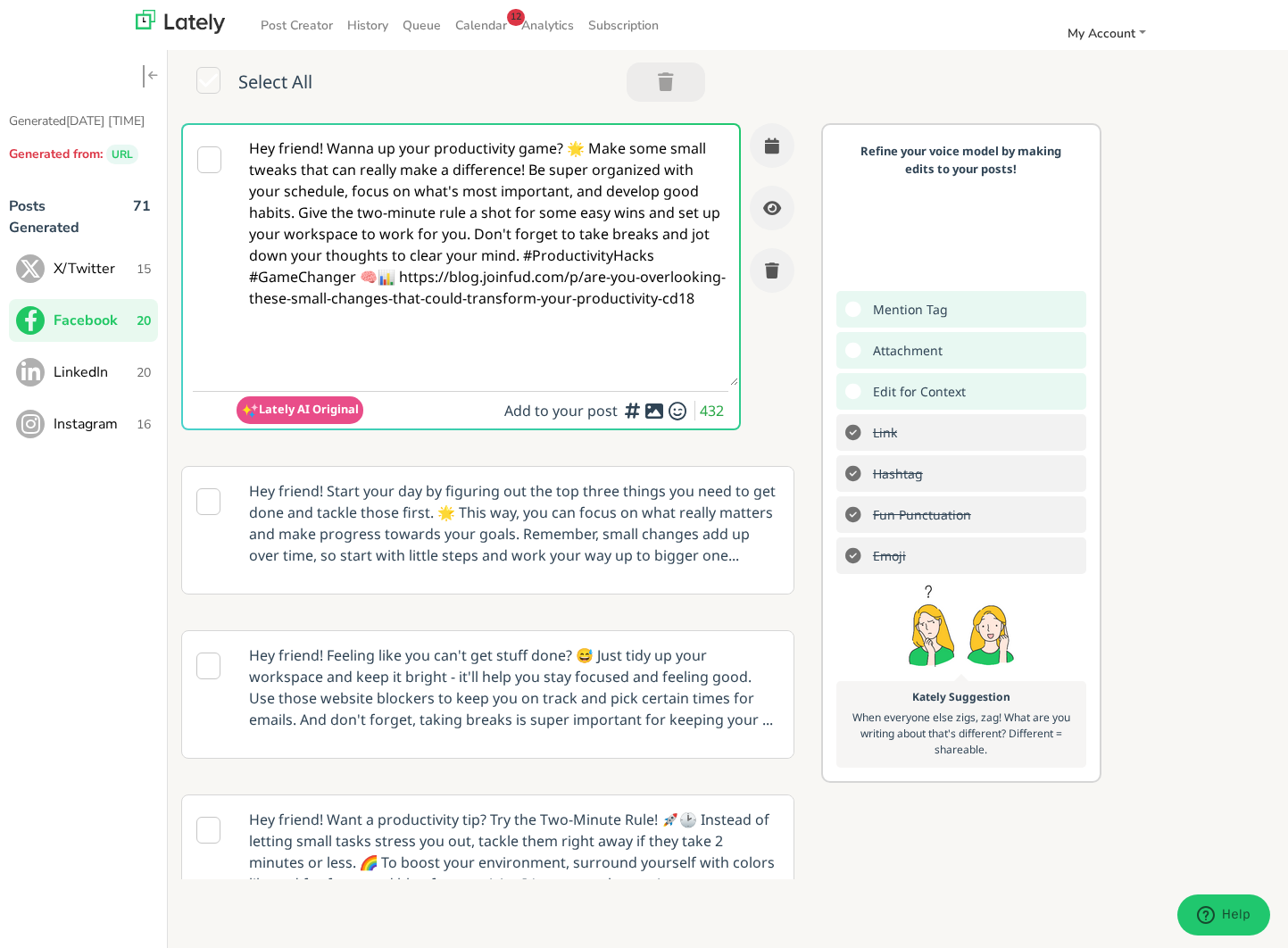 click on "X/Twitter" at bounding box center [95, 269] 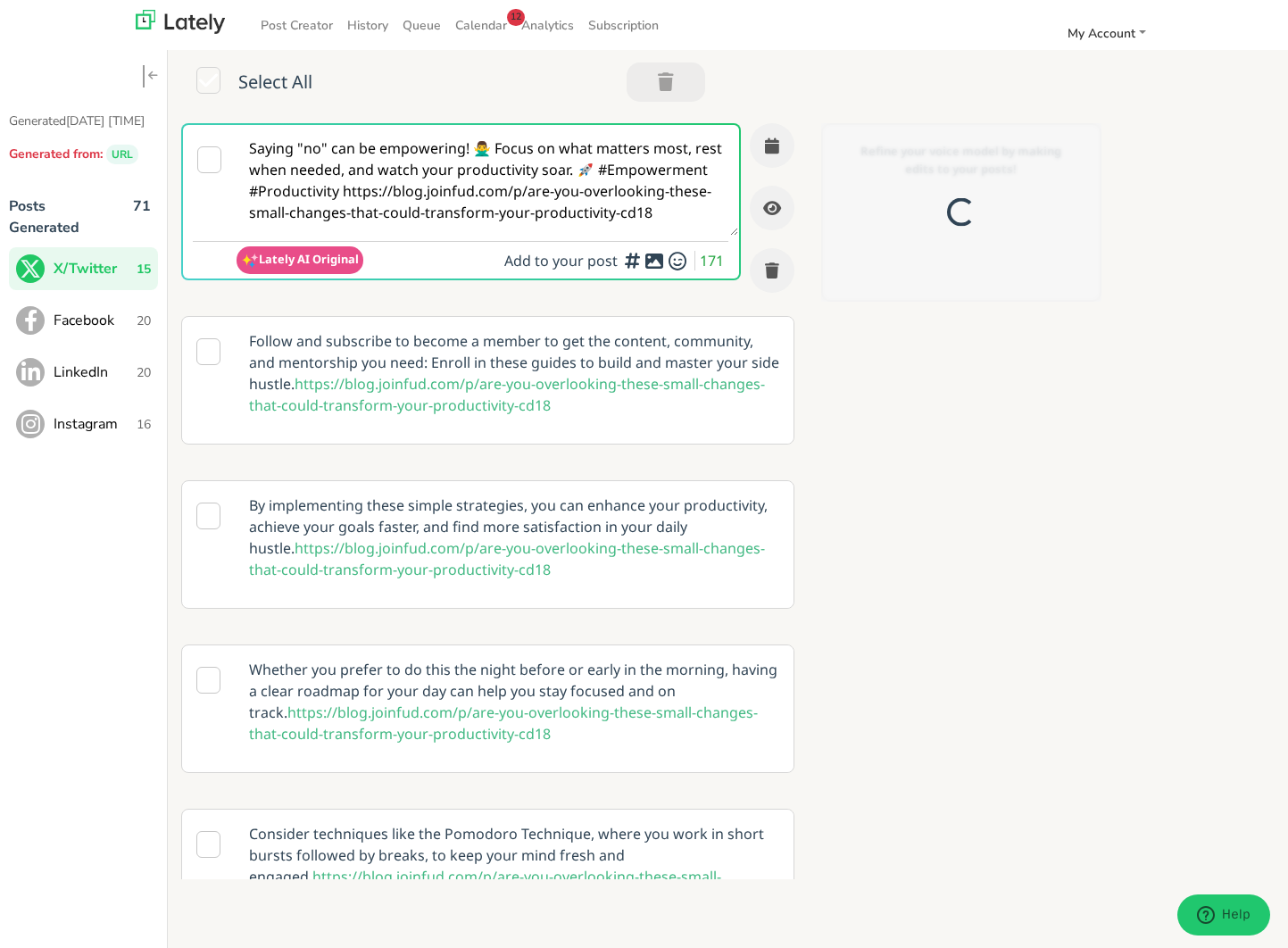 scroll, scrollTop: 0, scrollLeft: 0, axis: both 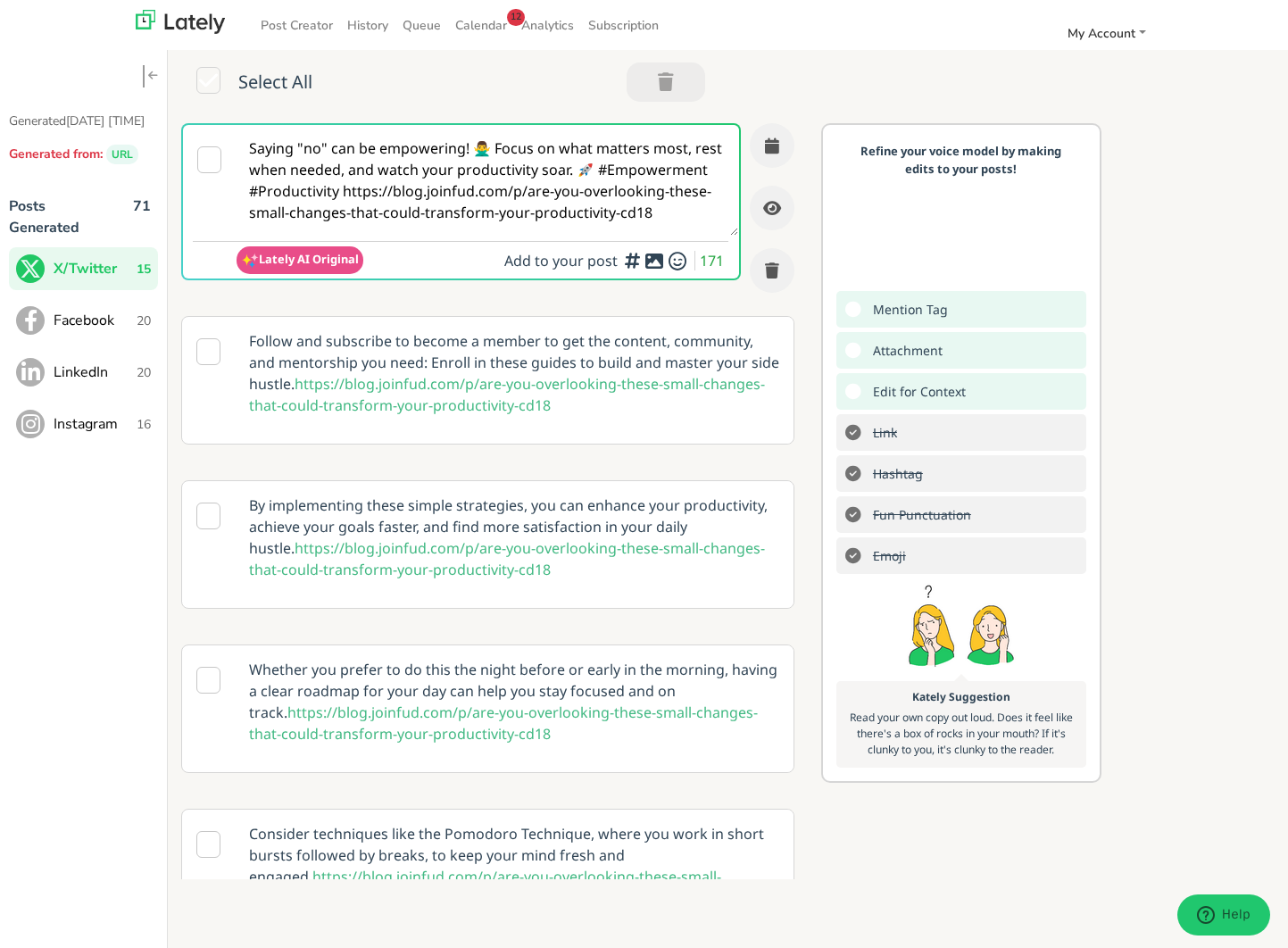 click on "Saying "no" can be empowering! 🙅‍♂️ Focus on what matters most, rest when needed, and watch your productivity soar. 🚀 #Empowerment #Productivity https://blog.joinfud.com/p/are-you-overlooking-these-small-changes-that-could-transform-your-productivity-cd18" at bounding box center [487, 180] 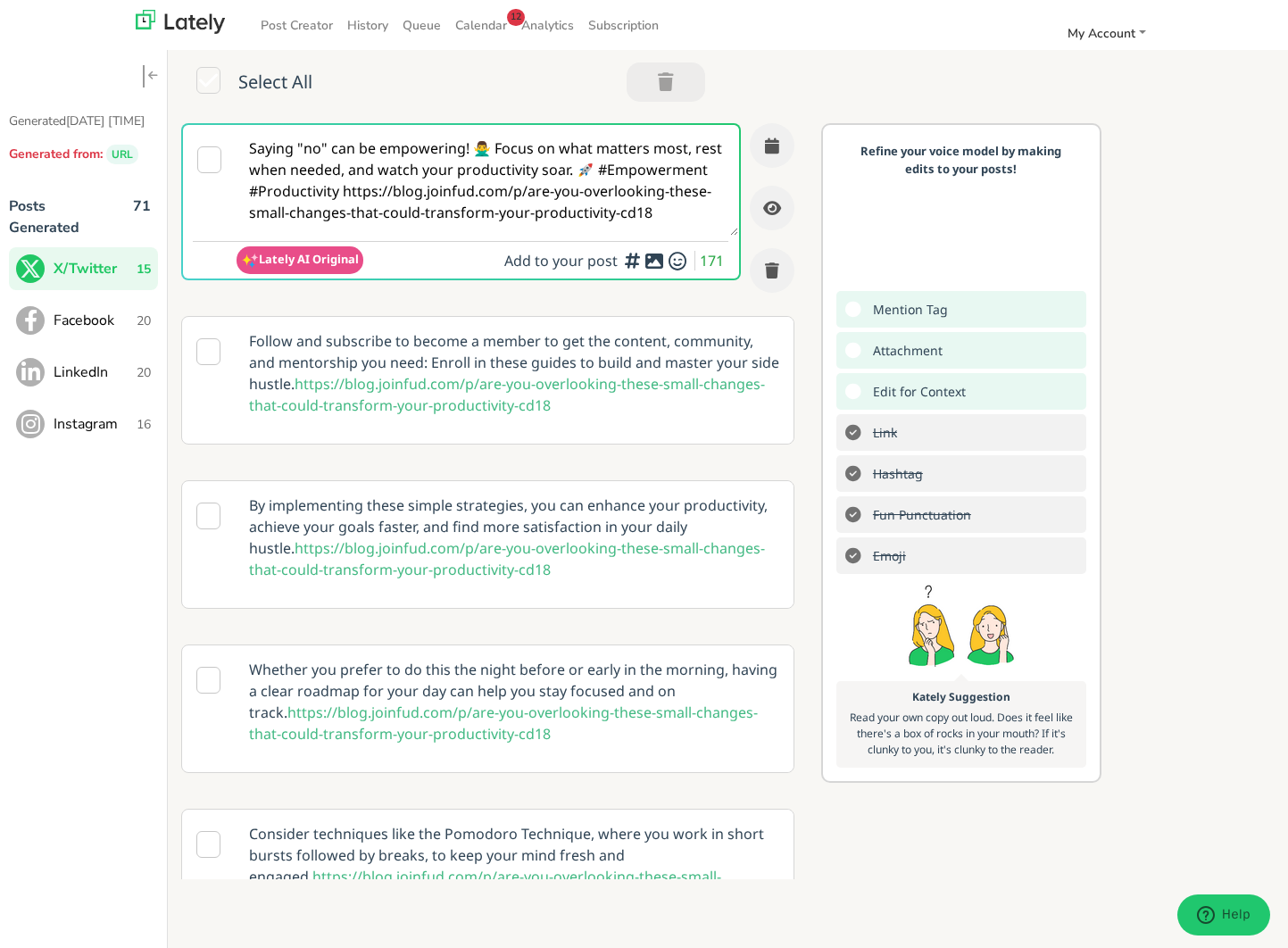 click on "Saying "no" can be empowering! 🙅‍♂️ Focus on what matters most, rest when needed, and watch your productivity soar. 🚀 #Empowerment #Productivity https://blog.joinfud.com/p/are-you-overlooking-these-small-changes-that-could-transform-your-productivity-cd18" at bounding box center (487, 180) 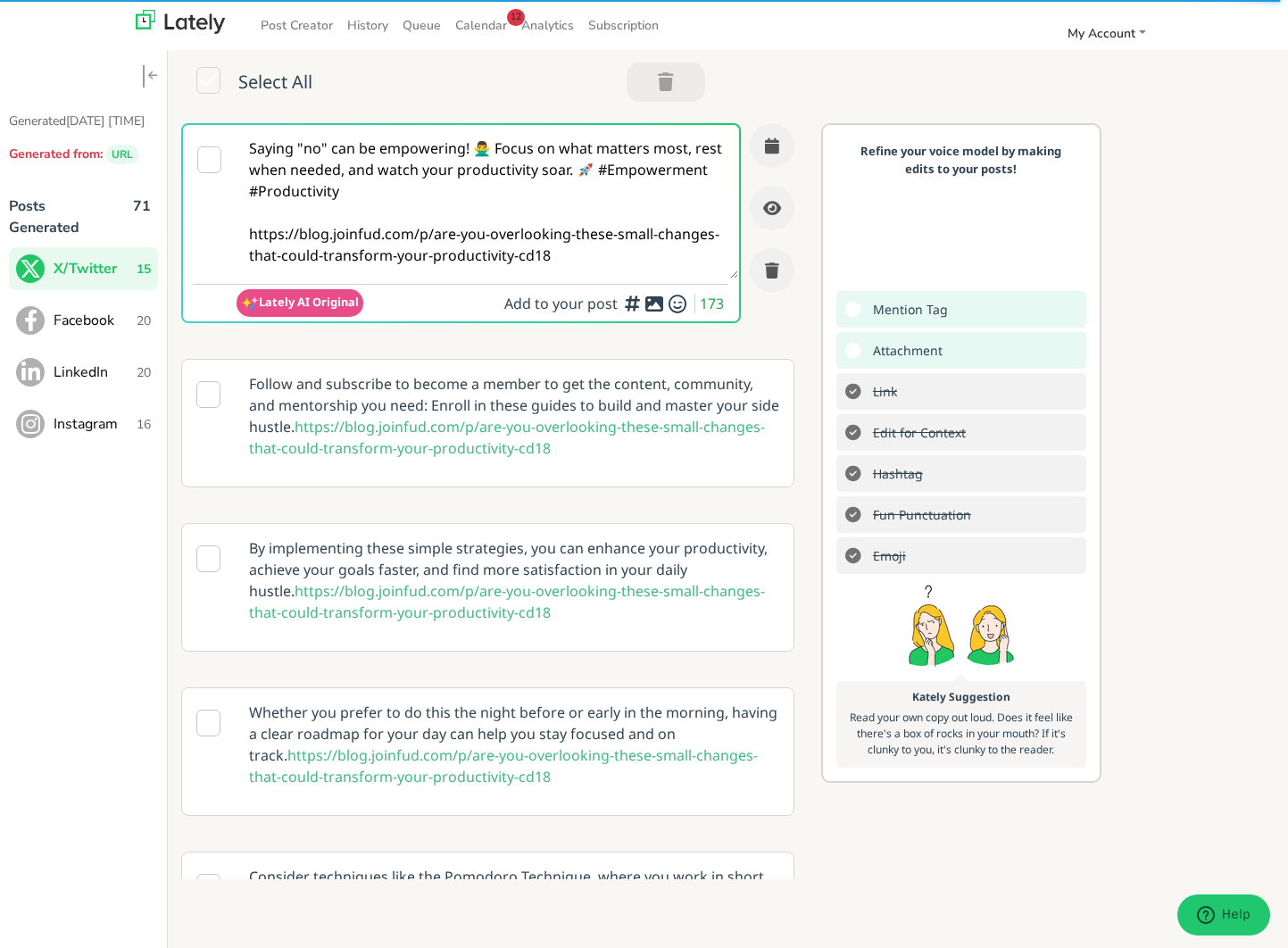 type on "Saying "no" can be empowering! 🙅‍♂️ Focus on what matters most, rest when needed, and watch your productivity soar. 🚀 #Empowerment #Productivity
https://blog.joinfud.com/p/are-you-overlooking-these-small-changes-that-could-transform-your-productivity-cd18" 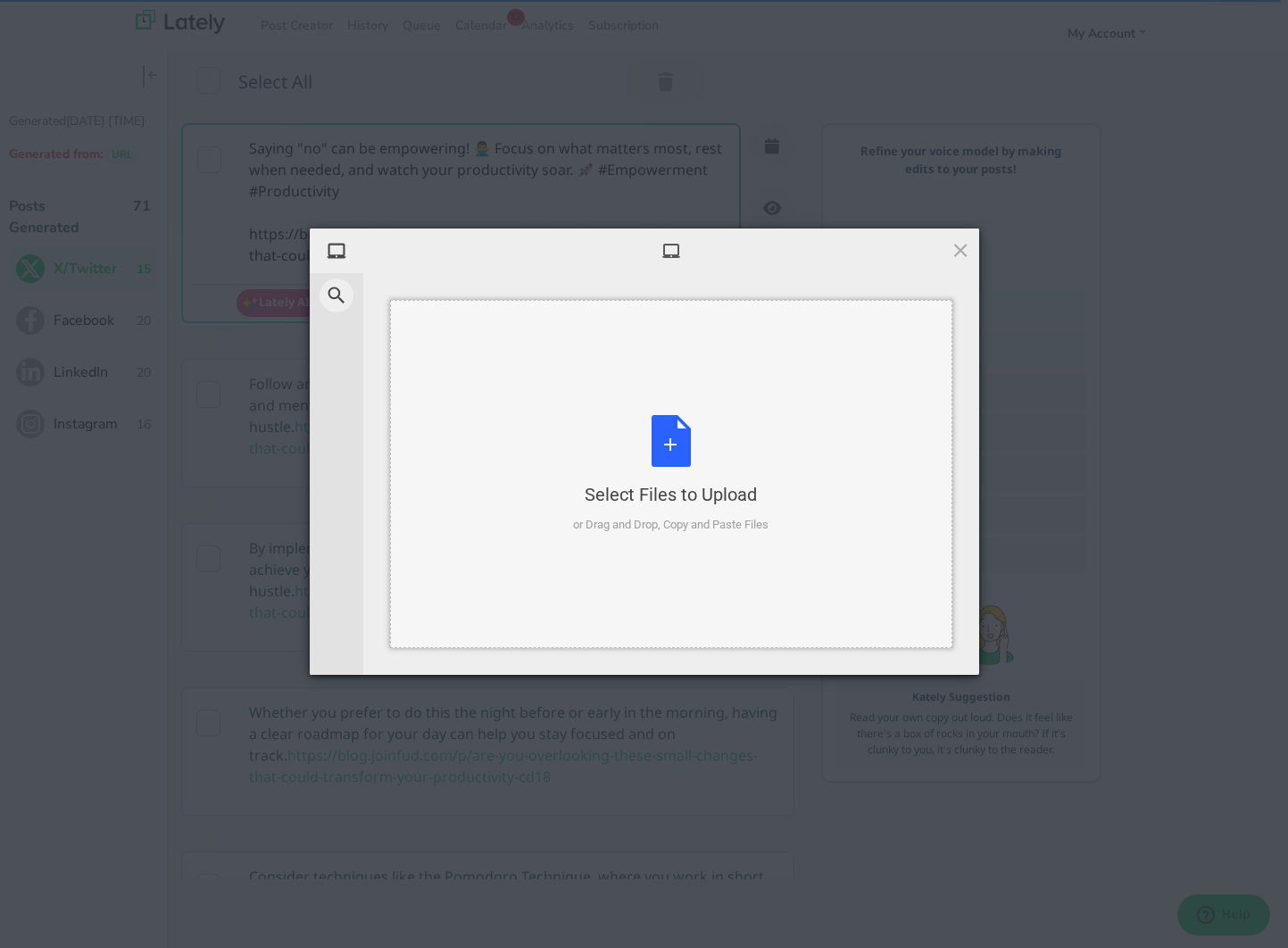 click on "Select Files to Upload
or Drag and Drop, Copy and Paste Files" at bounding box center [670, 474] 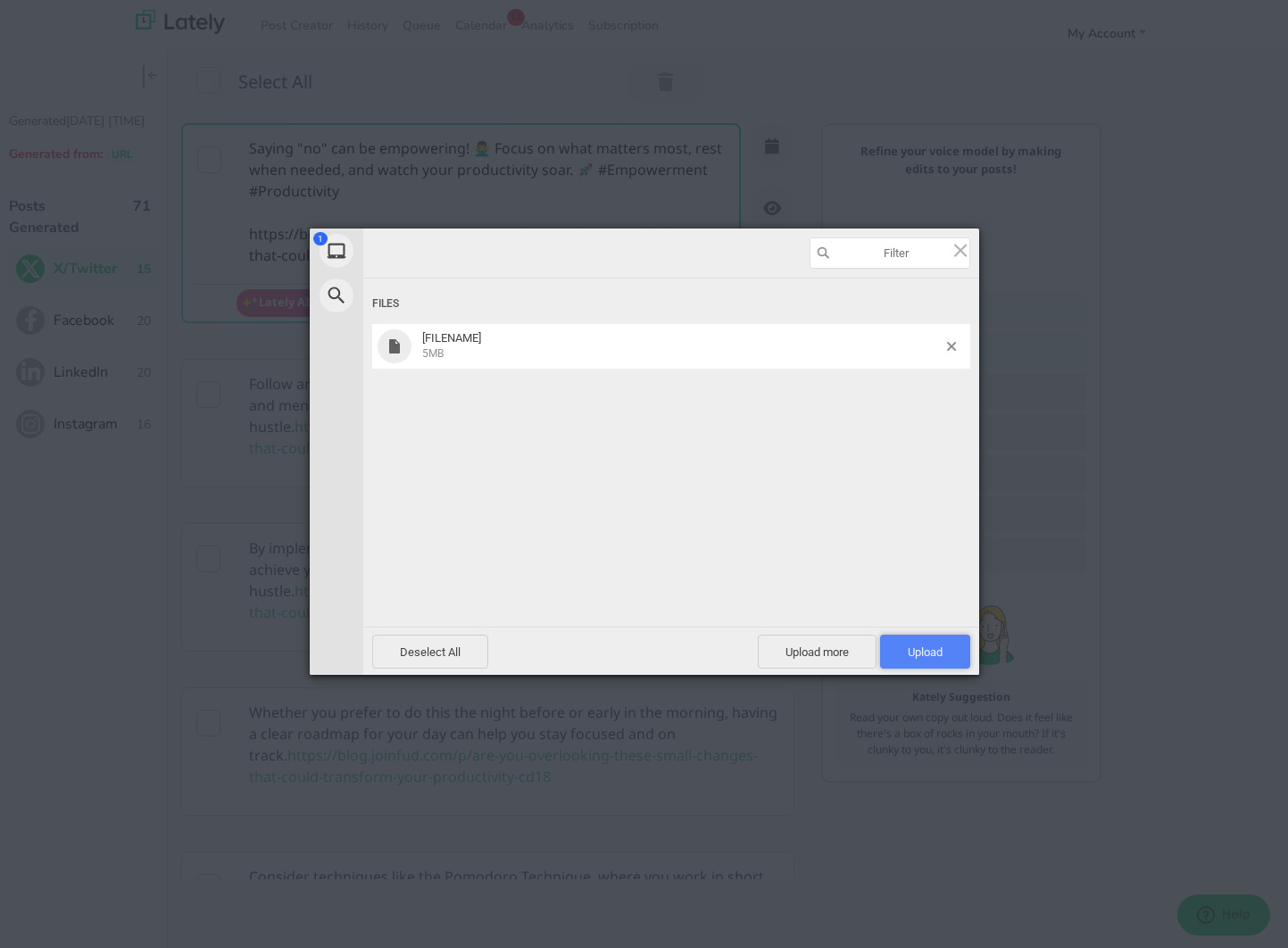 click on "Upload
1" at bounding box center [925, 652] 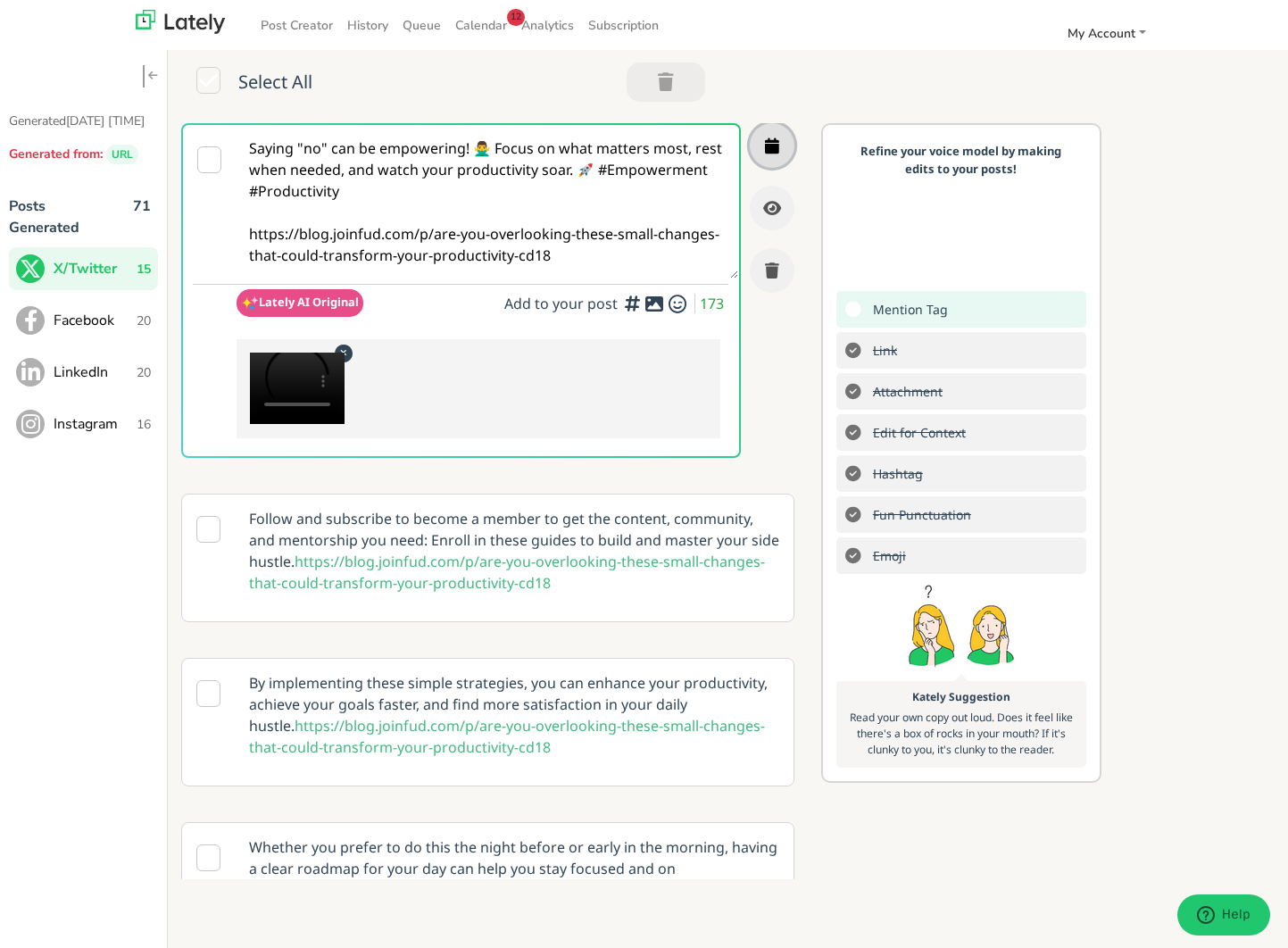 click at bounding box center [772, 146] 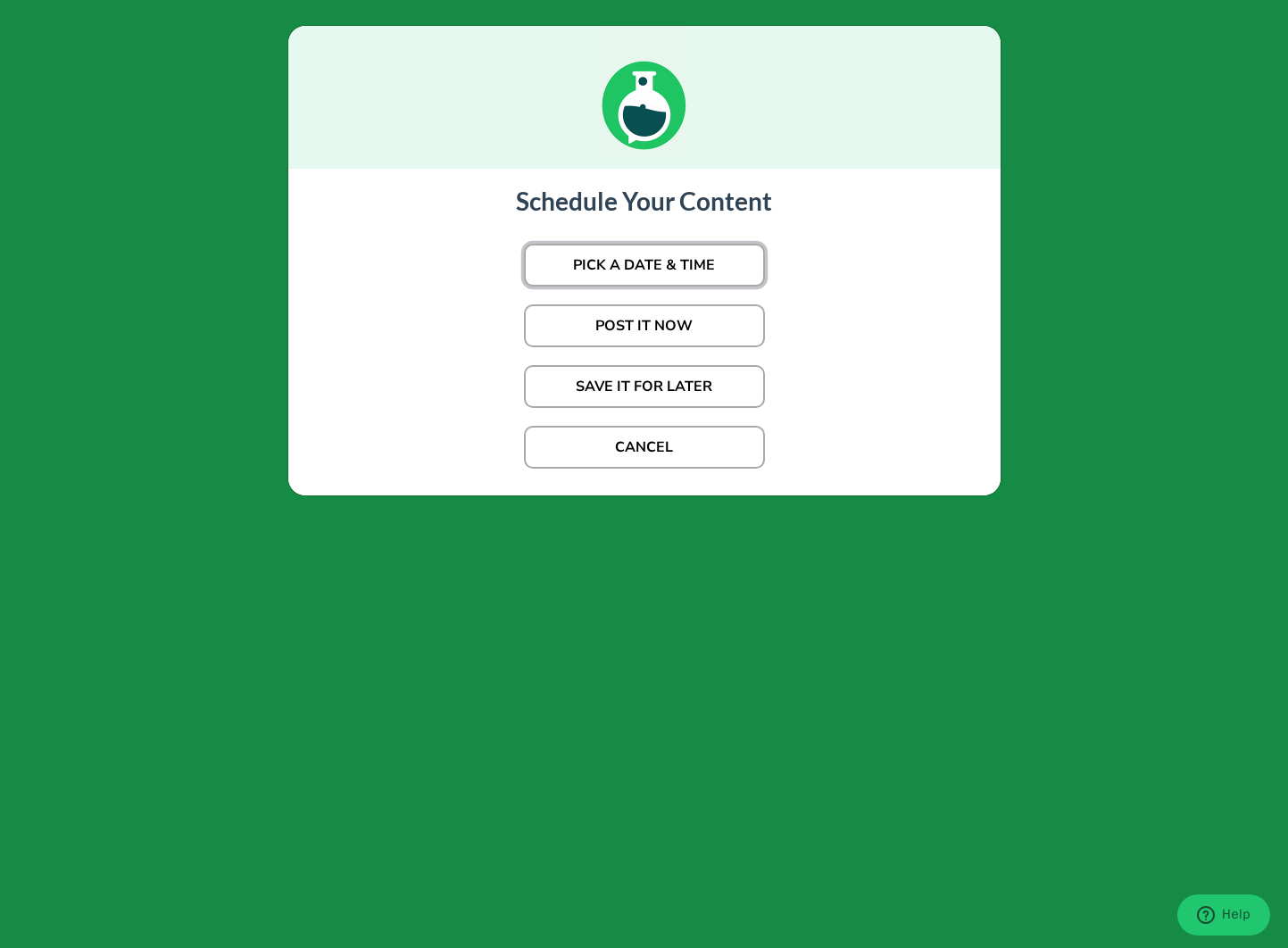 click on "PICK A DATE & TIME" at bounding box center [644, 265] 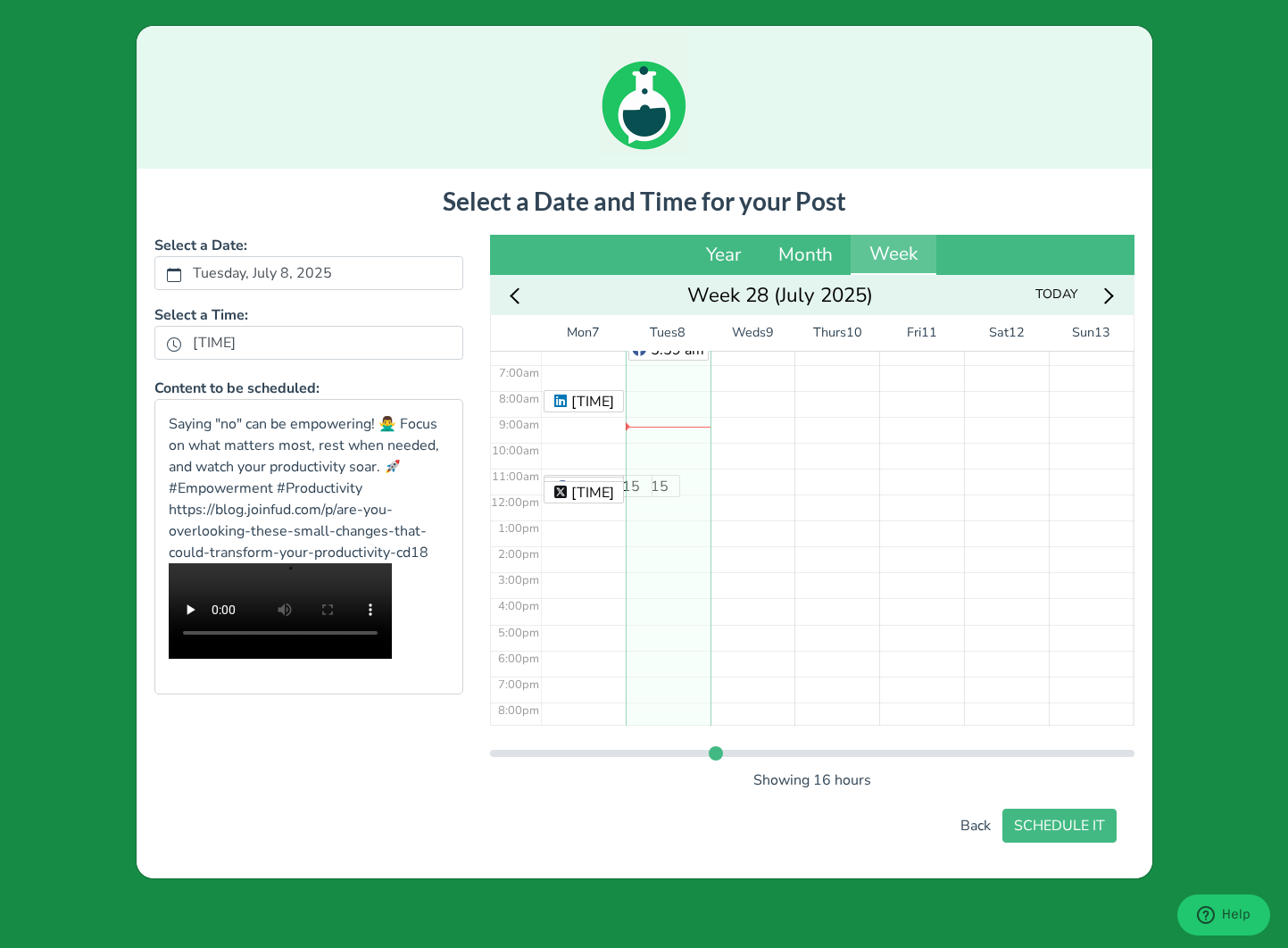 scroll, scrollTop: 192, scrollLeft: 0, axis: vertical 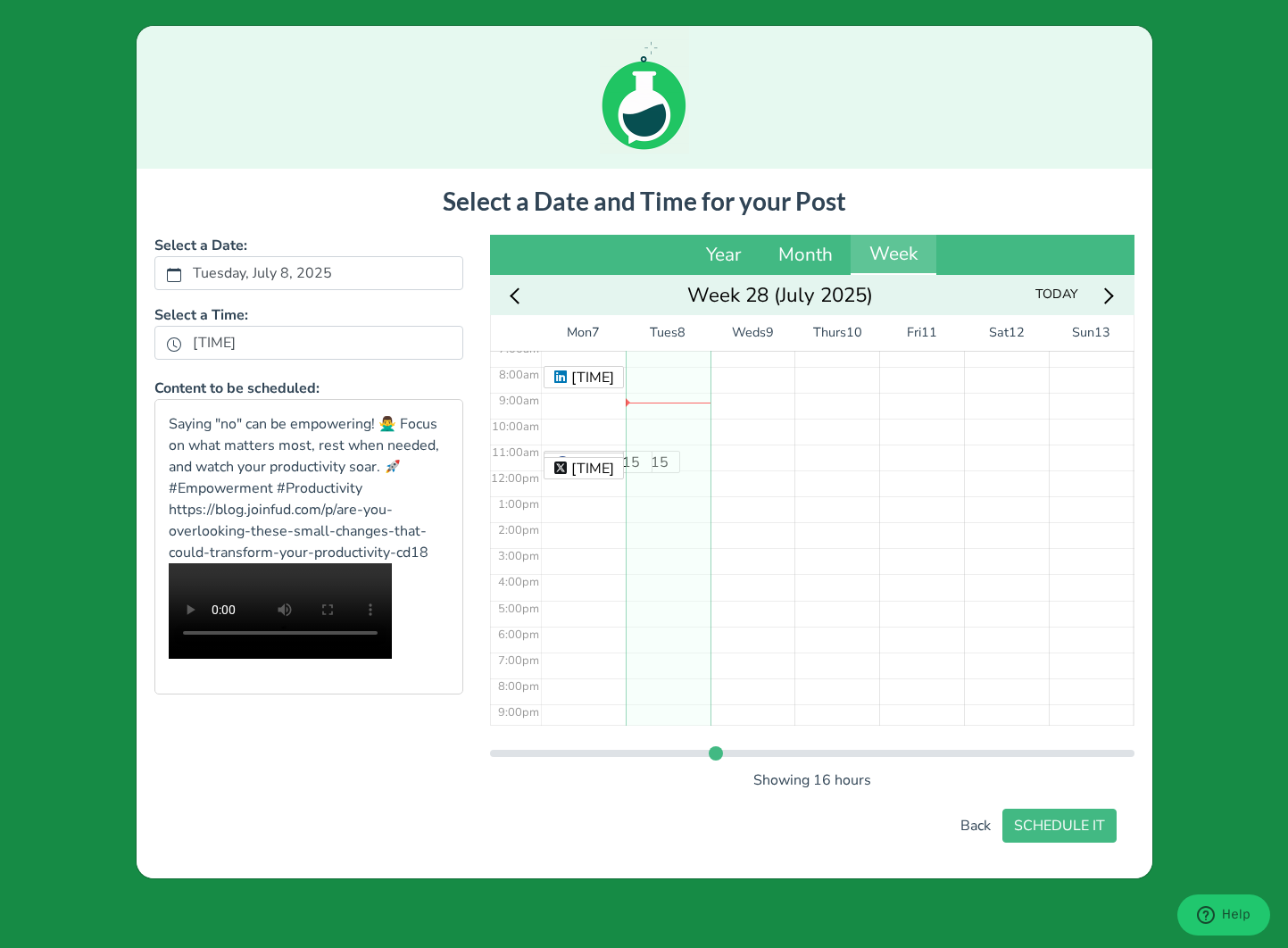 click on "No Event" at bounding box center (583, 470) 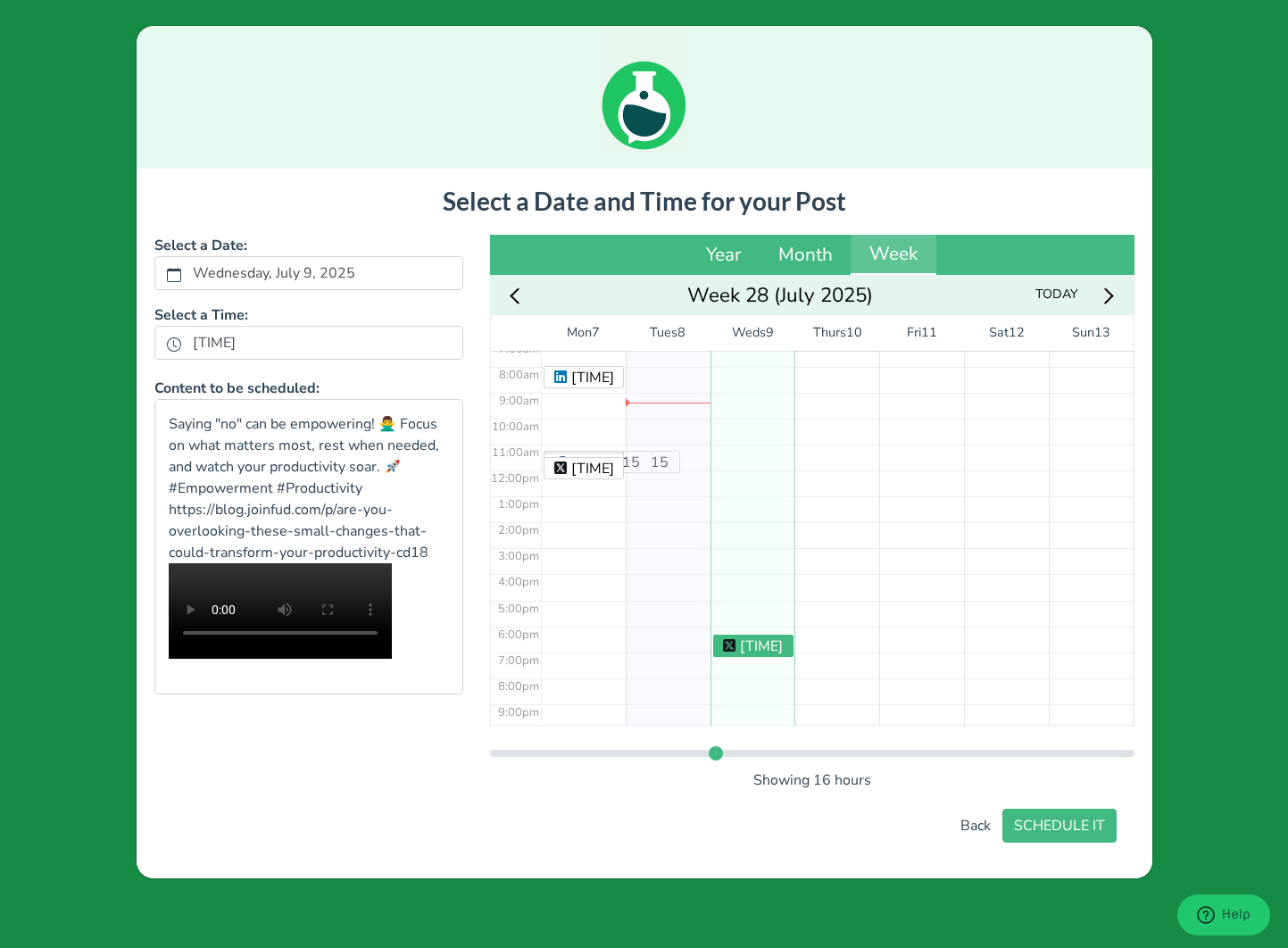 click on "[TIME]" at bounding box center [752, 470] 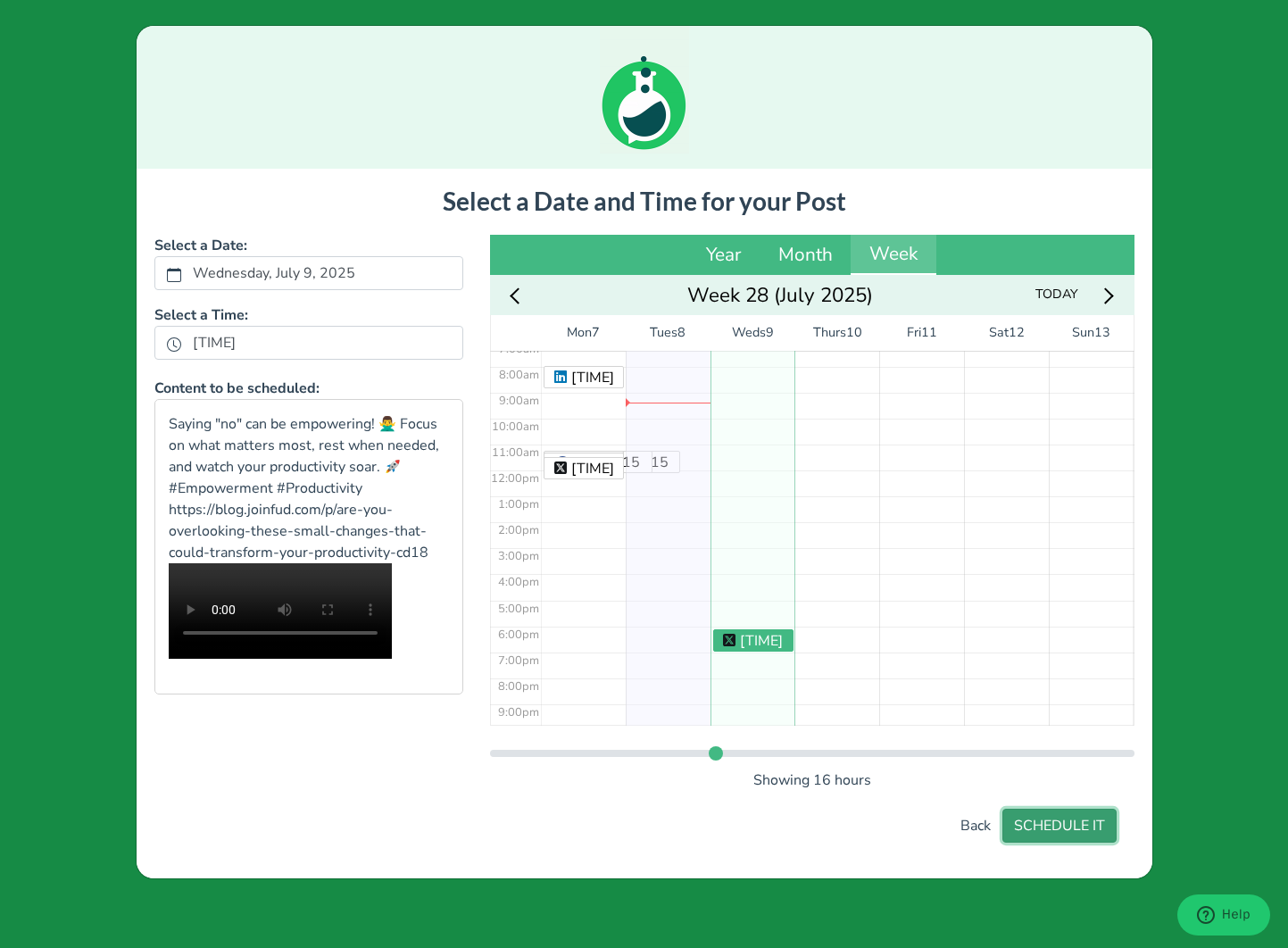 click on "SCHEDULE IT" at bounding box center [1059, 826] 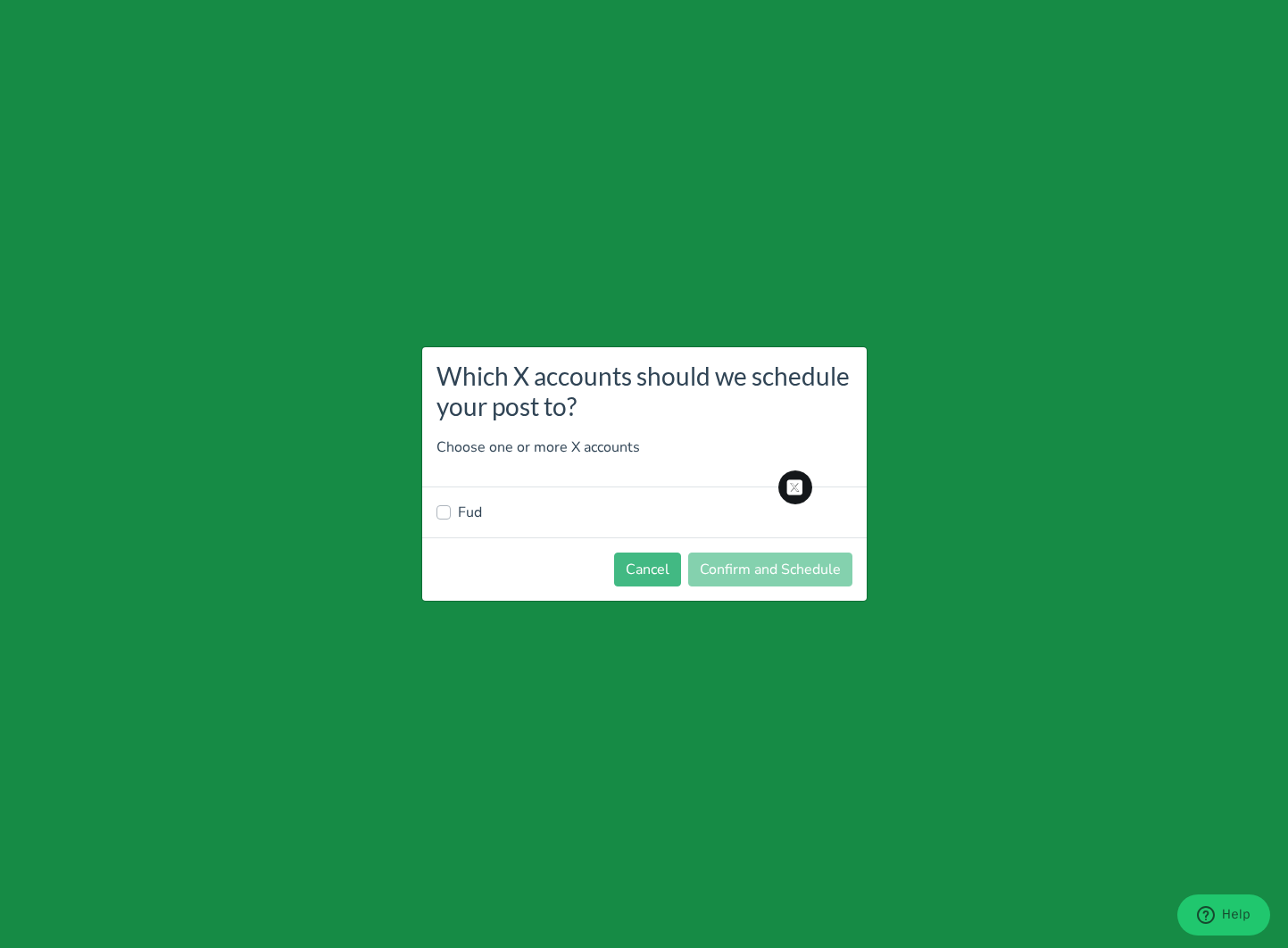 click on "Fud" at bounding box center [469, 512] 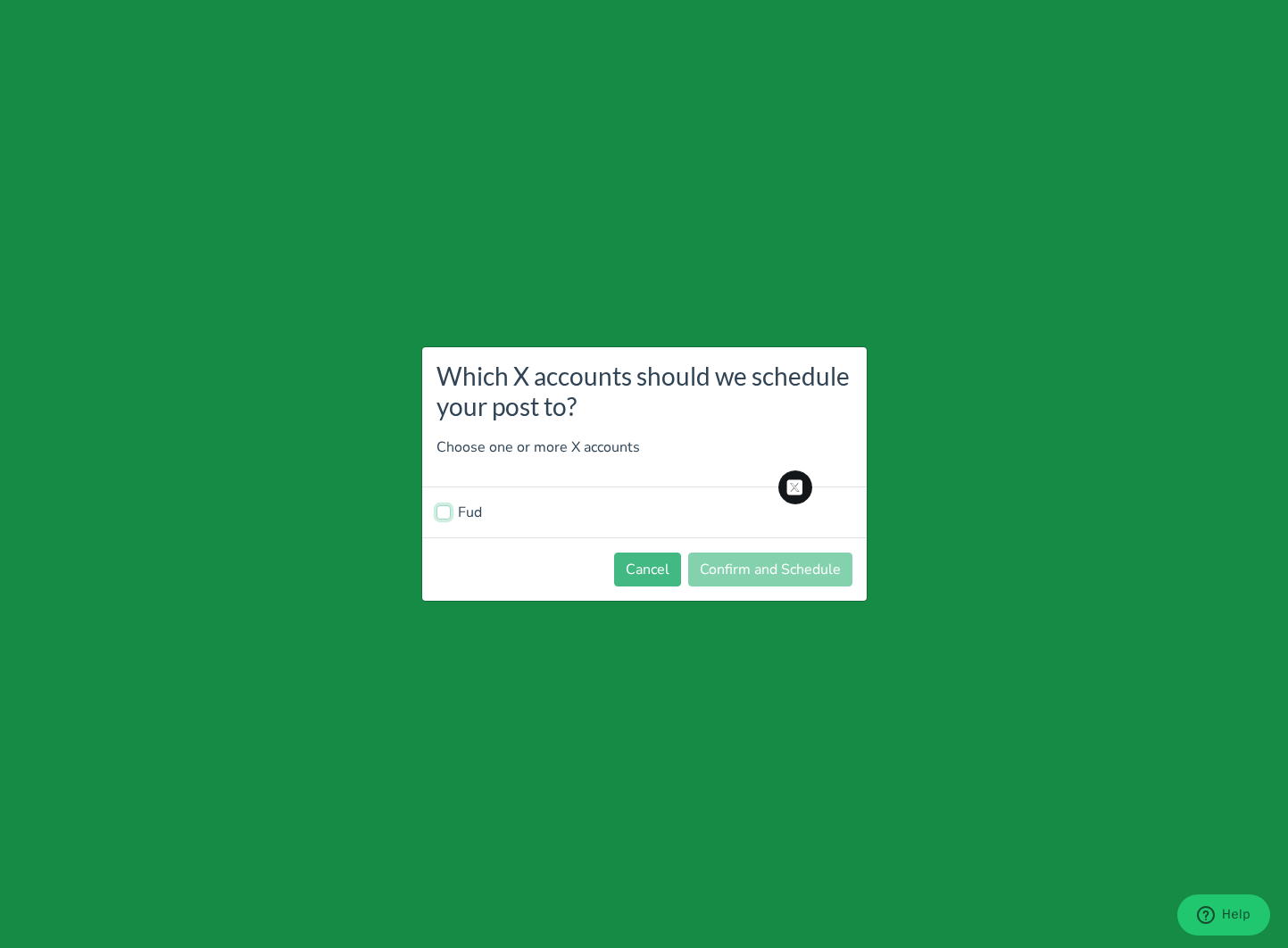 click on "Fud" at bounding box center (444, 511) 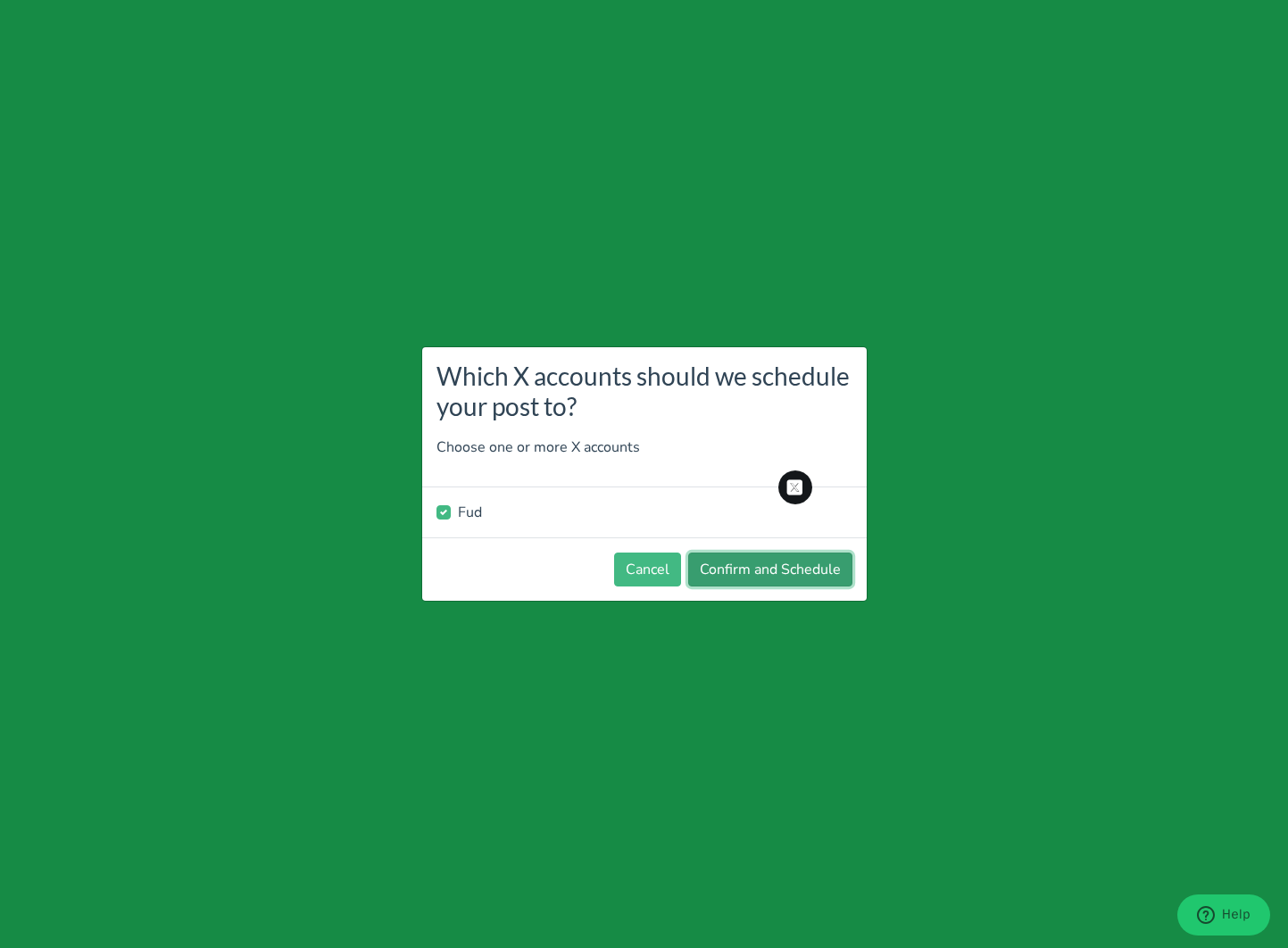 click on "Confirm and Schedule" at bounding box center [770, 570] 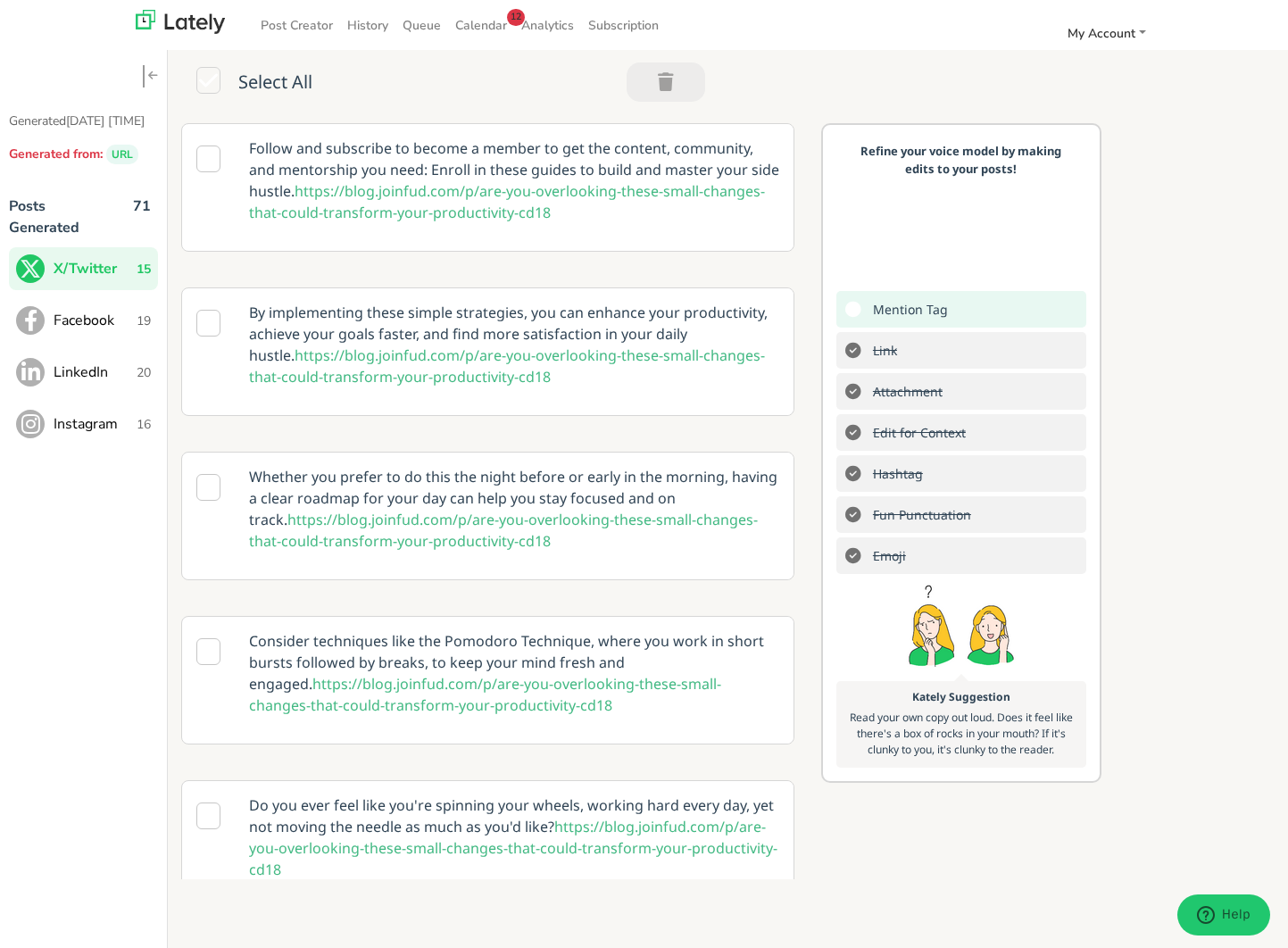 click on "Facebook 19" at bounding box center [83, 269] 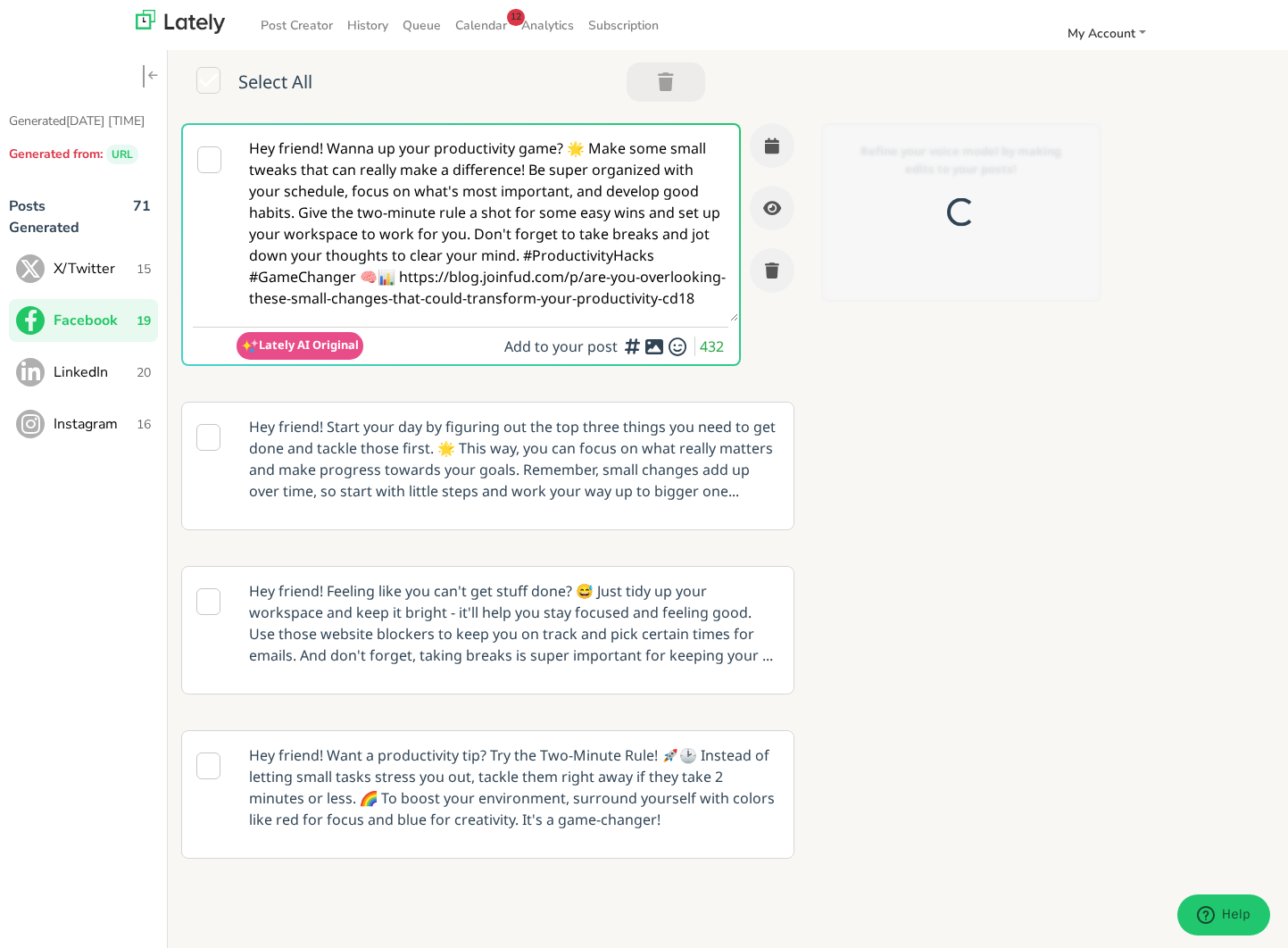 scroll, scrollTop: 0, scrollLeft: 0, axis: both 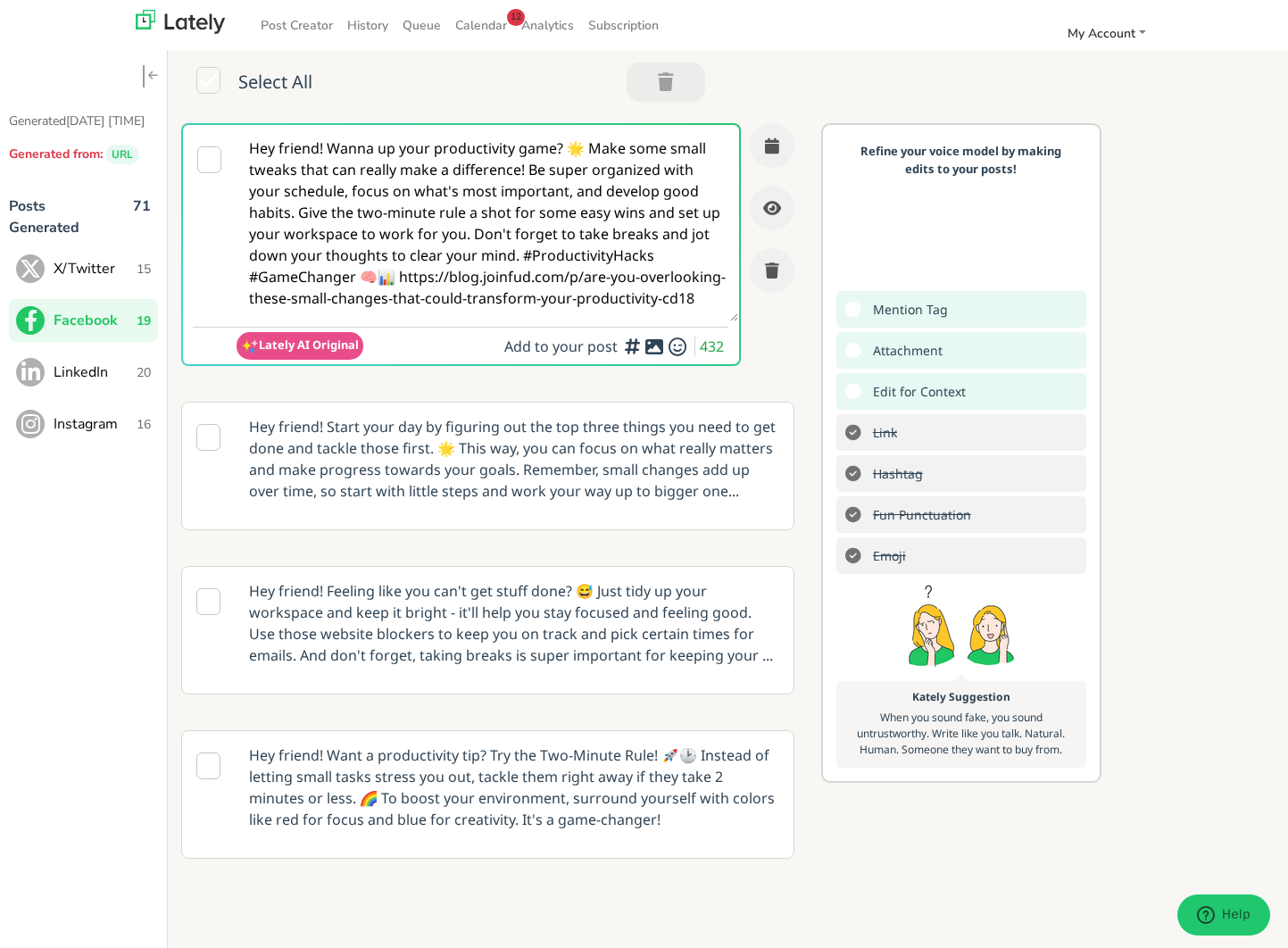 click on "Hey friend! Start your day by figuring out the top three things you need to get done and tackle those first. 🌟 This way, you can focus on what really matters and make progress towards your goals. Remember, small changes add up over time, so start with little steps and work your way up to bigger one..." at bounding box center (514, 459) 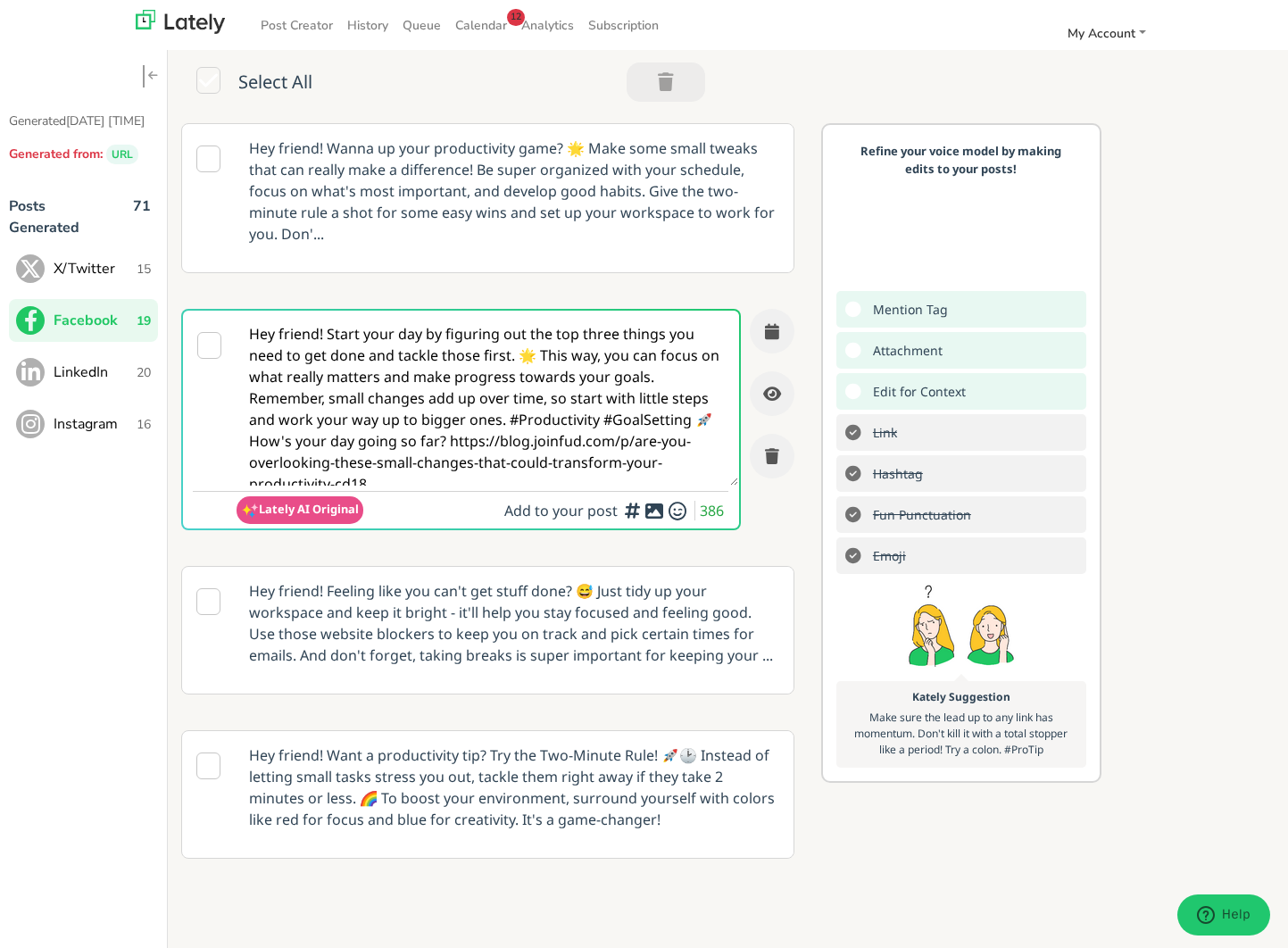 scroll, scrollTop: 0, scrollLeft: 0, axis: both 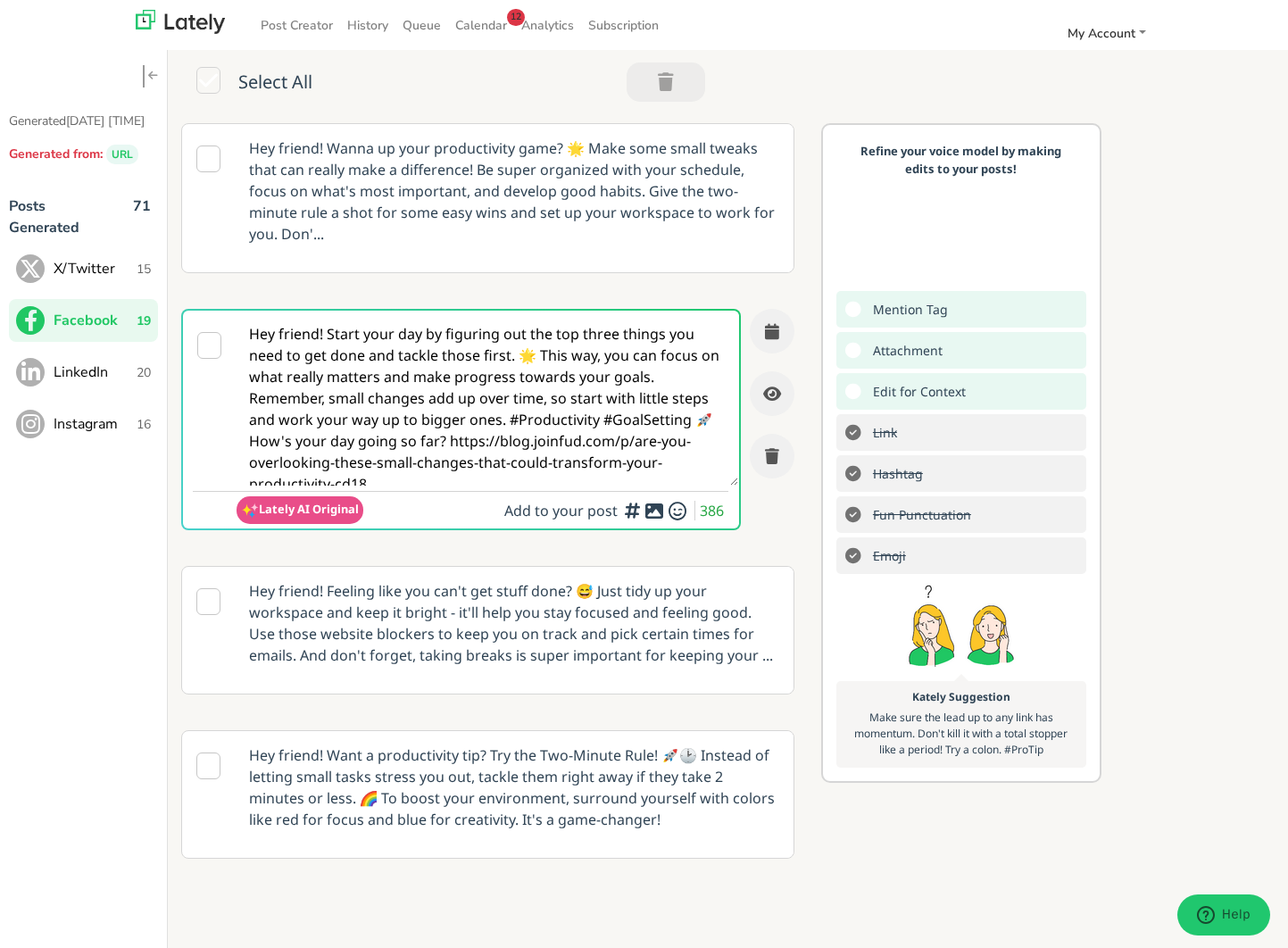 drag, startPoint x: 318, startPoint y: 311, endPoint x: 275, endPoint y: 320, distance: 43.9318 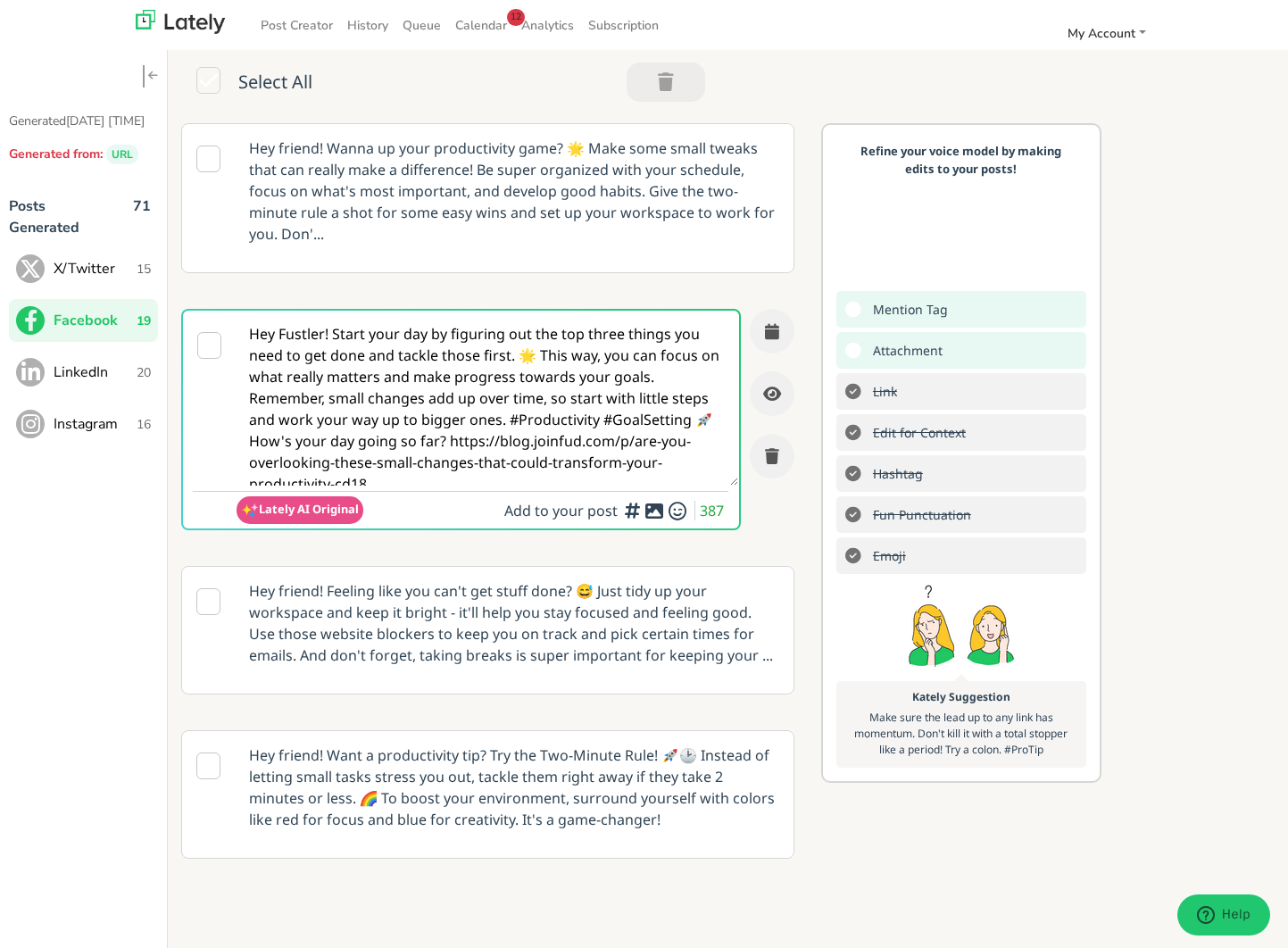 click on "Hey Fustler! Start your day by figuring out the top three things you need to get done and tackle those first. 🌟 This way, you can focus on what really matters and make progress towards your goals. Remember, small changes add up over time, so start with little steps and work your way up to bigger ones. #Productivity #GoalSetting 🚀 How's your day going so far? https://blog.joinfud.com/p/are-you-overlooking-these-small-changes-that-could-transform-your-productivity-cd18" at bounding box center [487, 398] 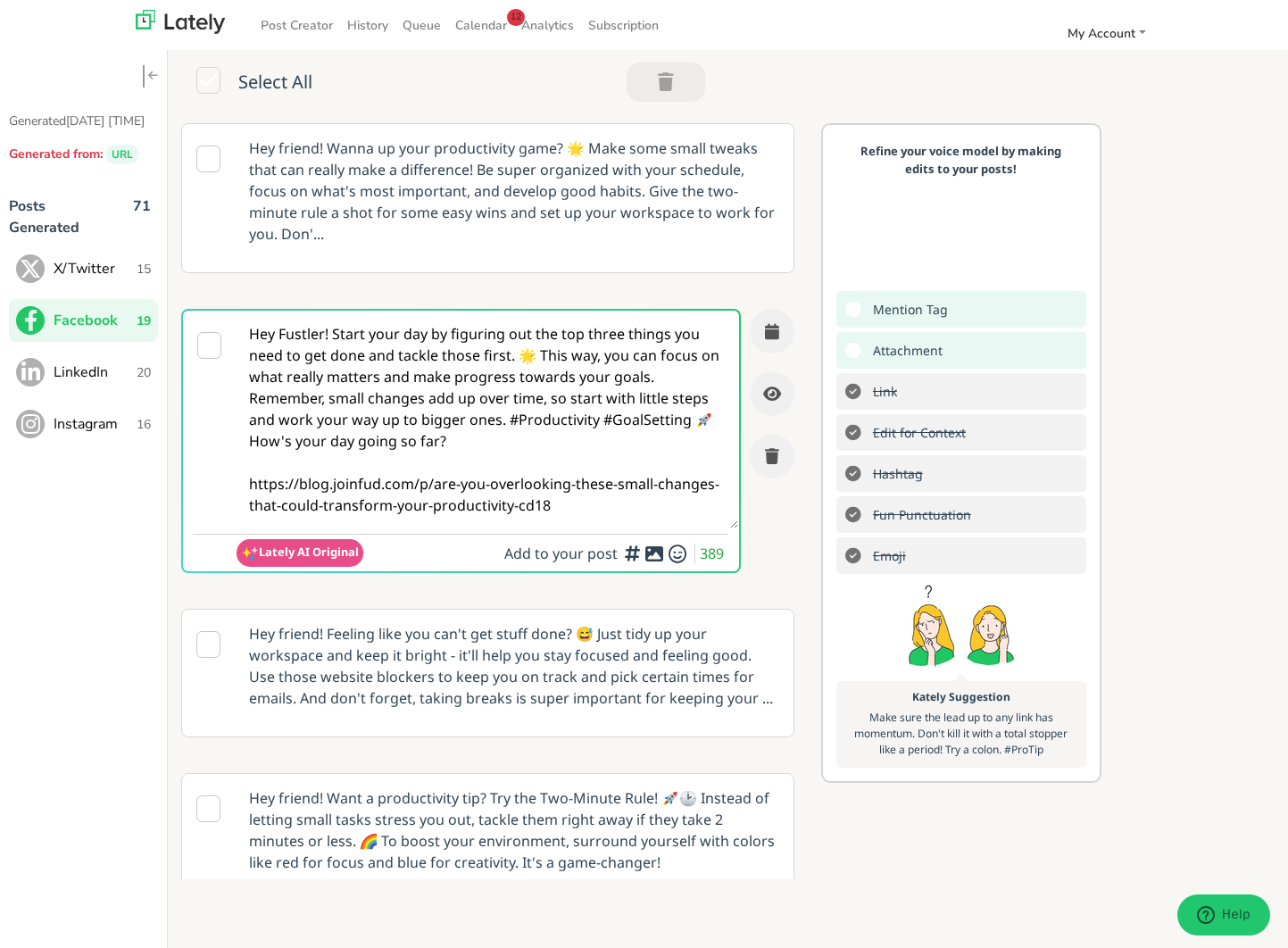 type on "Hey Fustler! Start your day by figuring out the top three things you need to get done and tackle those first. 🌟 This way, you can focus on what really matters and make progress towards your goals. Remember, small changes add up over time, so start with little steps and work your way up to bigger ones. #Productivity #GoalSetting 🚀 How's your day going so far?
https://blog.joinfud.com/p/are-you-overlooking-these-small-changes-that-could-transform-your-productivity-cd18" 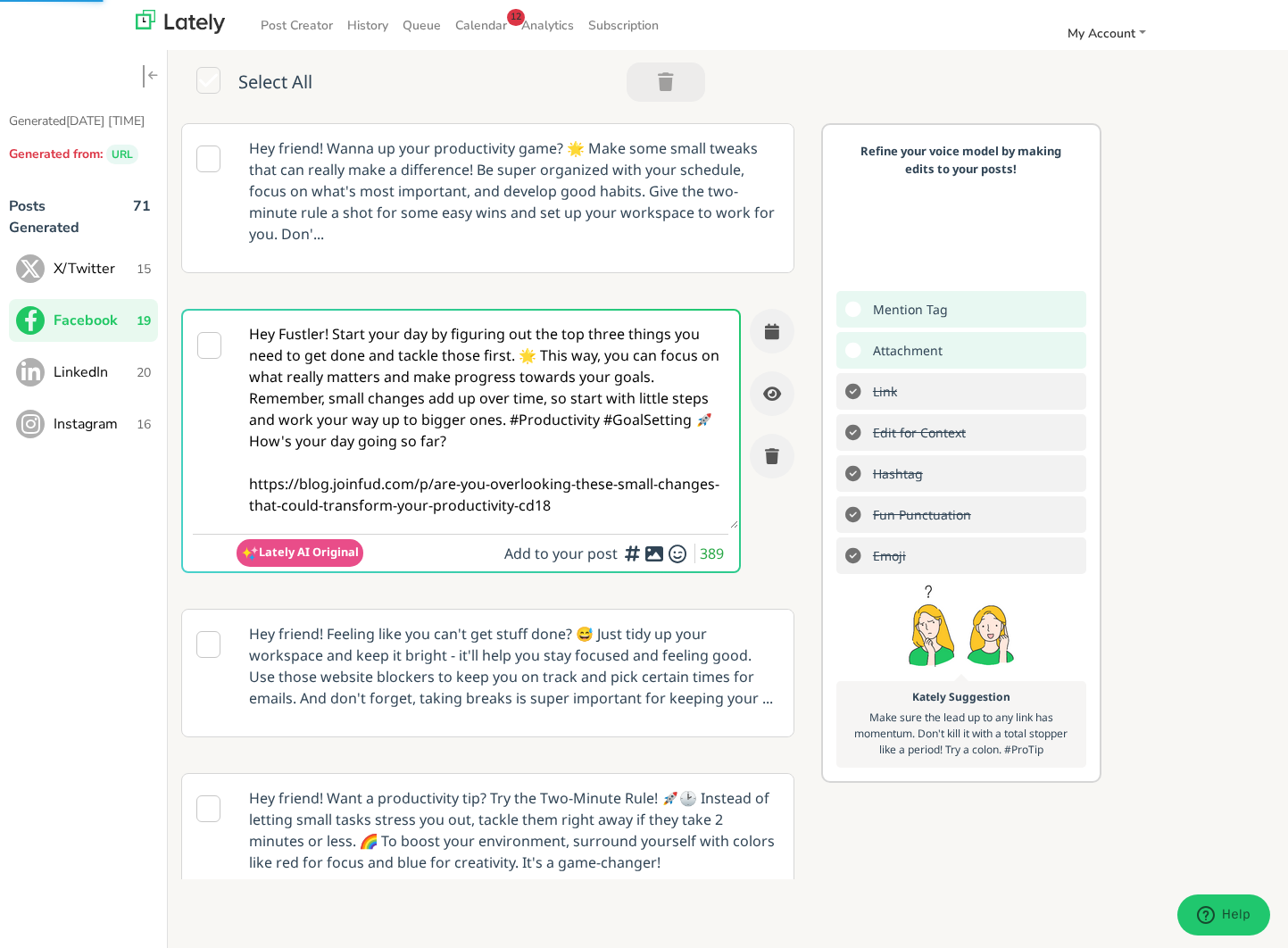 click at bounding box center (654, 553) 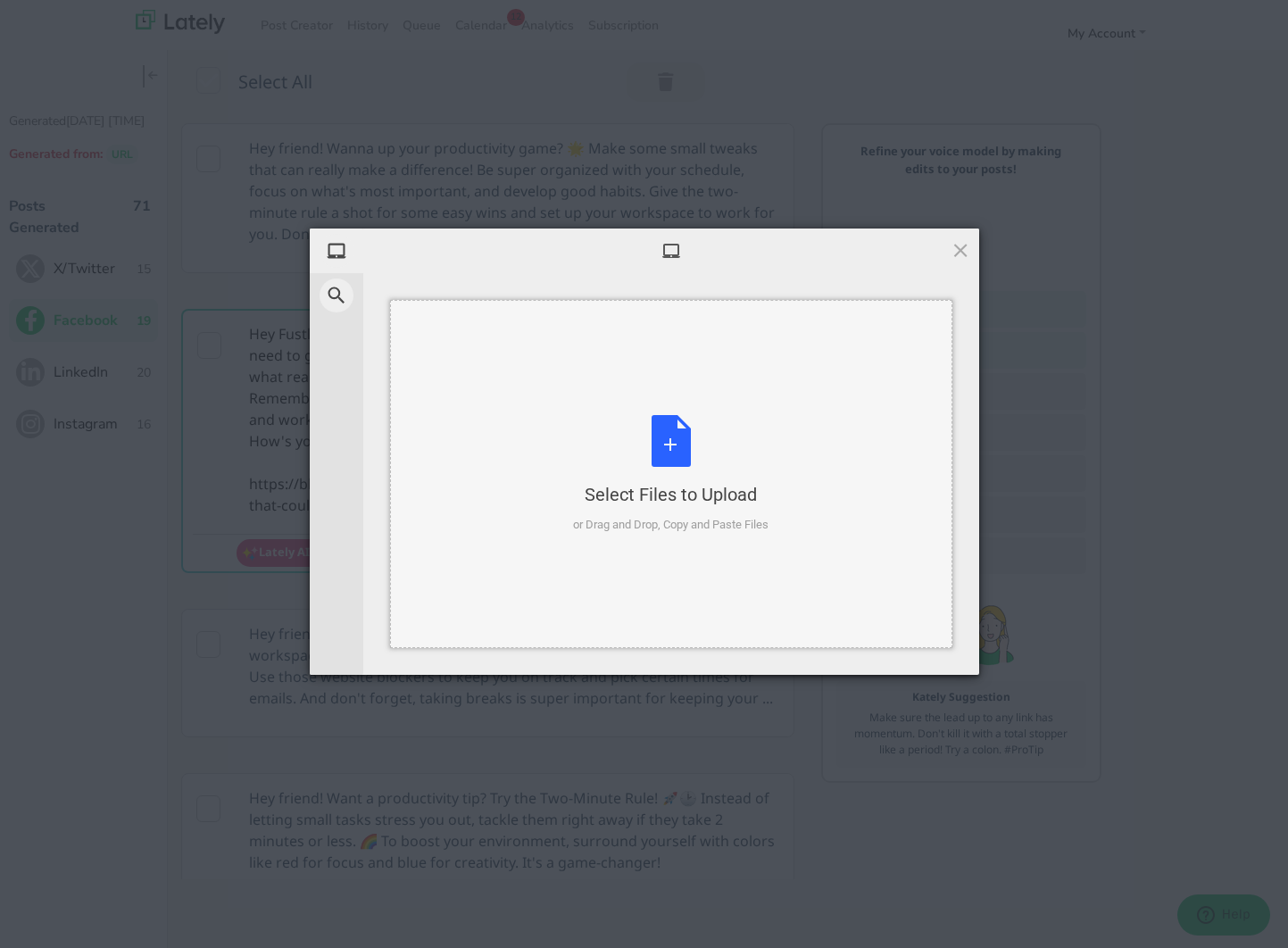 click on "Select Files to Upload
or Drag and Drop, Copy and Paste Files" at bounding box center [670, 474] 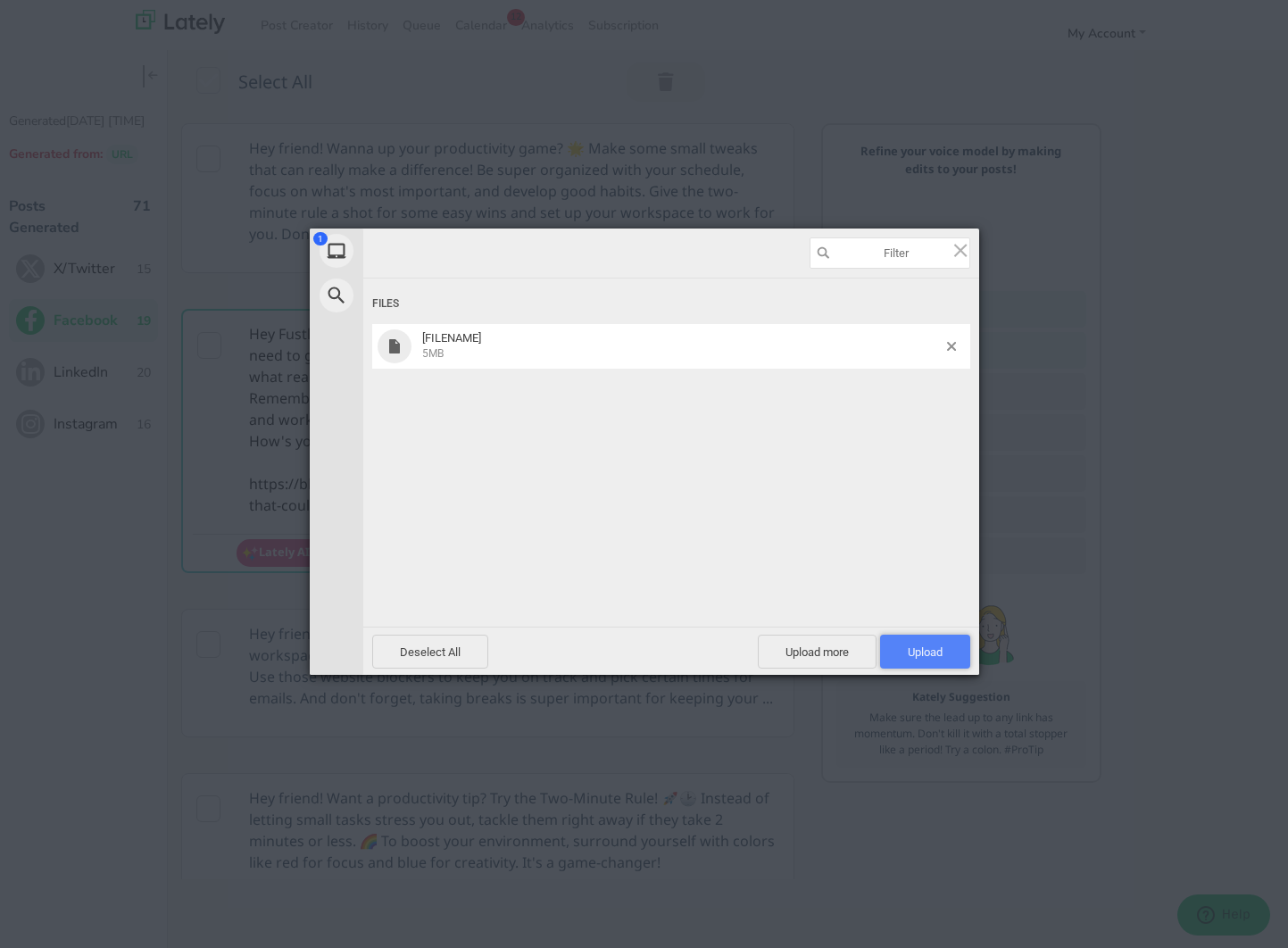 click on "Upload
1" at bounding box center (925, 652) 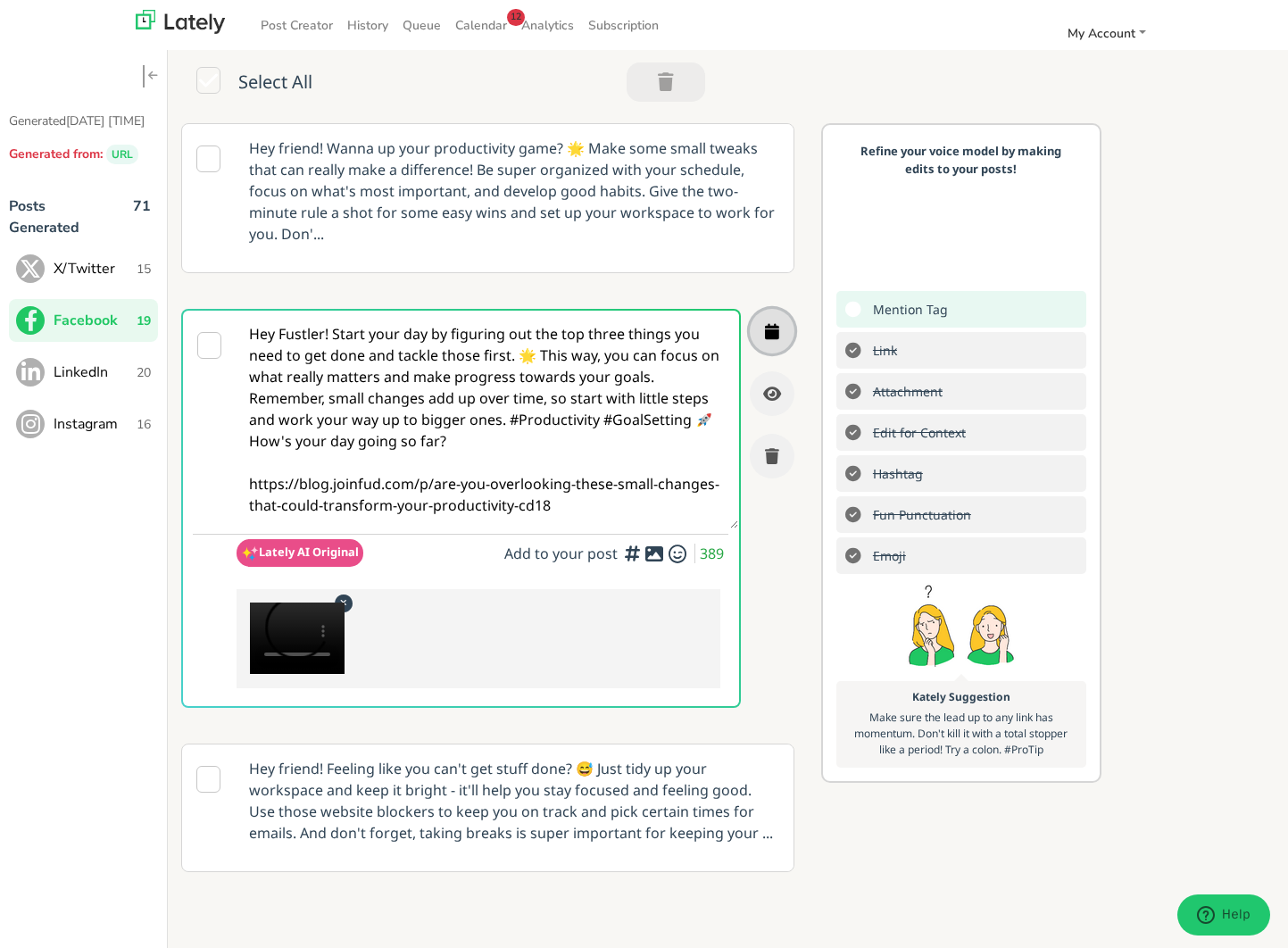 click at bounding box center [772, 331] 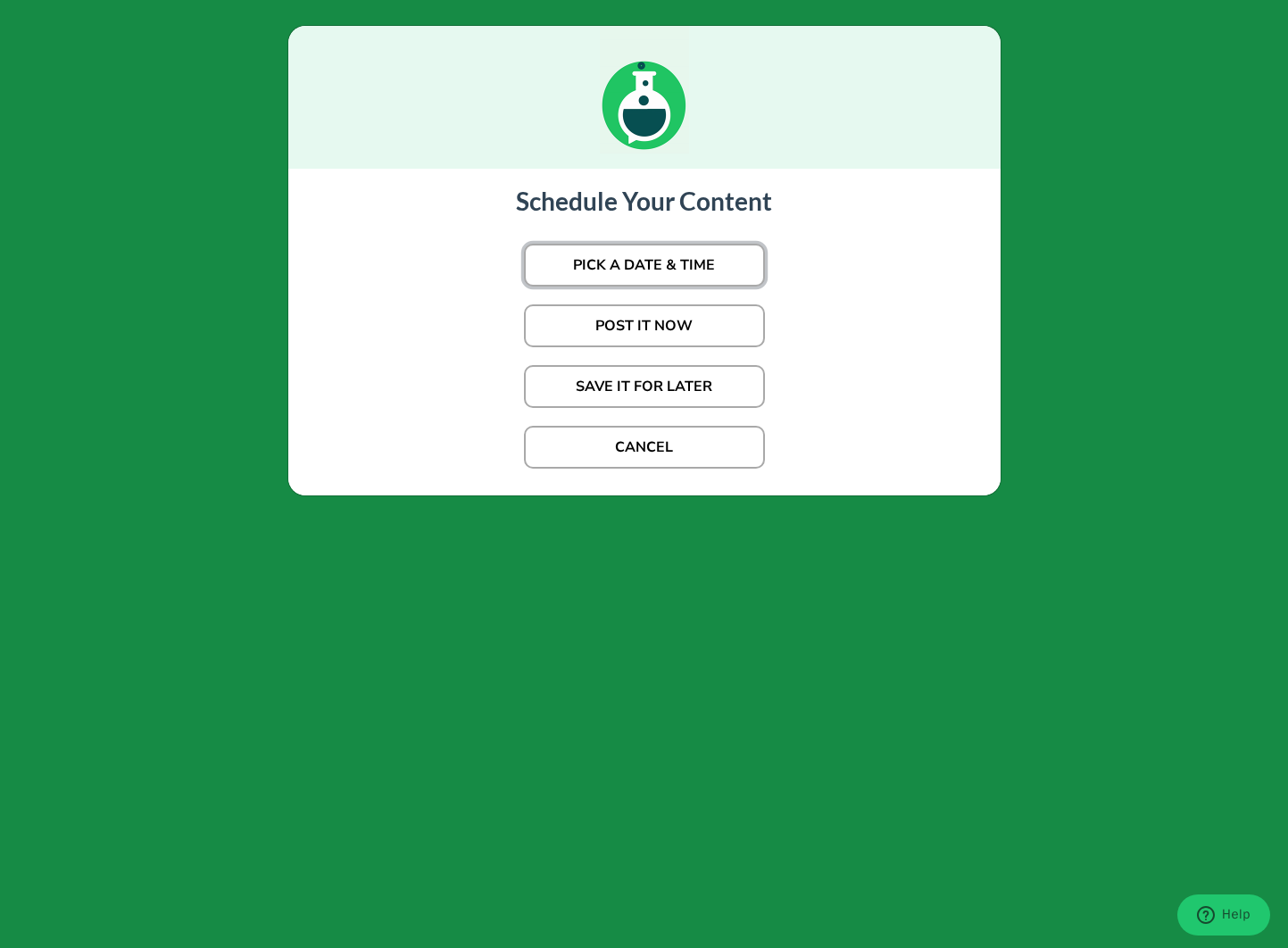 click on "PICK A DATE & TIME" at bounding box center [644, 265] 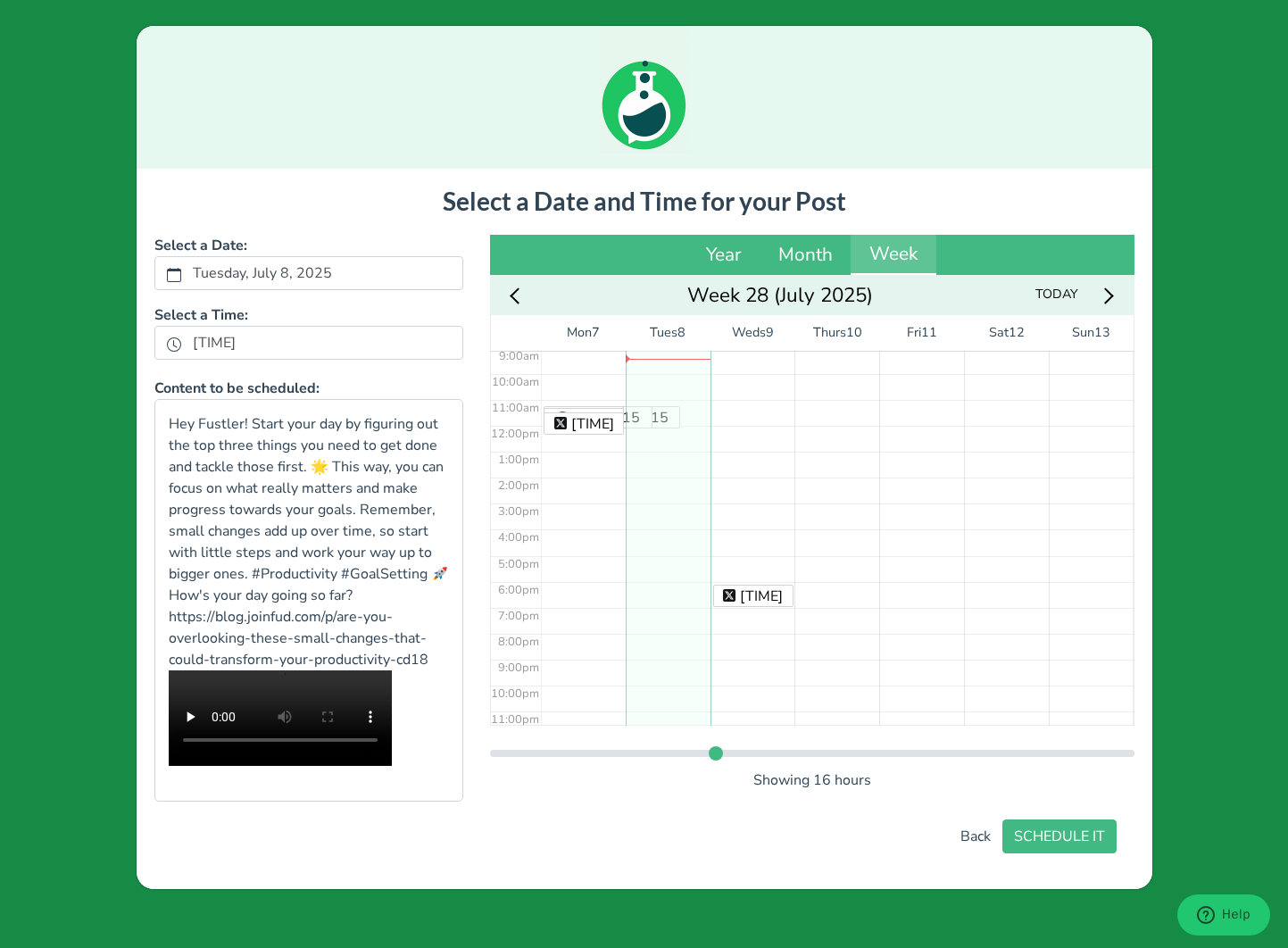 scroll, scrollTop: 248, scrollLeft: 0, axis: vertical 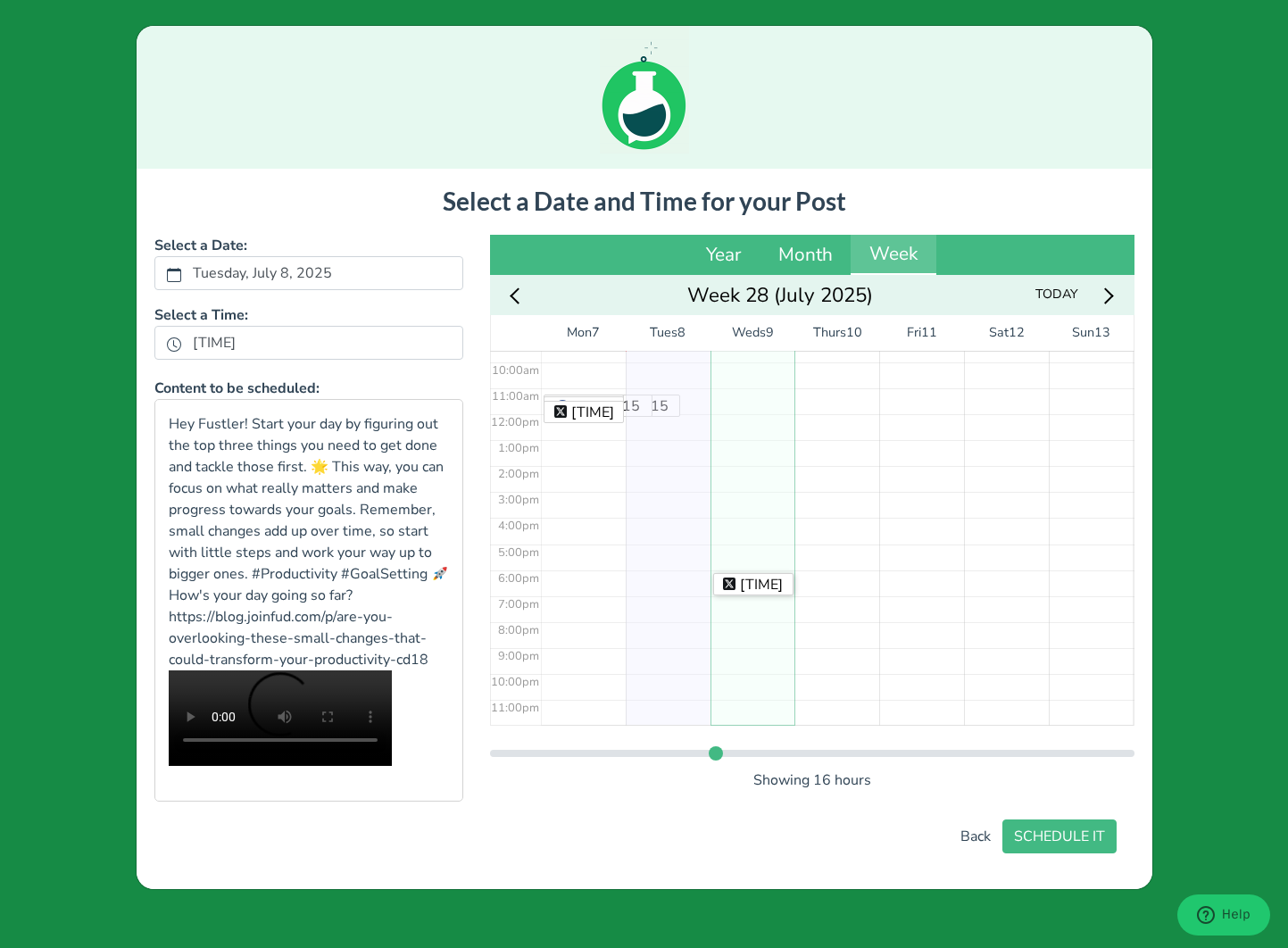 click on "[TIME]" at bounding box center [753, 584] 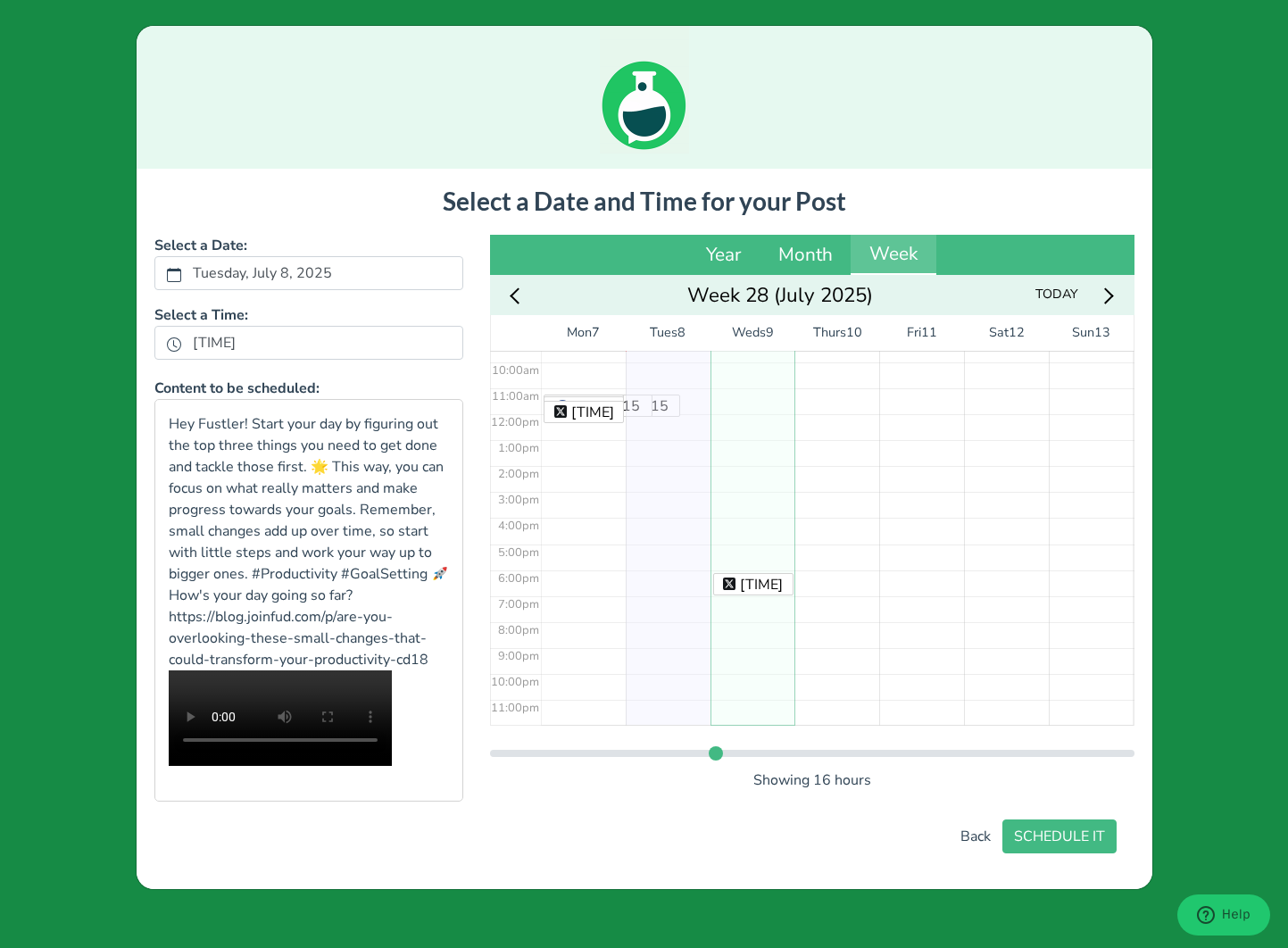 click on "[TIME]" at bounding box center [752, 413] 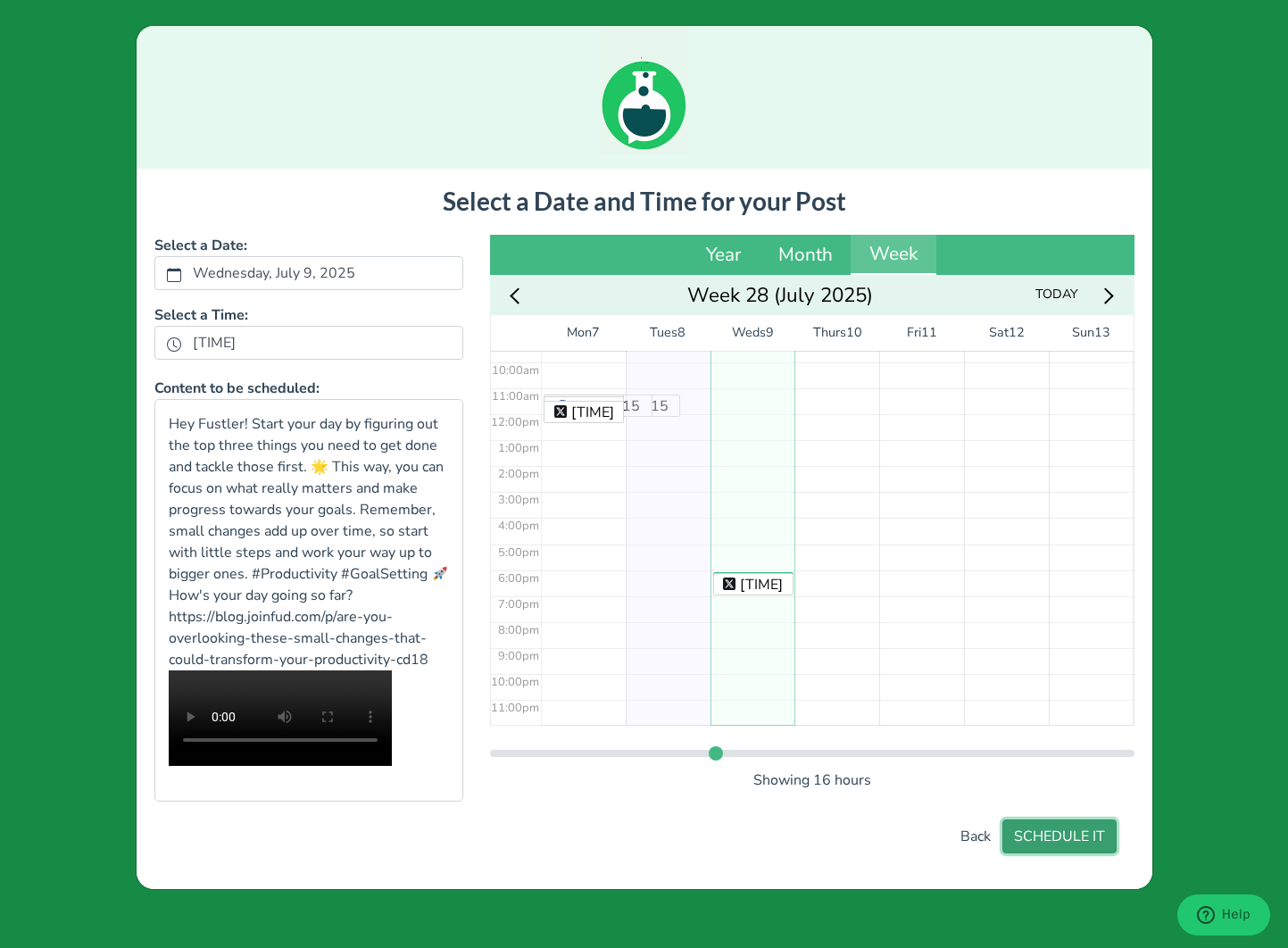 click on "SCHEDULE IT" at bounding box center [1059, 836] 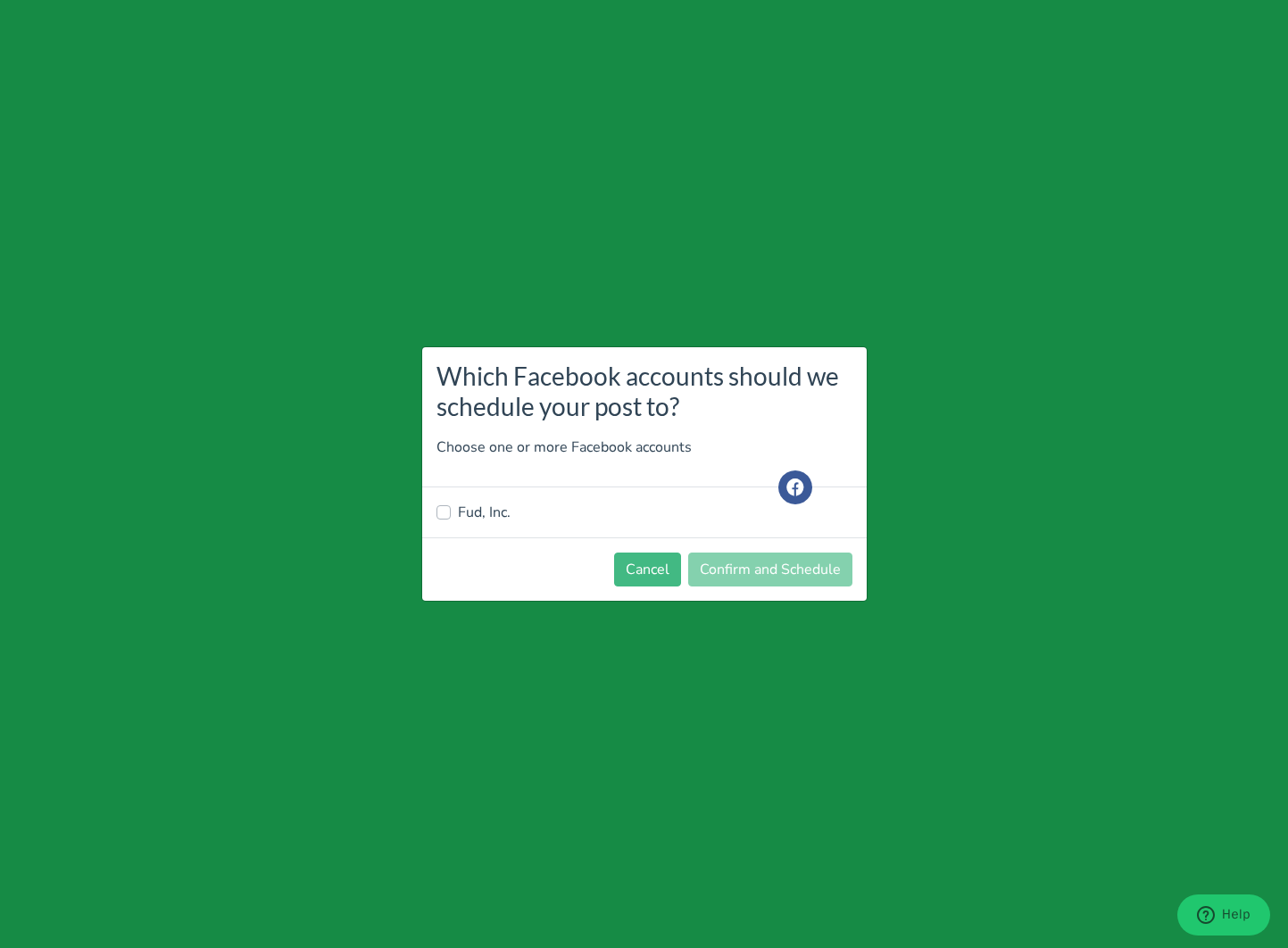 click on "Fud, Inc." at bounding box center (484, 512) 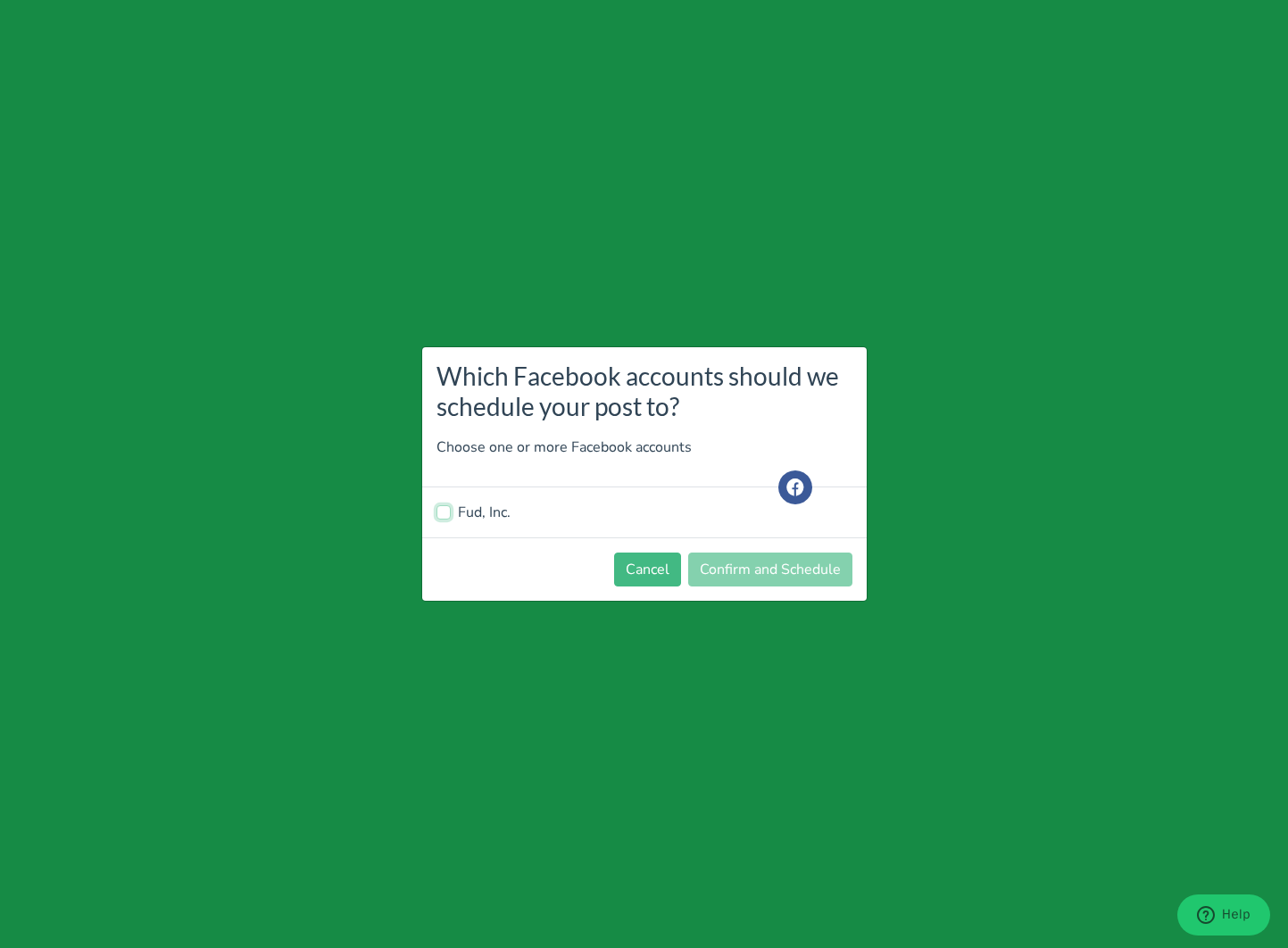 click on "Fud, Inc." at bounding box center (444, 511) 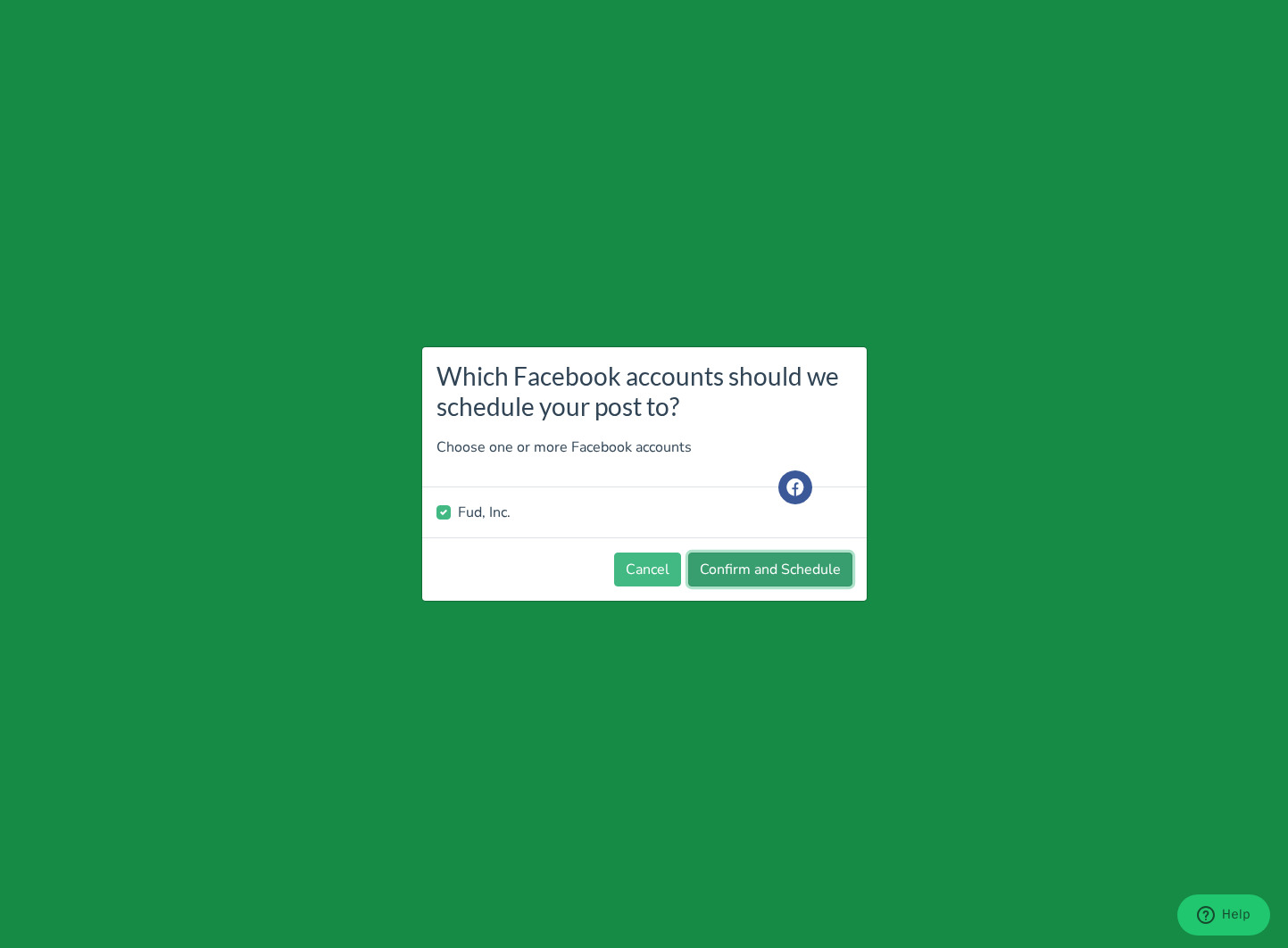 click on "Confirm and Schedule" at bounding box center (770, 570) 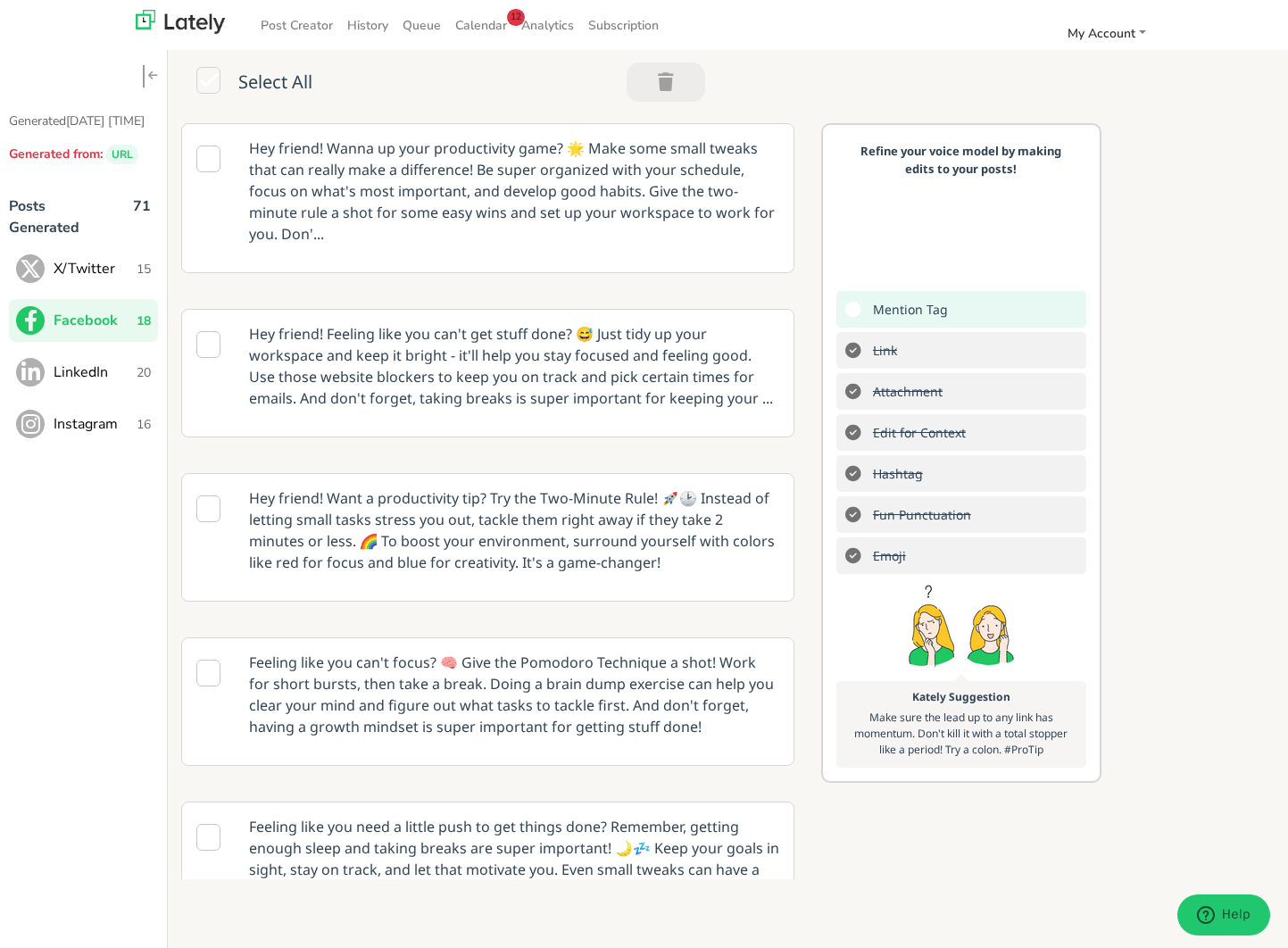 click on "LinkedIn" at bounding box center (95, 269) 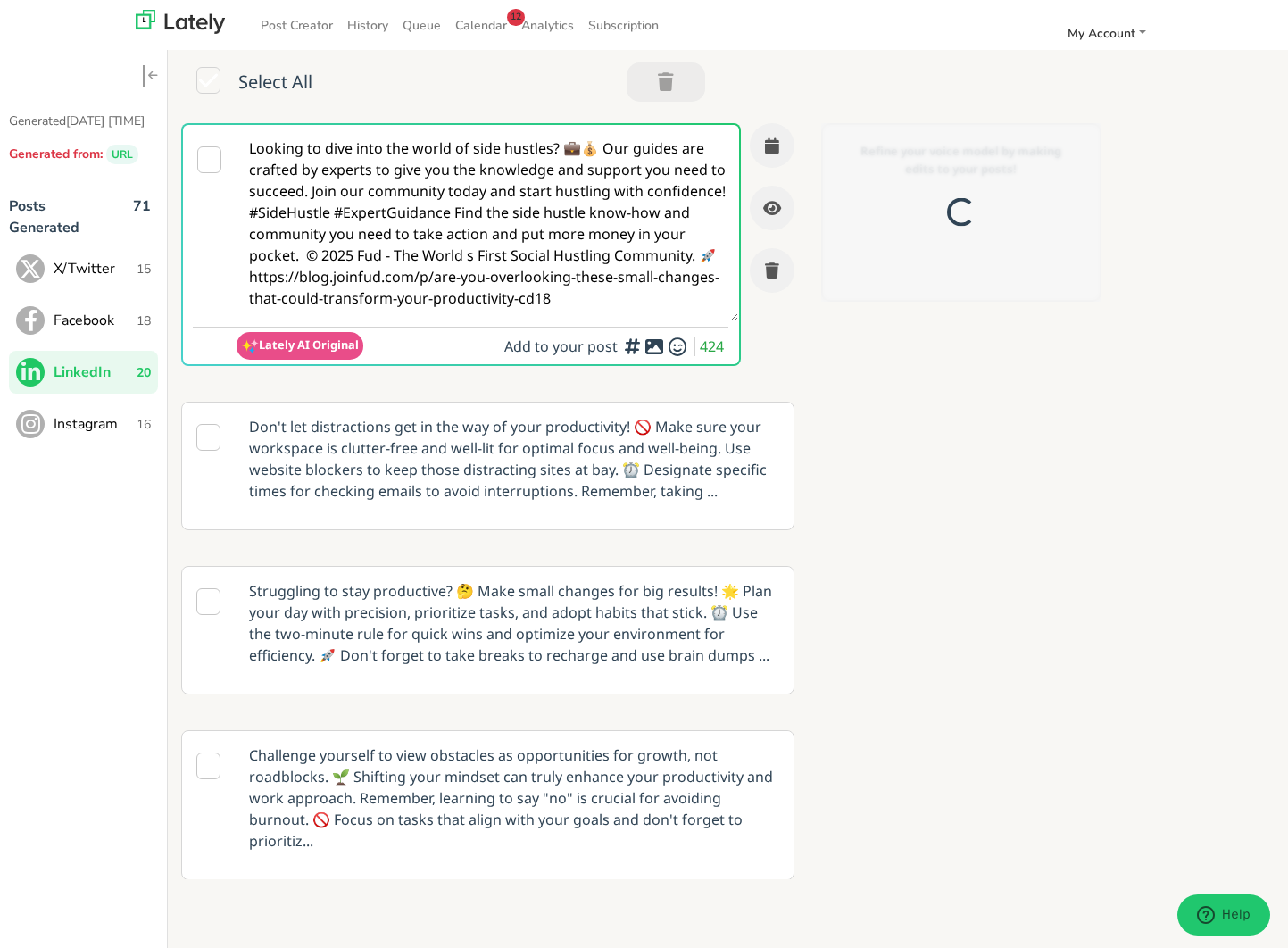 scroll, scrollTop: 0, scrollLeft: 0, axis: both 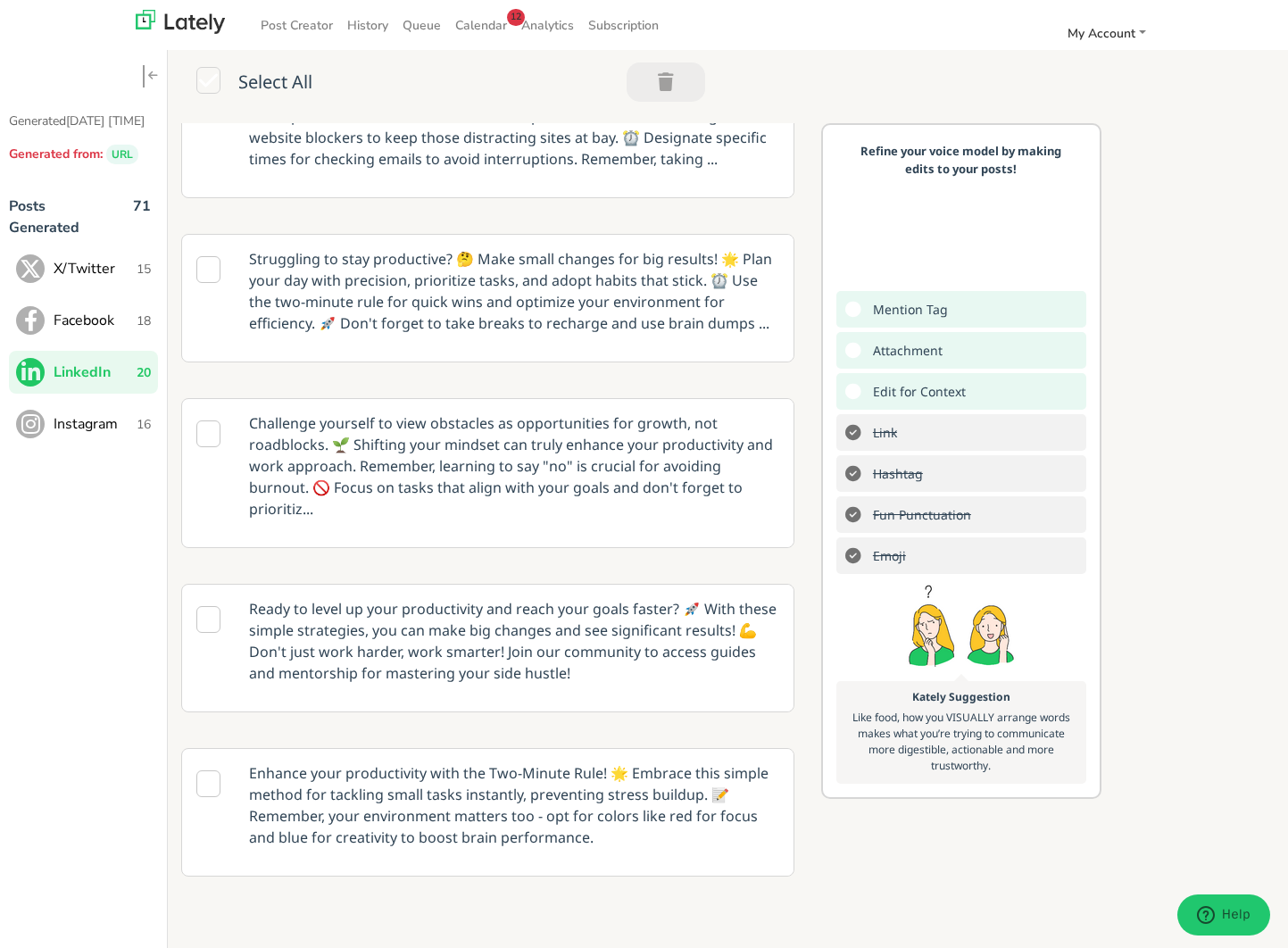 click on "Challenge yourself to view obstacles as opportunities for growth, not roadblocks. 🌱 Shifting your mindset can truly enhance your productivity and work approach. Remember, learning to say "no" is crucial for avoiding burnout. 🚫 Focus on tasks that align with your goals and don't forget to prioritiz..." at bounding box center (514, 127) 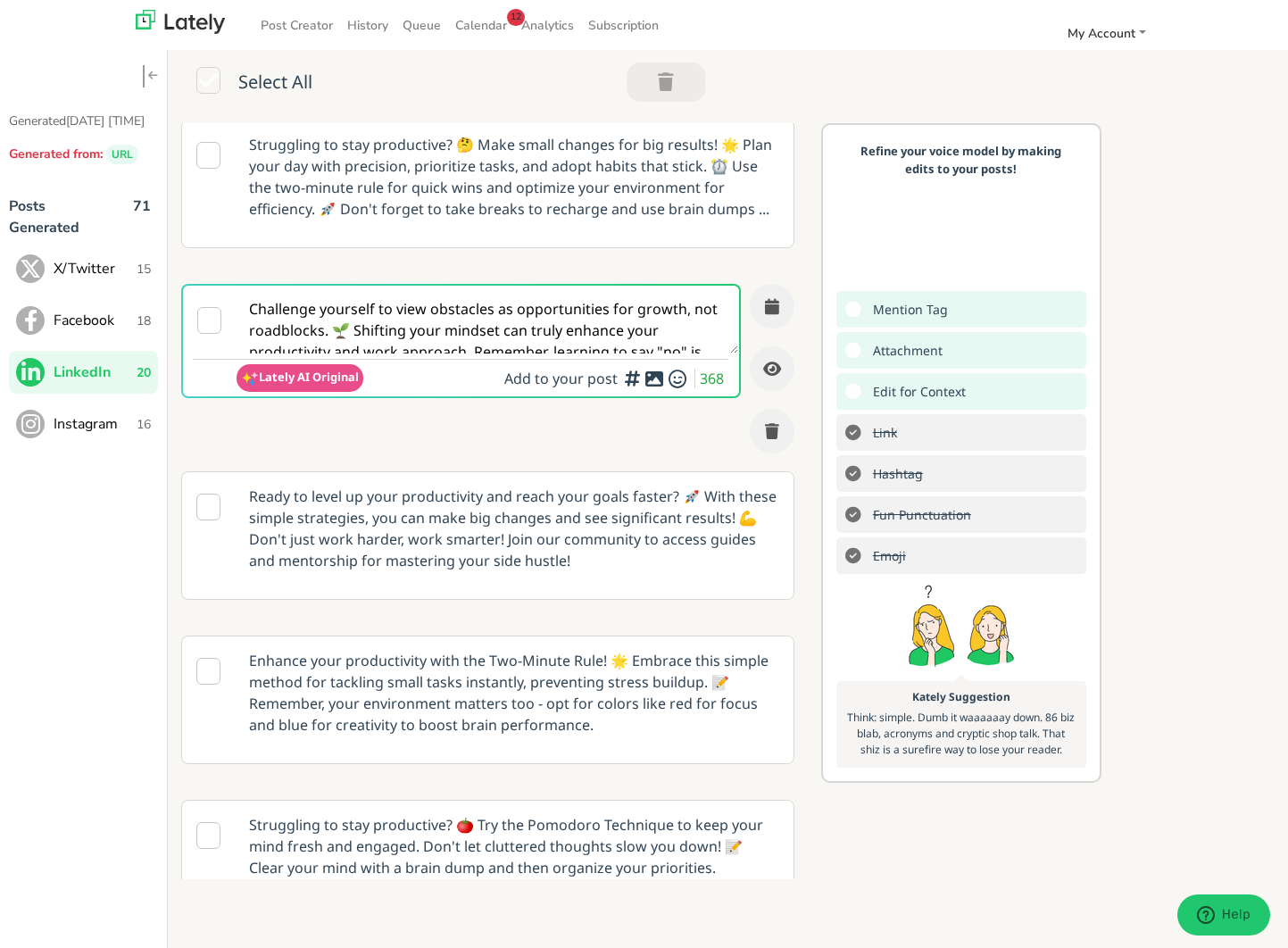 scroll, scrollTop: 219, scrollLeft: 0, axis: vertical 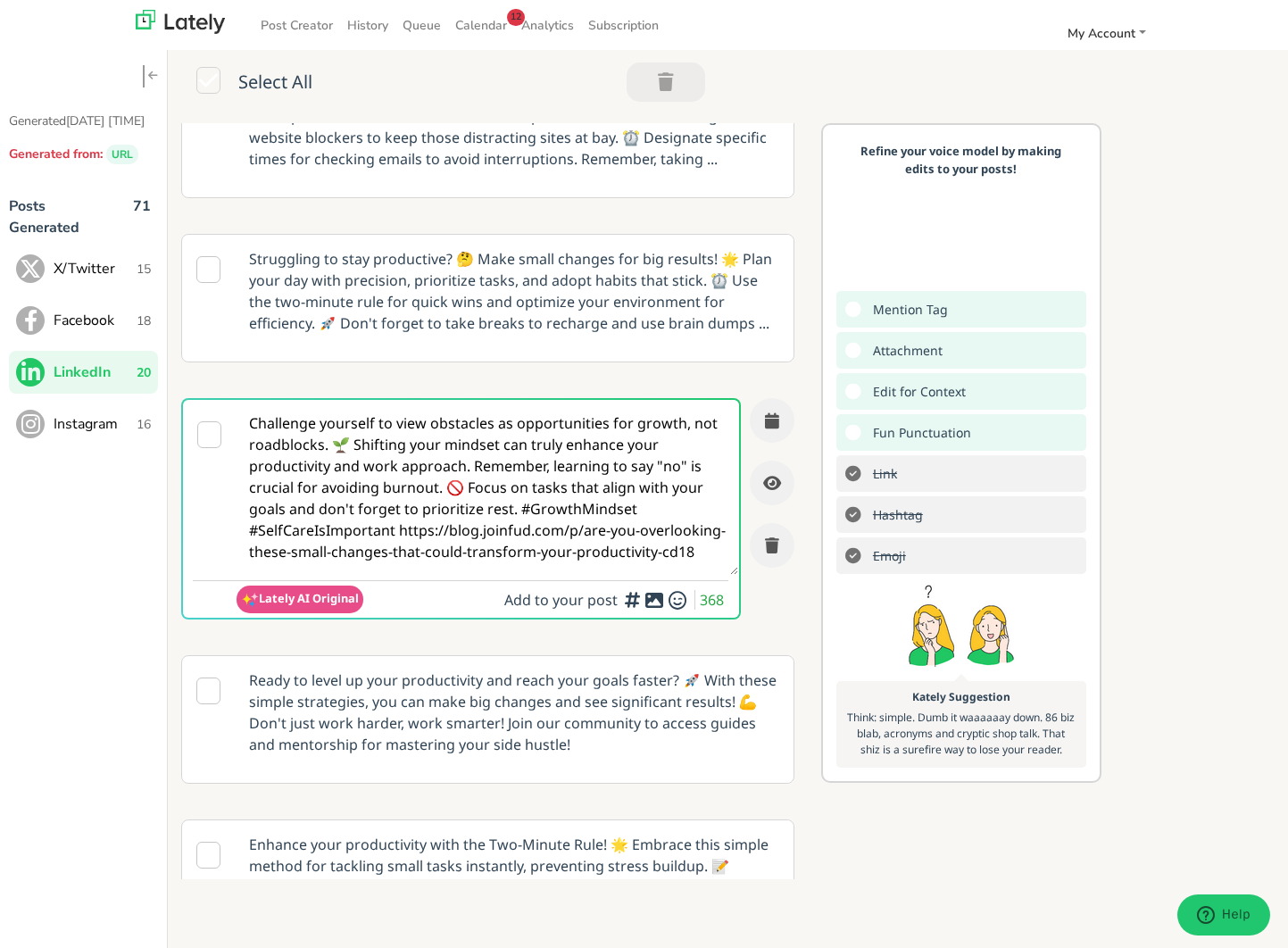 drag, startPoint x: 399, startPoint y: 529, endPoint x: 502, endPoint y: 629, distance: 143.55835 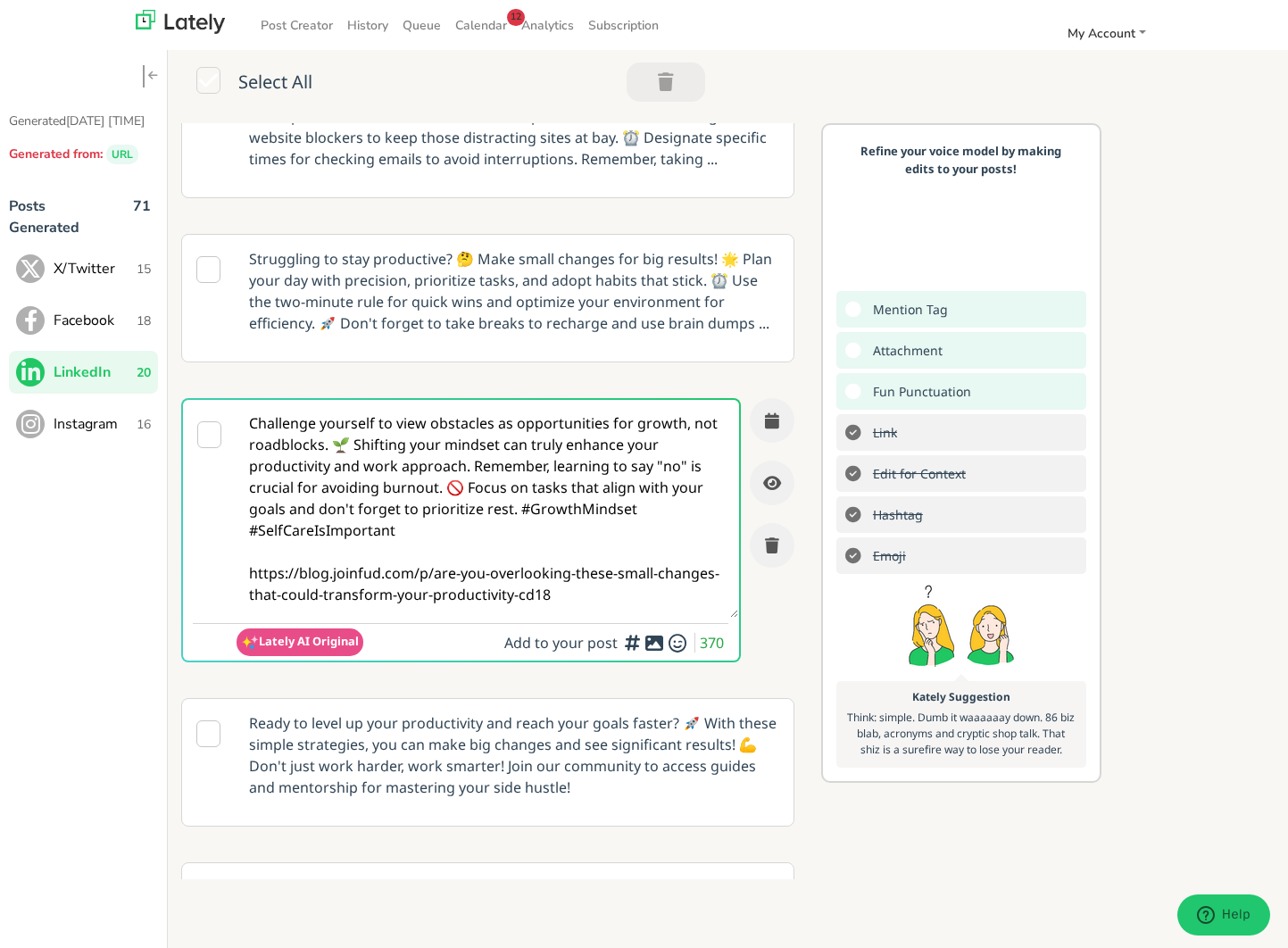 type on "Challenge yourself to view obstacles as opportunities for growth, not roadblocks. 🌱 Shifting your mindset can truly enhance your productivity and work approach. Remember, learning to say "no" is crucial for avoiding burnout. 🚫 Focus on tasks that align with your goals and don't forget to prioritize rest. #GrowthMindset #SelfCareIsImportant
https://blog.joinfud.com/p/are-you-overlooking-these-small-changes-that-could-transform-your-productivity-cd18" 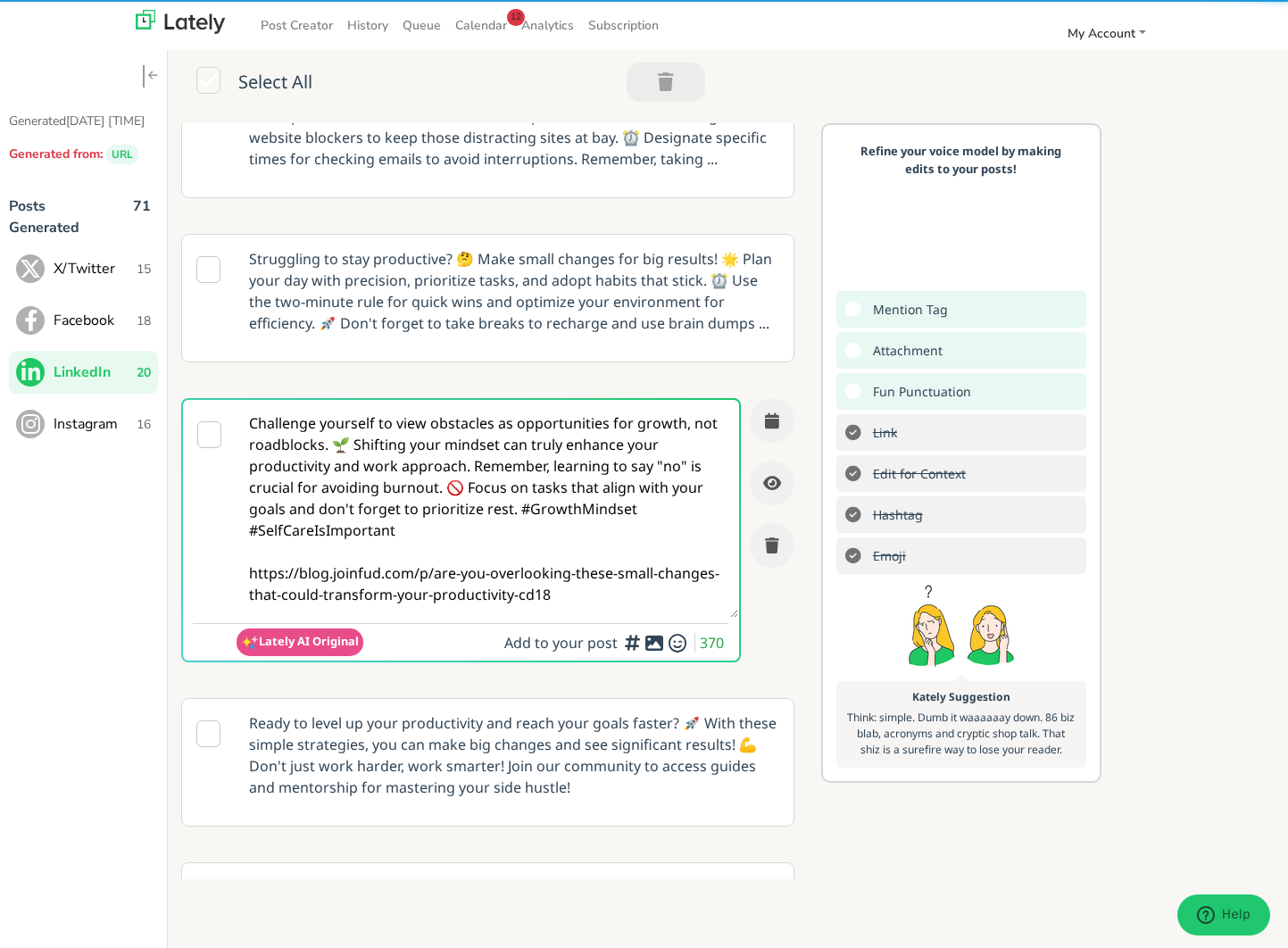 click at bounding box center [653, 638] 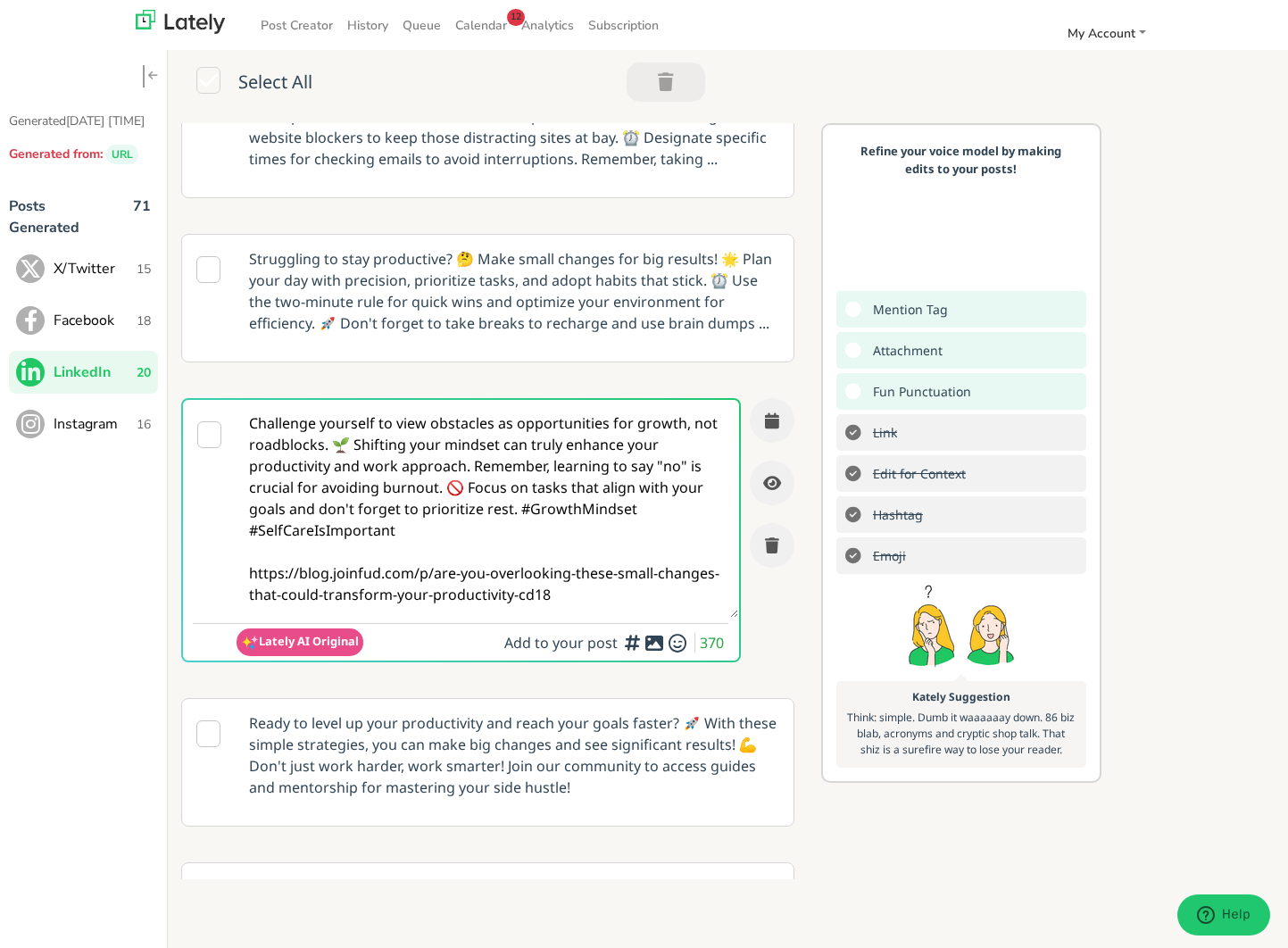 click at bounding box center [654, 643] 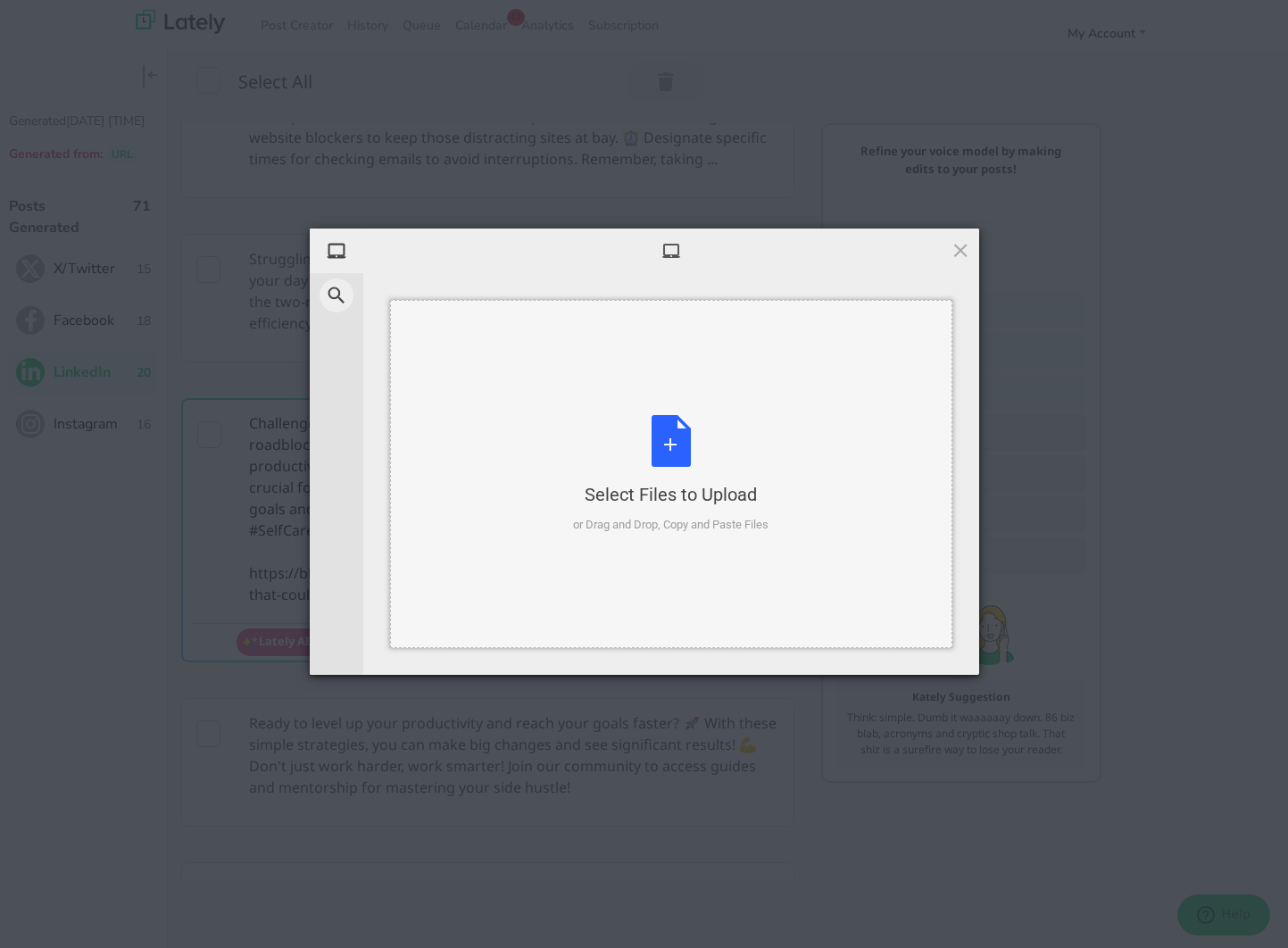 click on "Select Files to Upload
or Drag and Drop, Copy and Paste Files" at bounding box center (670, 474) 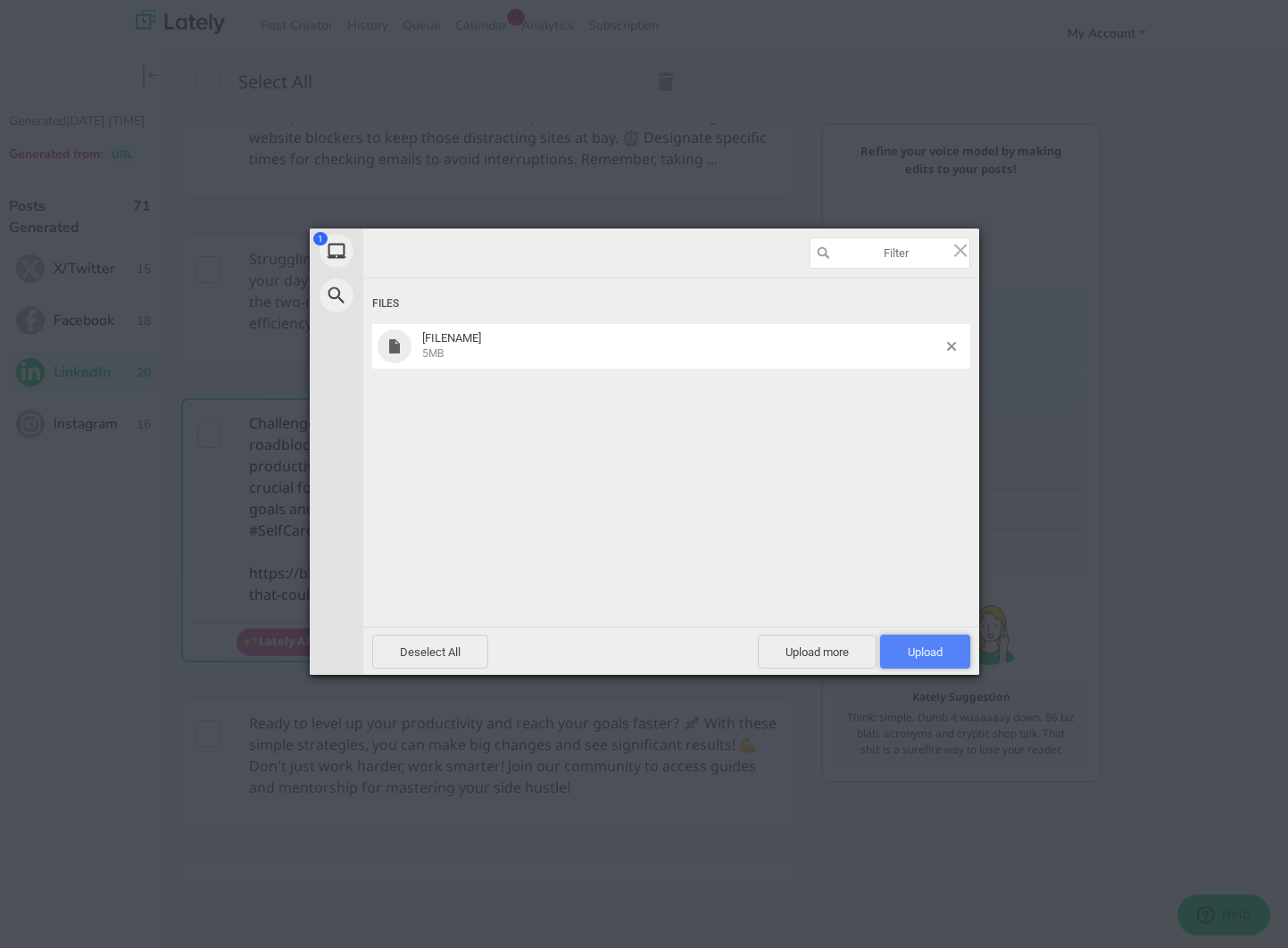 click on "Upload
1" at bounding box center (925, 652) 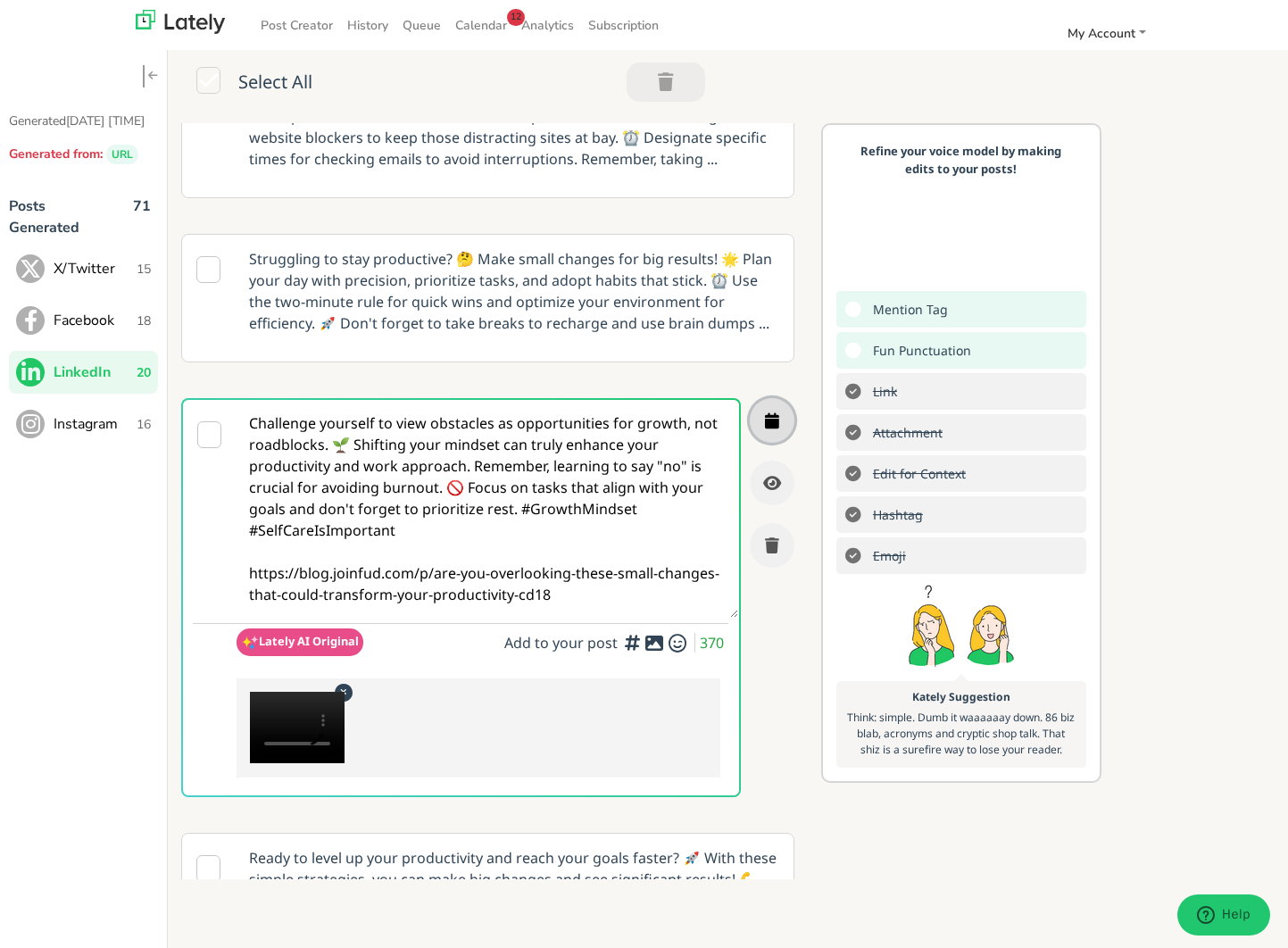 click at bounding box center [772, 420] 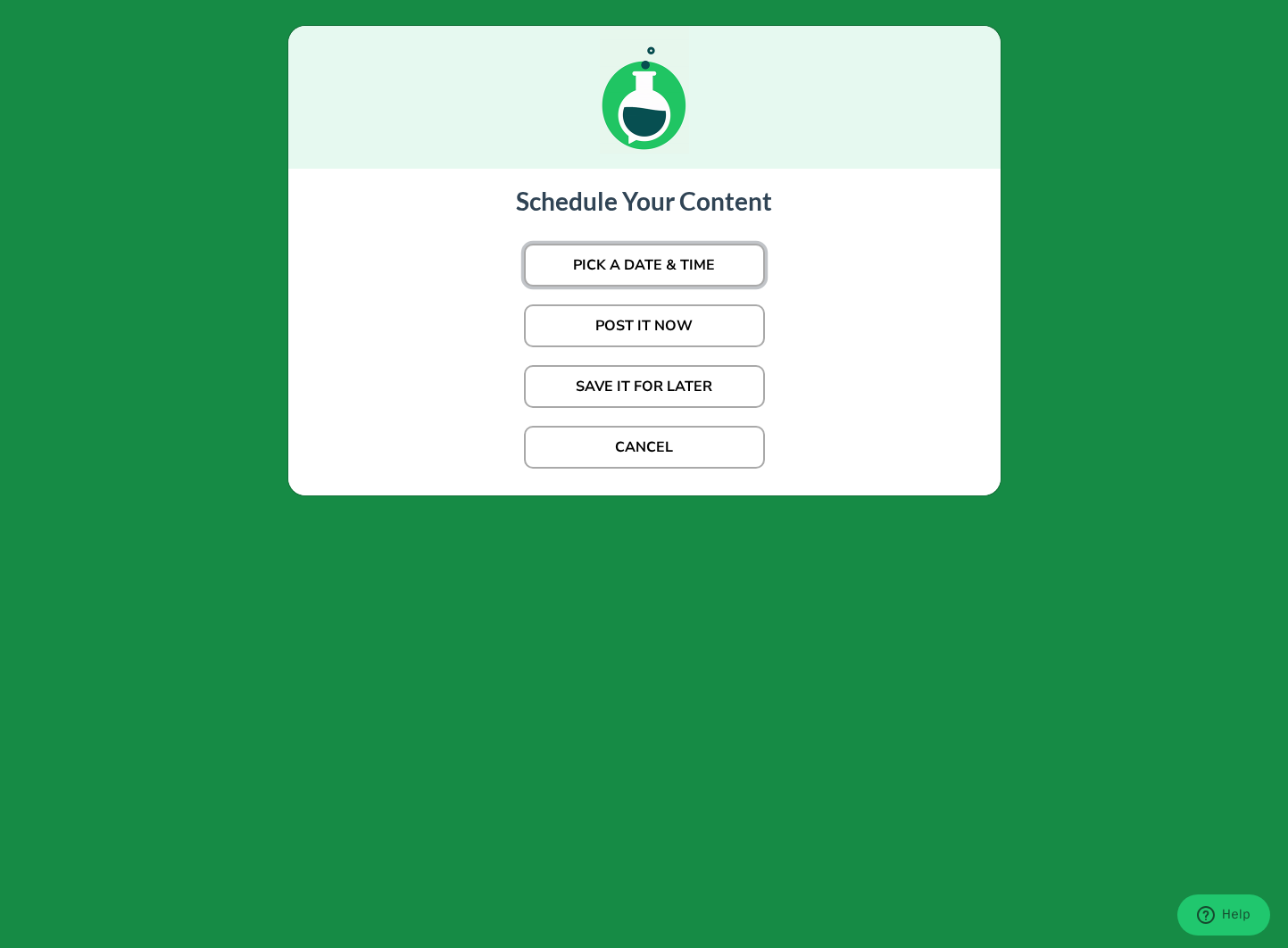 click on "PICK A DATE & TIME" at bounding box center (644, 265) 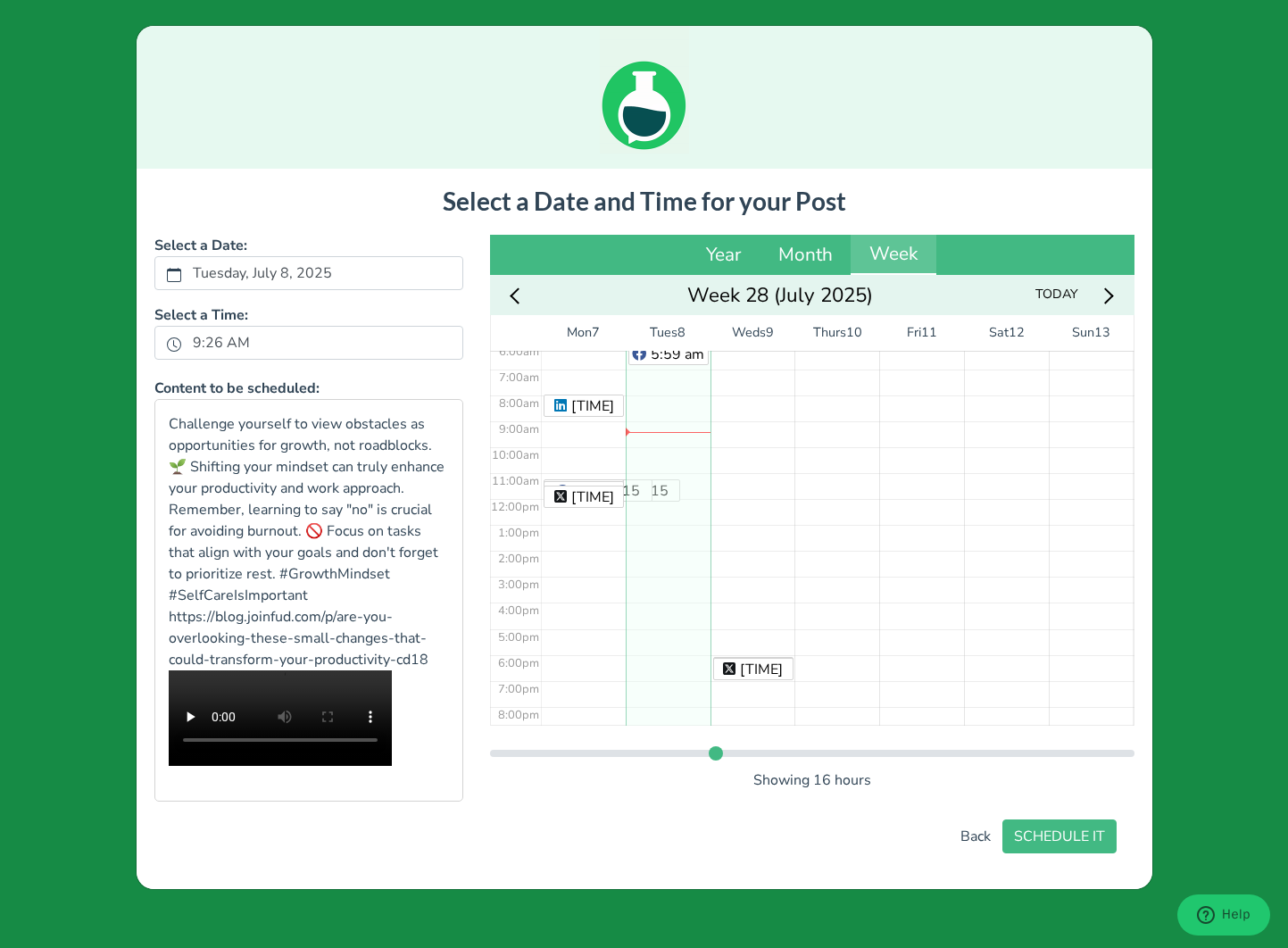 scroll, scrollTop: 248, scrollLeft: 0, axis: vertical 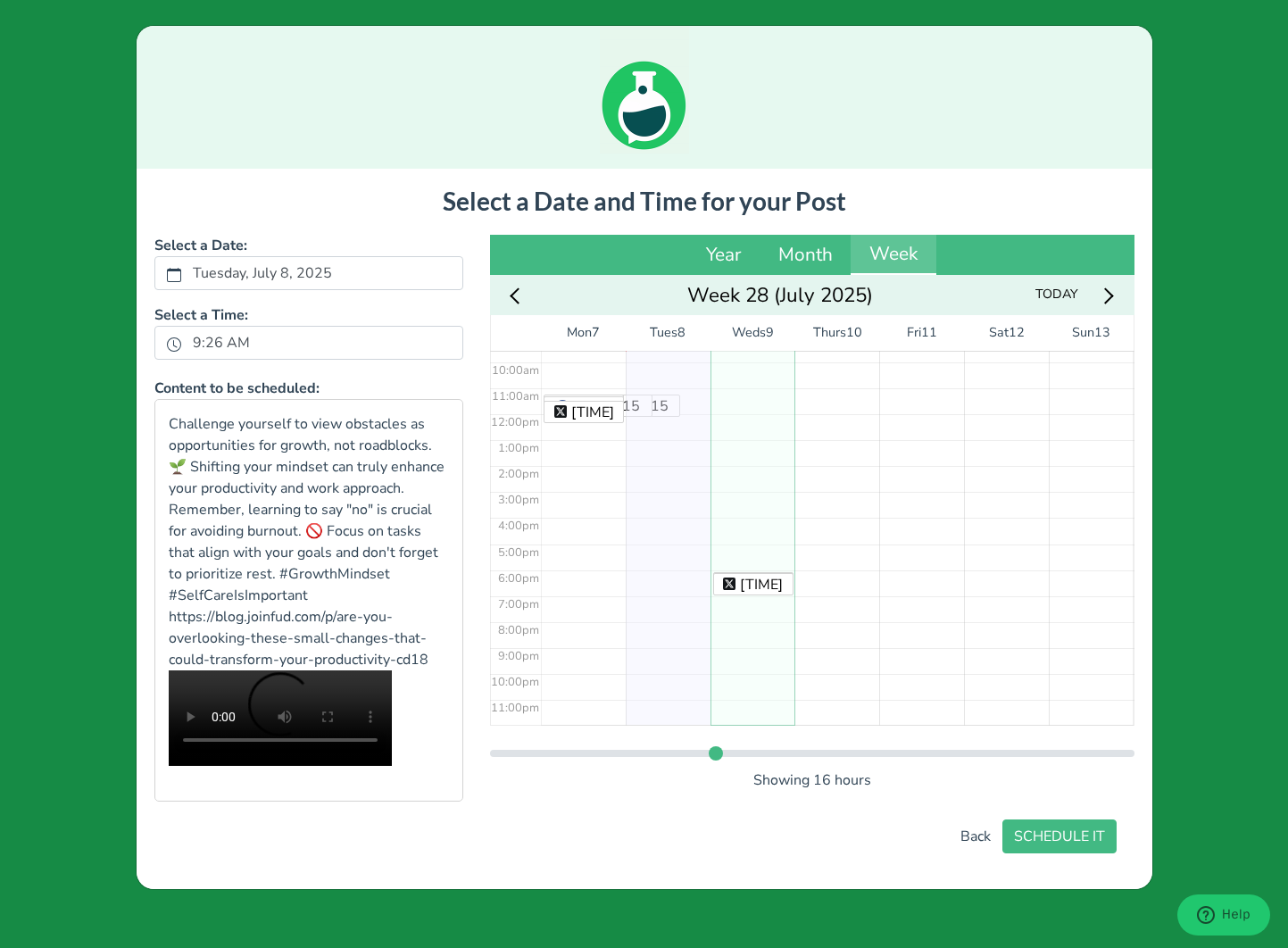 click on "[TIME] [TIME]" at bounding box center [752, 413] 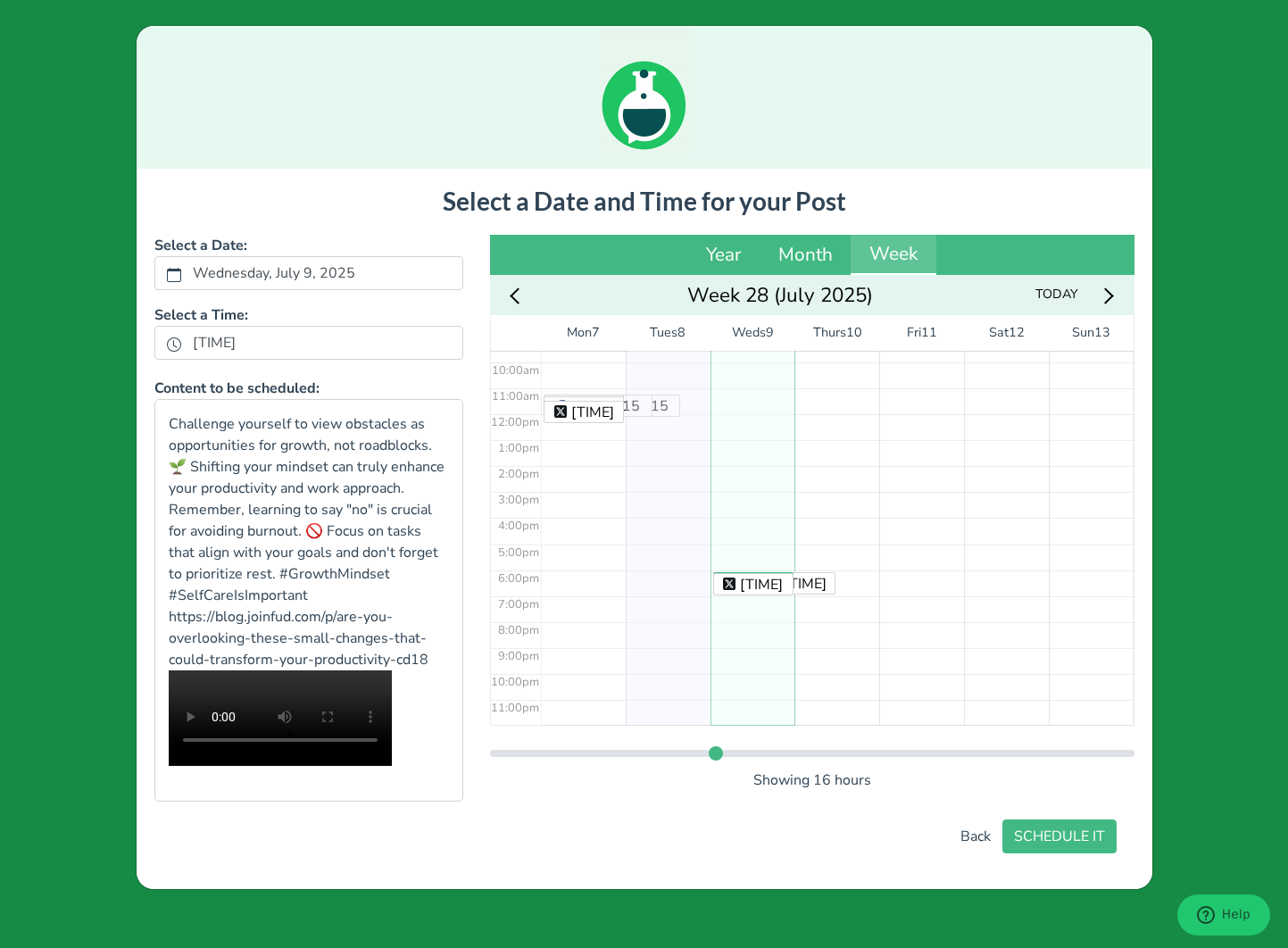 click on "[TIME] [TIME] [TIME]" at bounding box center [752, 413] 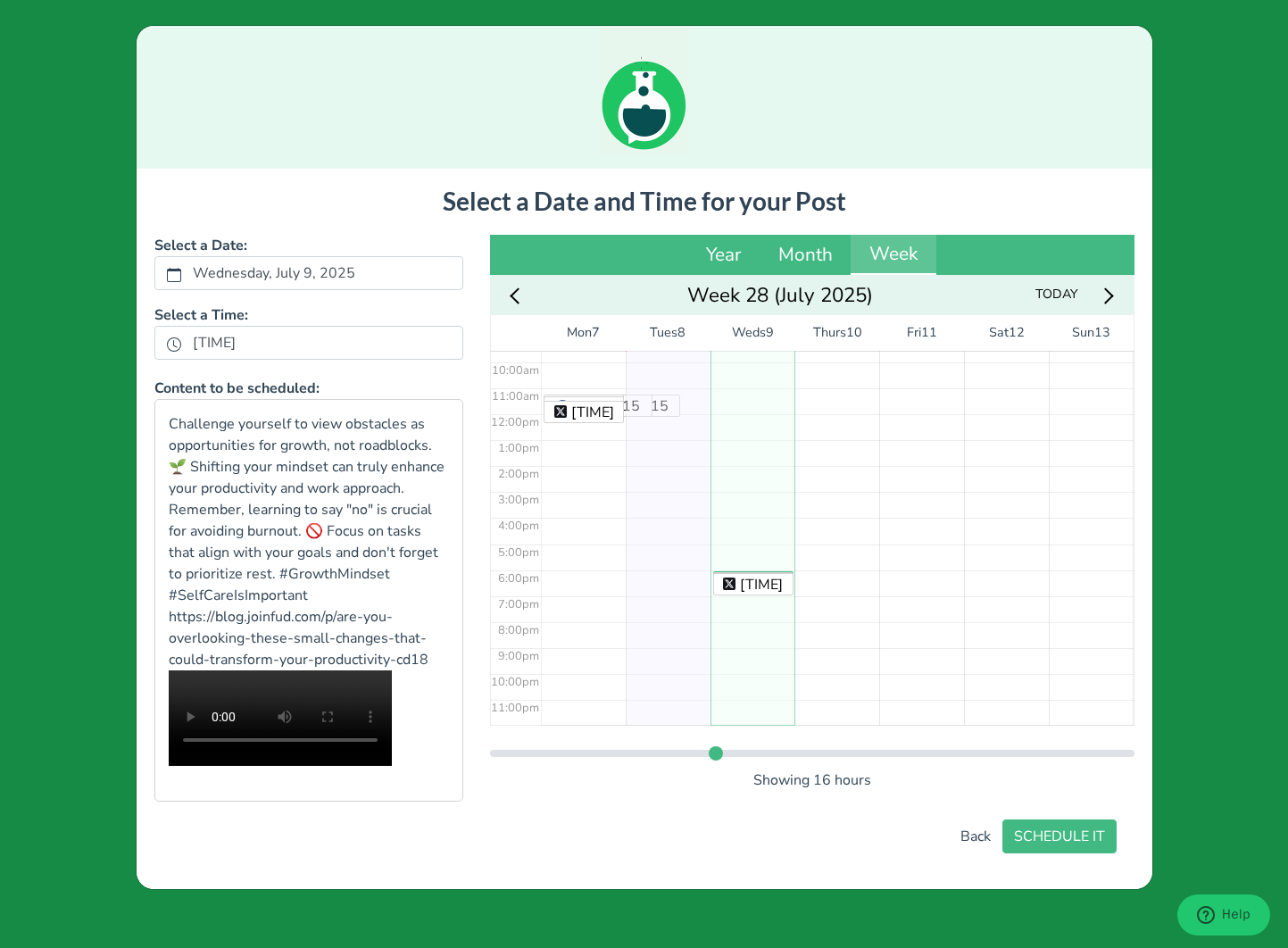 click on "[TIME] [TIME] [TIME]" at bounding box center (752, 413) 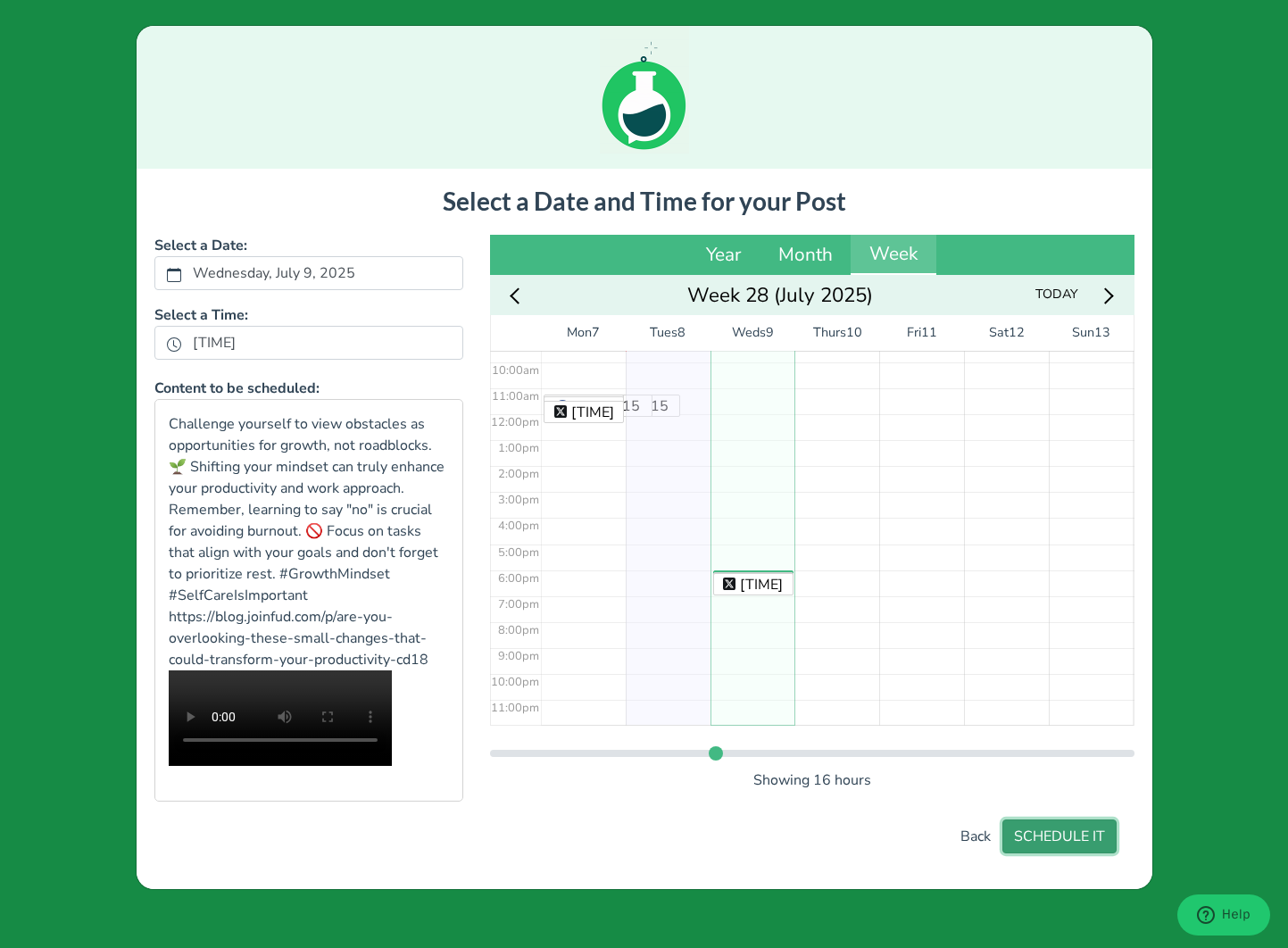 click on "SCHEDULE IT" at bounding box center (1059, 836) 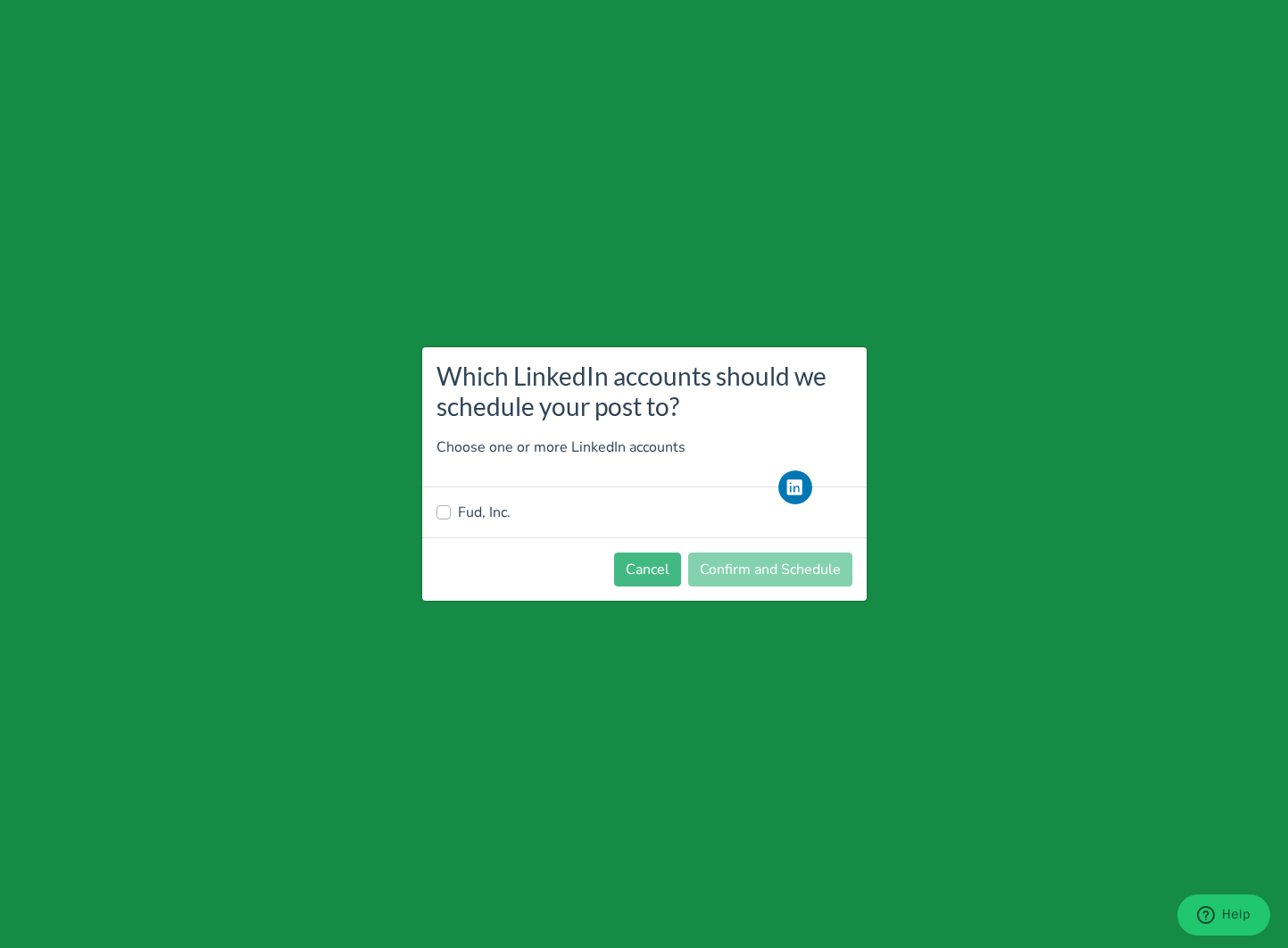 click on "Fud, Inc." at bounding box center [484, 512] 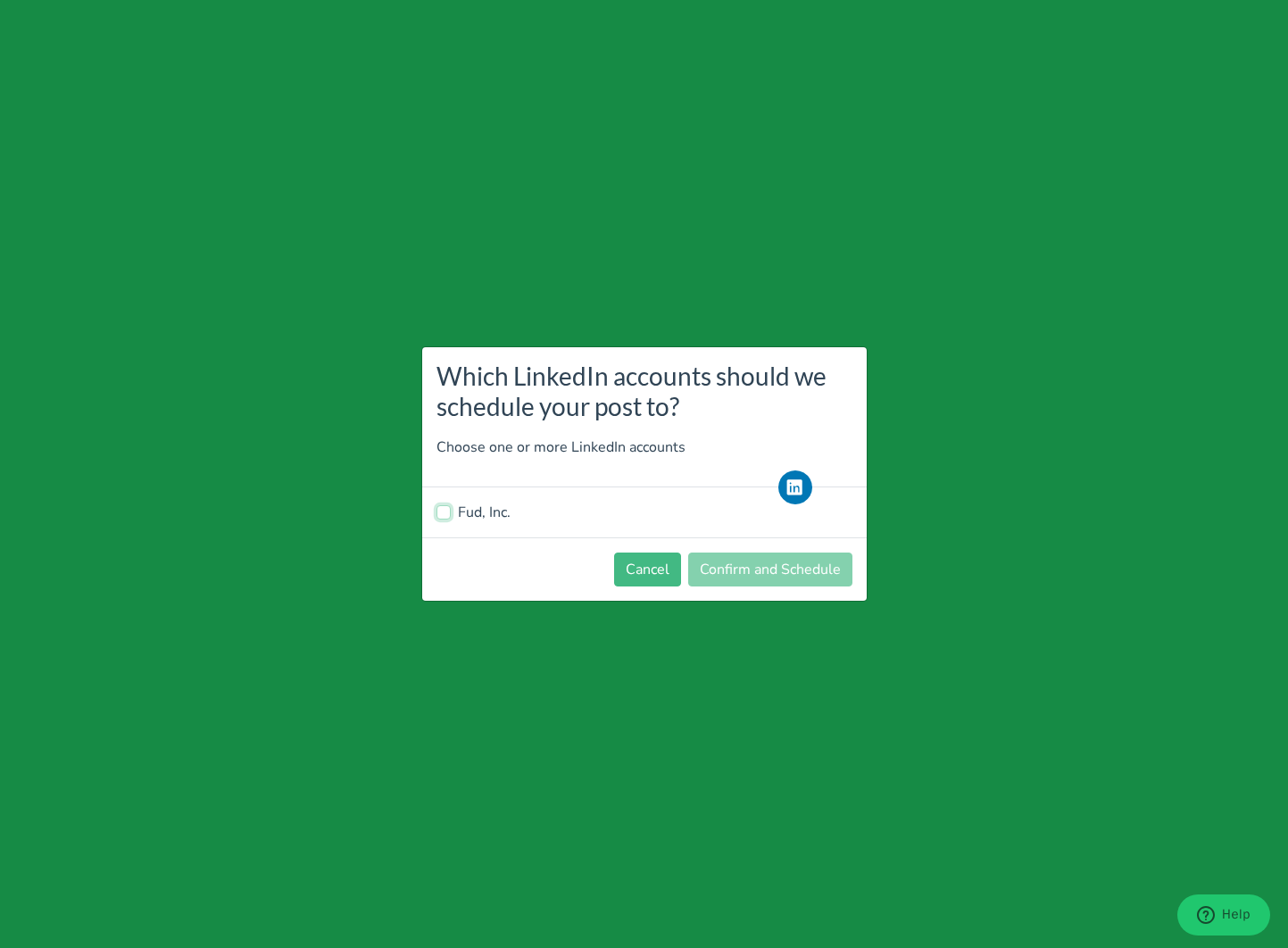 click on "Fud, Inc." at bounding box center [444, 511] 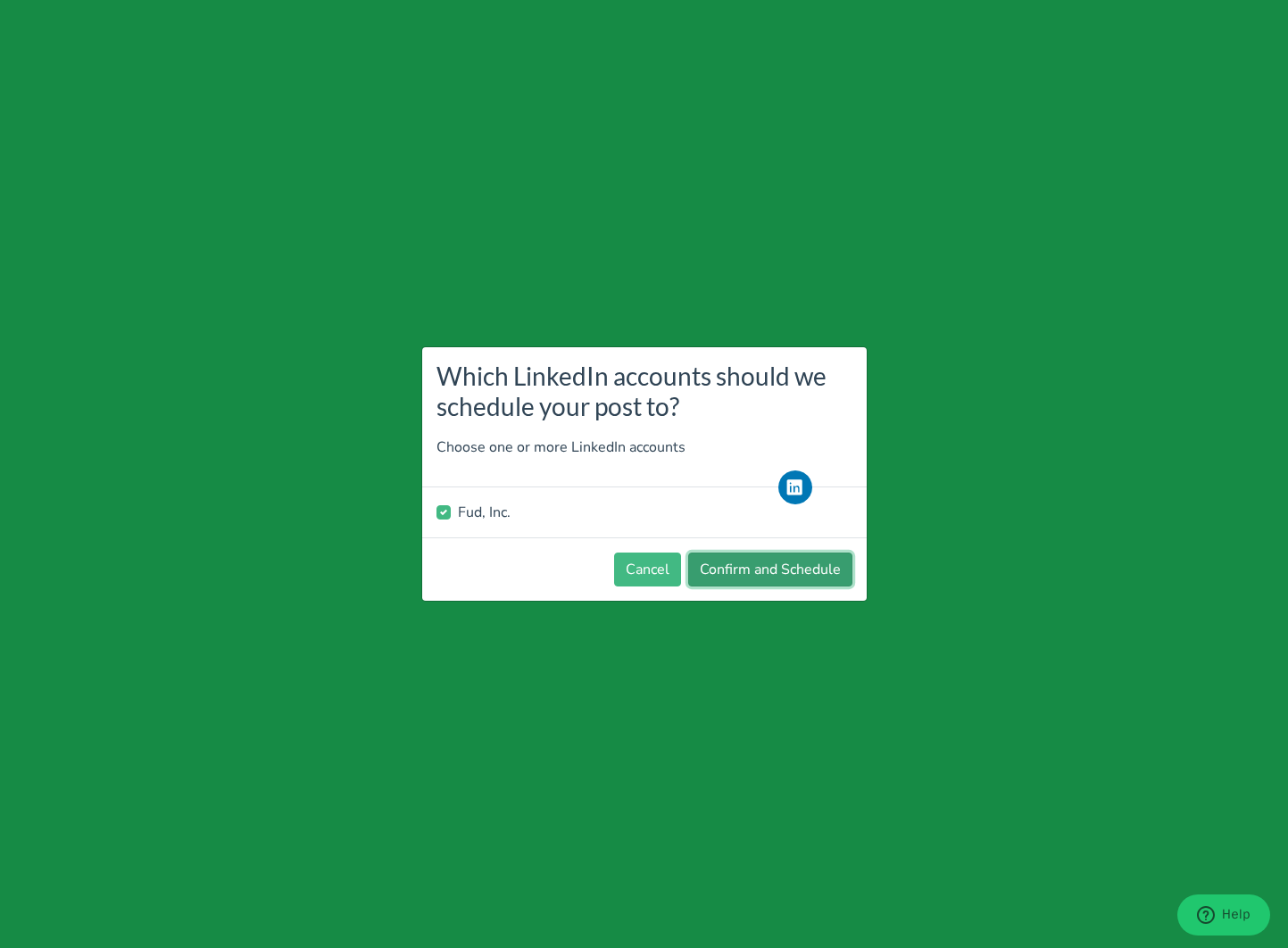 click on "Confirm and Schedule" at bounding box center (770, 570) 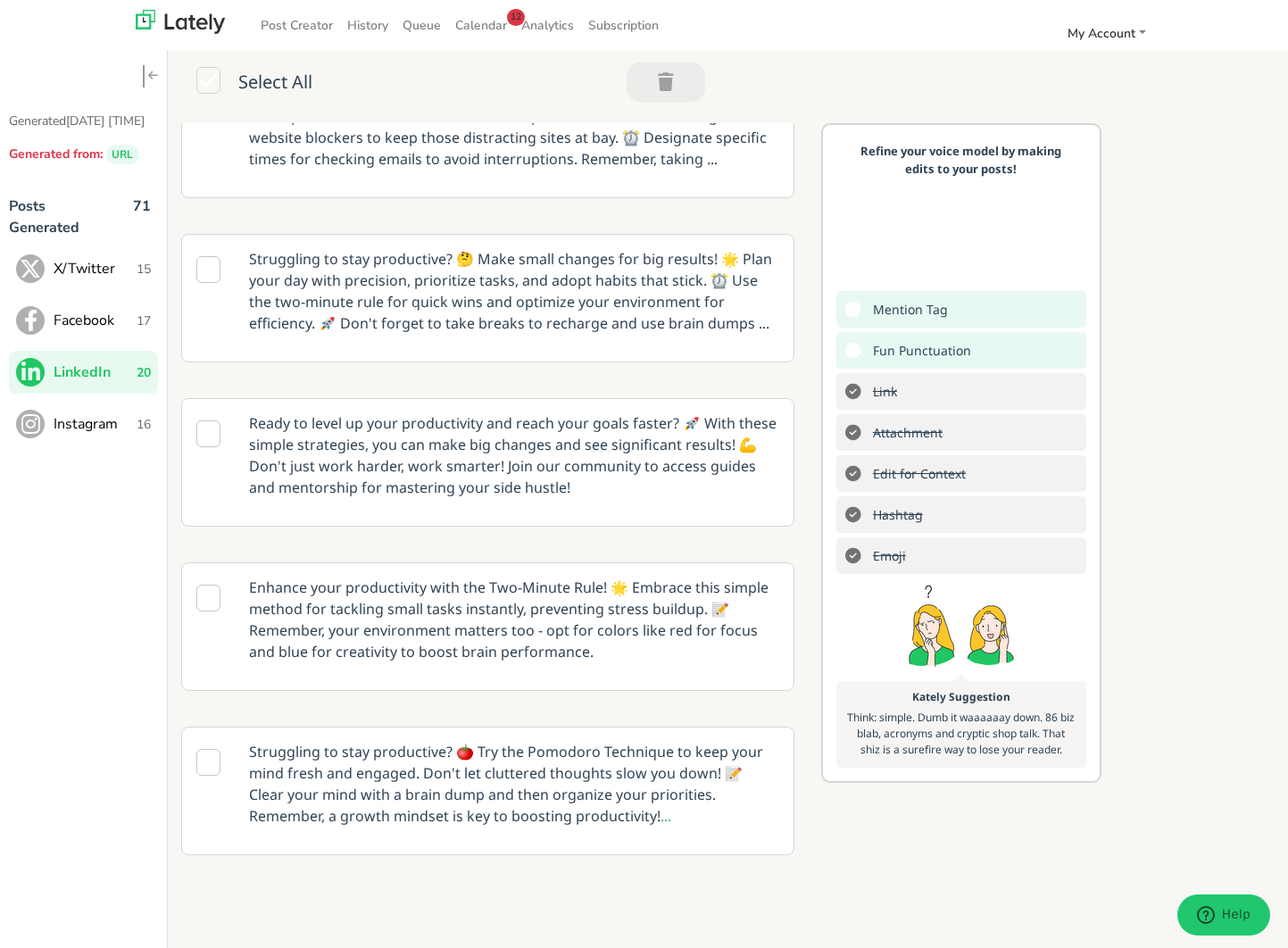 click on "Instagram" at bounding box center [95, 269] 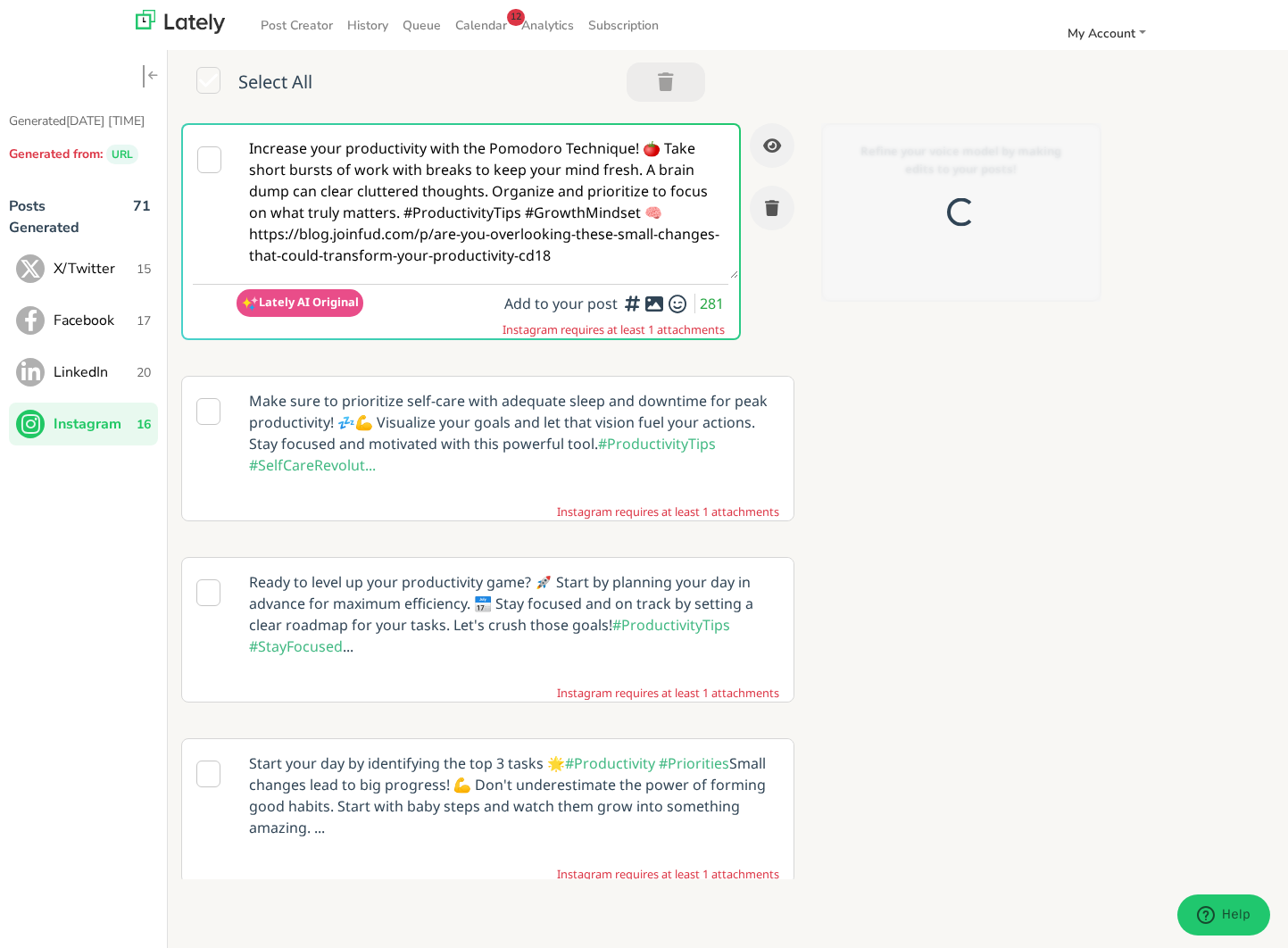 scroll, scrollTop: 0, scrollLeft: 0, axis: both 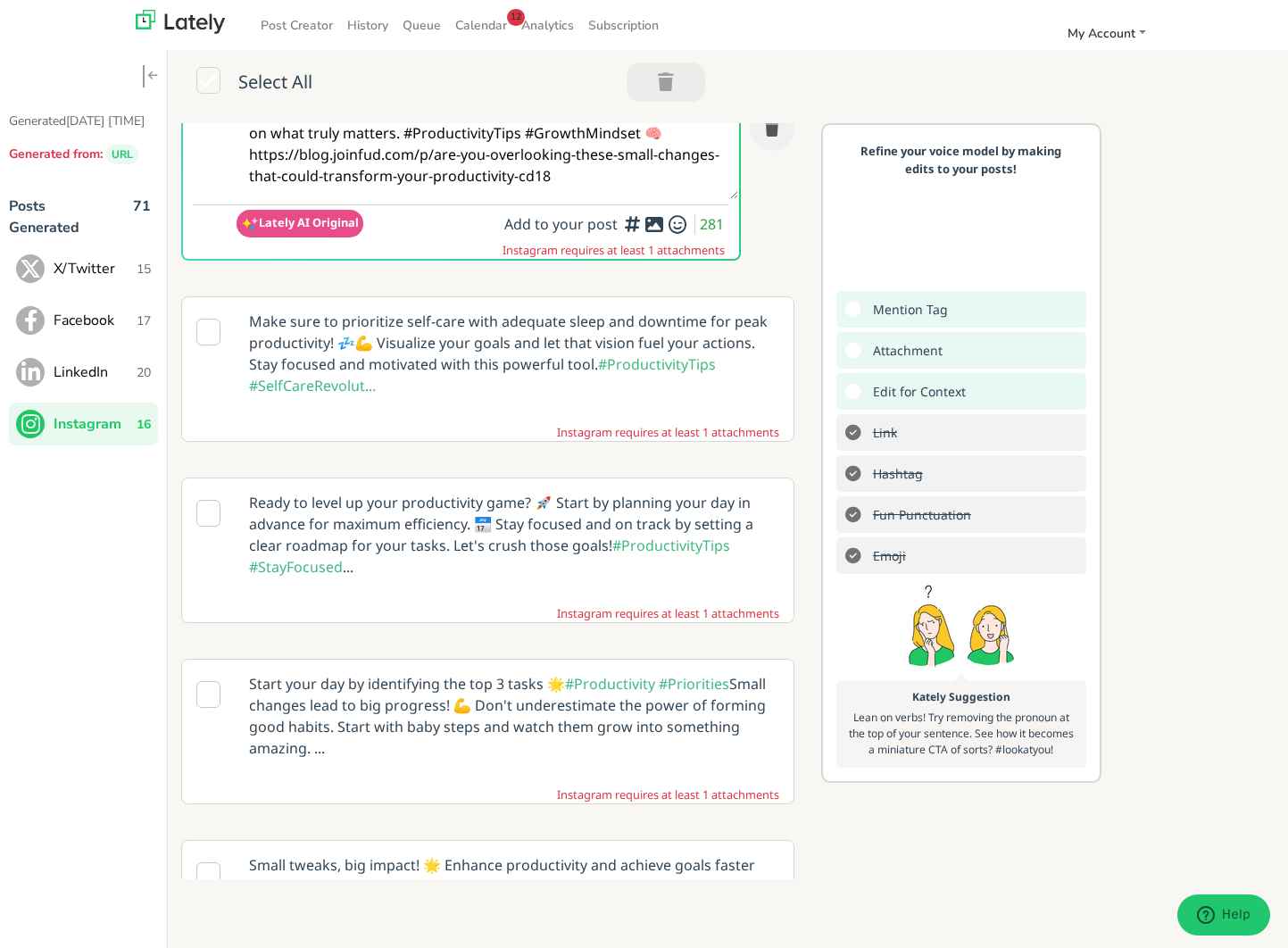 click on "Ready to level up your productivity game? 🚀 Start by planning your day in advance for maximum efficiency. 📅 Stay focused and on track by setting a clear roadmap for your tasks. Let's crush those goals!  #ProductivityTips   #StayFocused ..." at bounding box center [514, 353] 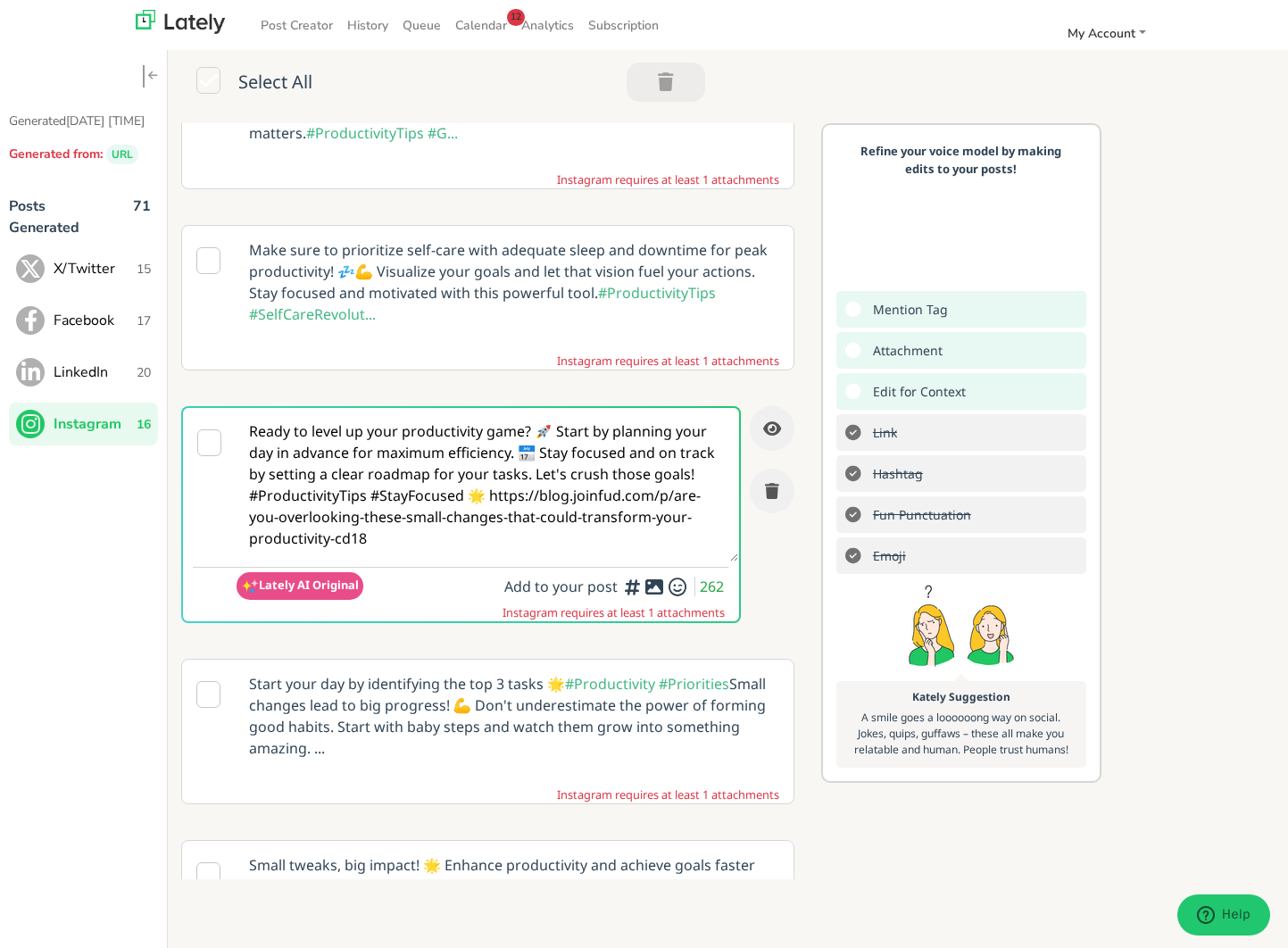 scroll, scrollTop: 79, scrollLeft: 0, axis: vertical 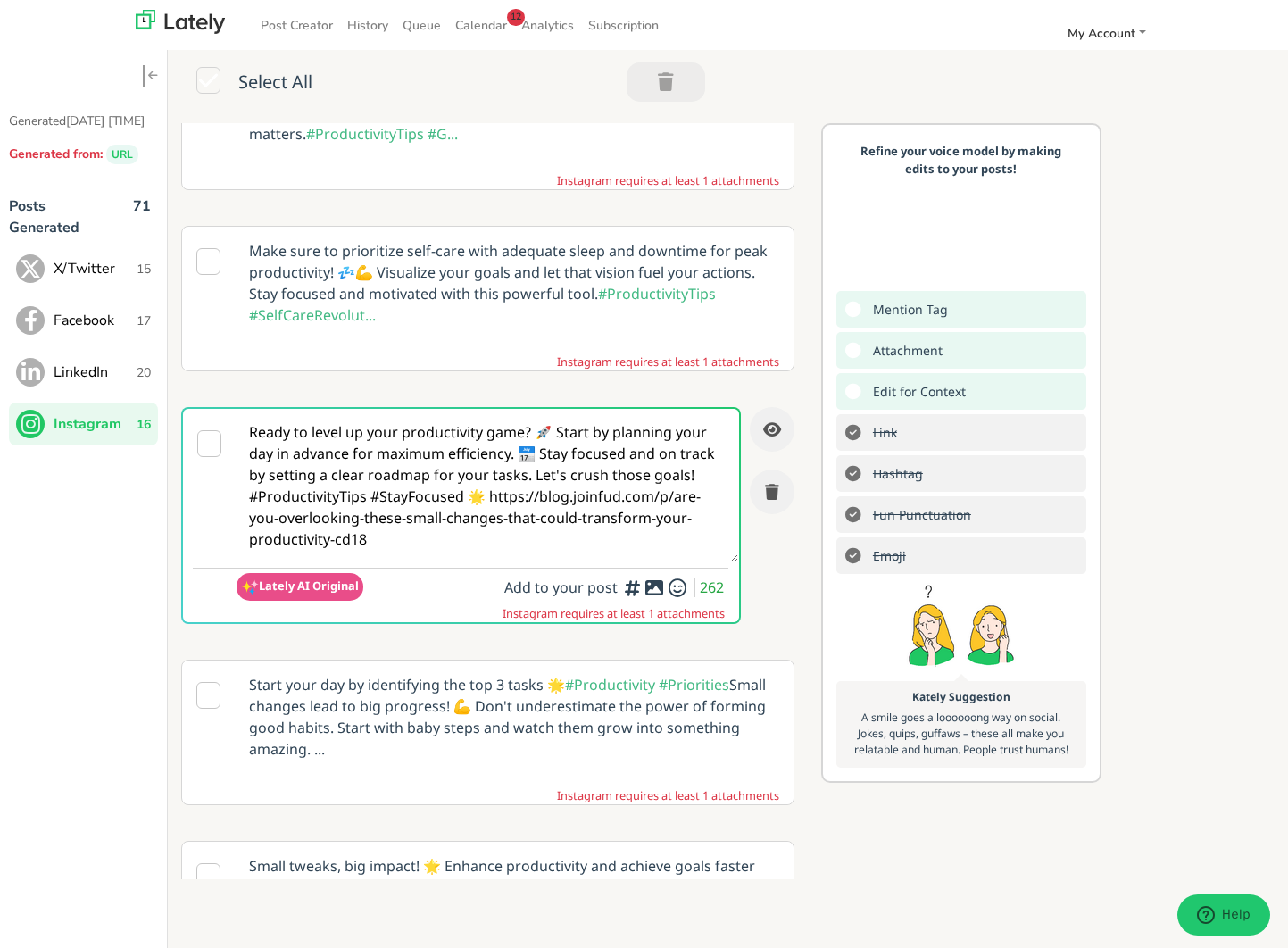 click on "Ready to level up your productivity game? 🚀 Start by planning your day in advance for maximum efficiency. 📅 Stay focused and on track by setting a clear roadmap for your tasks. Let's crush those goals! #ProductivityTips #StayFocused 🌟 https://blog.joinfud.com/p/are-you-overlooking-these-small-changes-that-could-transform-your-productivity-cd18" at bounding box center (487, 486) 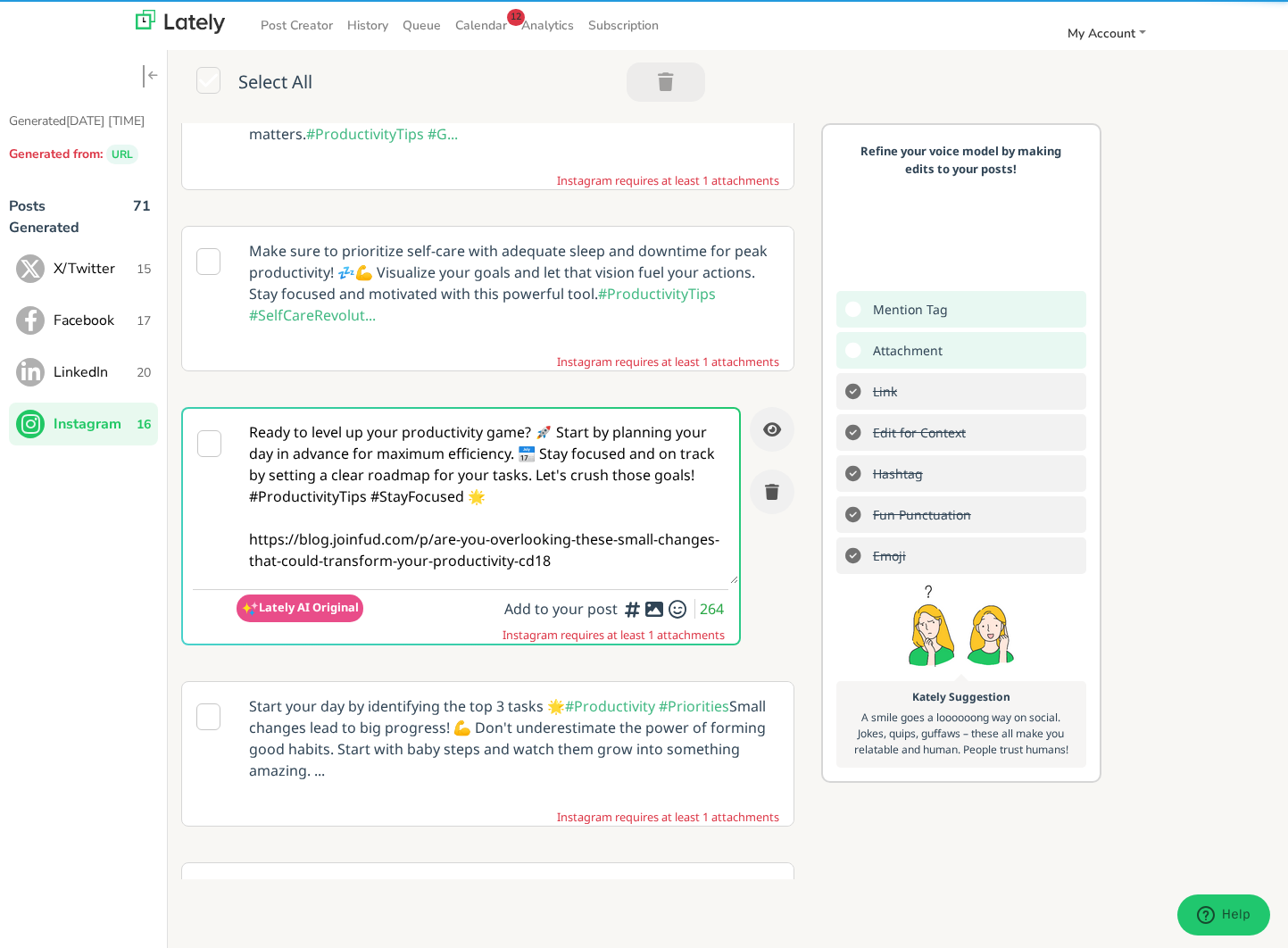 type on "Ready to level up your productivity game? 🚀 Start by planning your day in advance for maximum efficiency. 📅 Stay focused and on track by setting a clear roadmap for your tasks. Let's crush those goals! #ProductivityTips #StayFocused 🌟
https://blog.joinfud.com/p/are-you-overlooking-these-small-changes-that-could-transform-your-productivity-cd18" 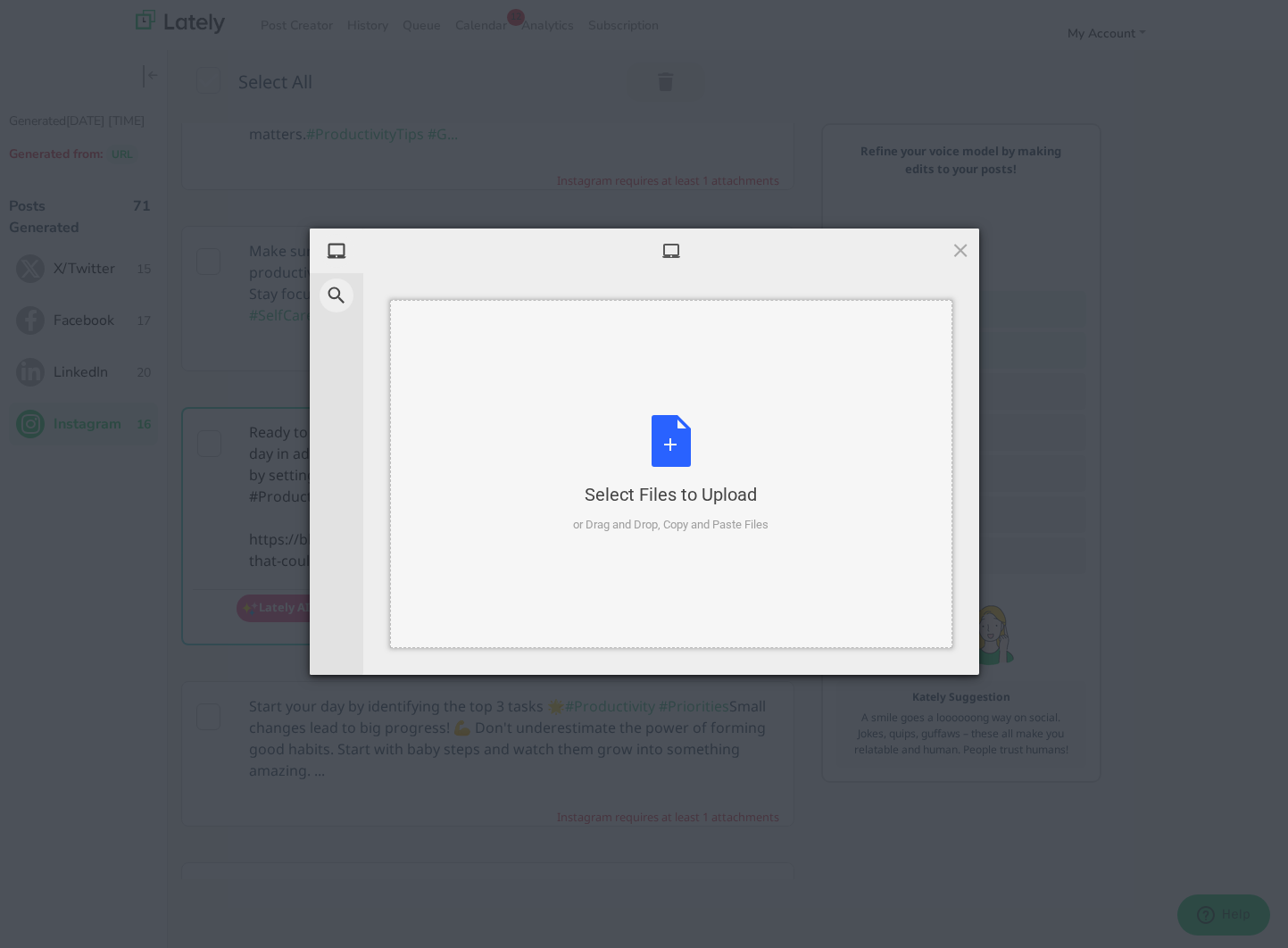 click on "Select Files to Upload
or Drag and Drop, Copy and Paste Files" at bounding box center (670, 474) 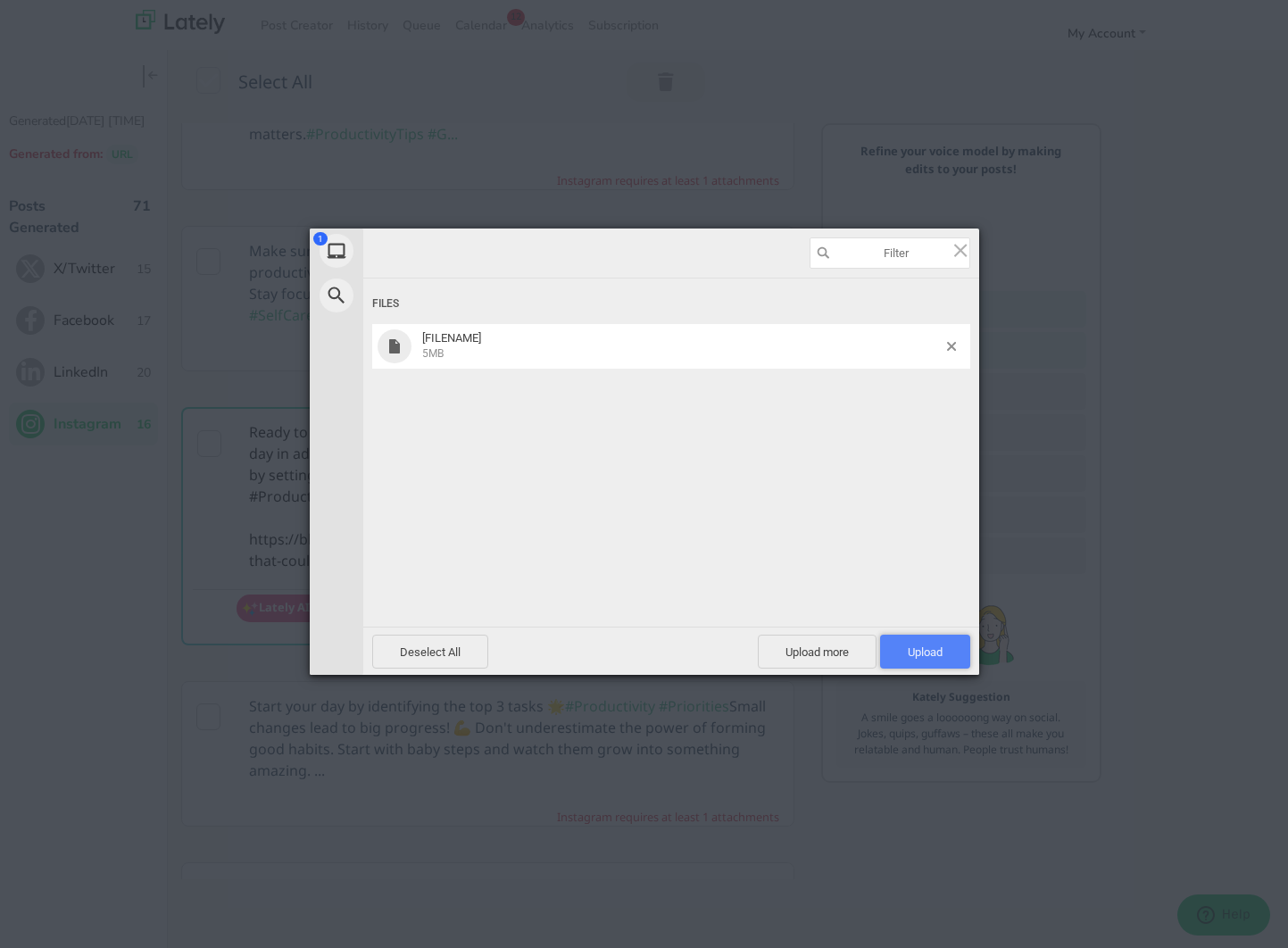 click on "Upload
1" at bounding box center (925, 652) 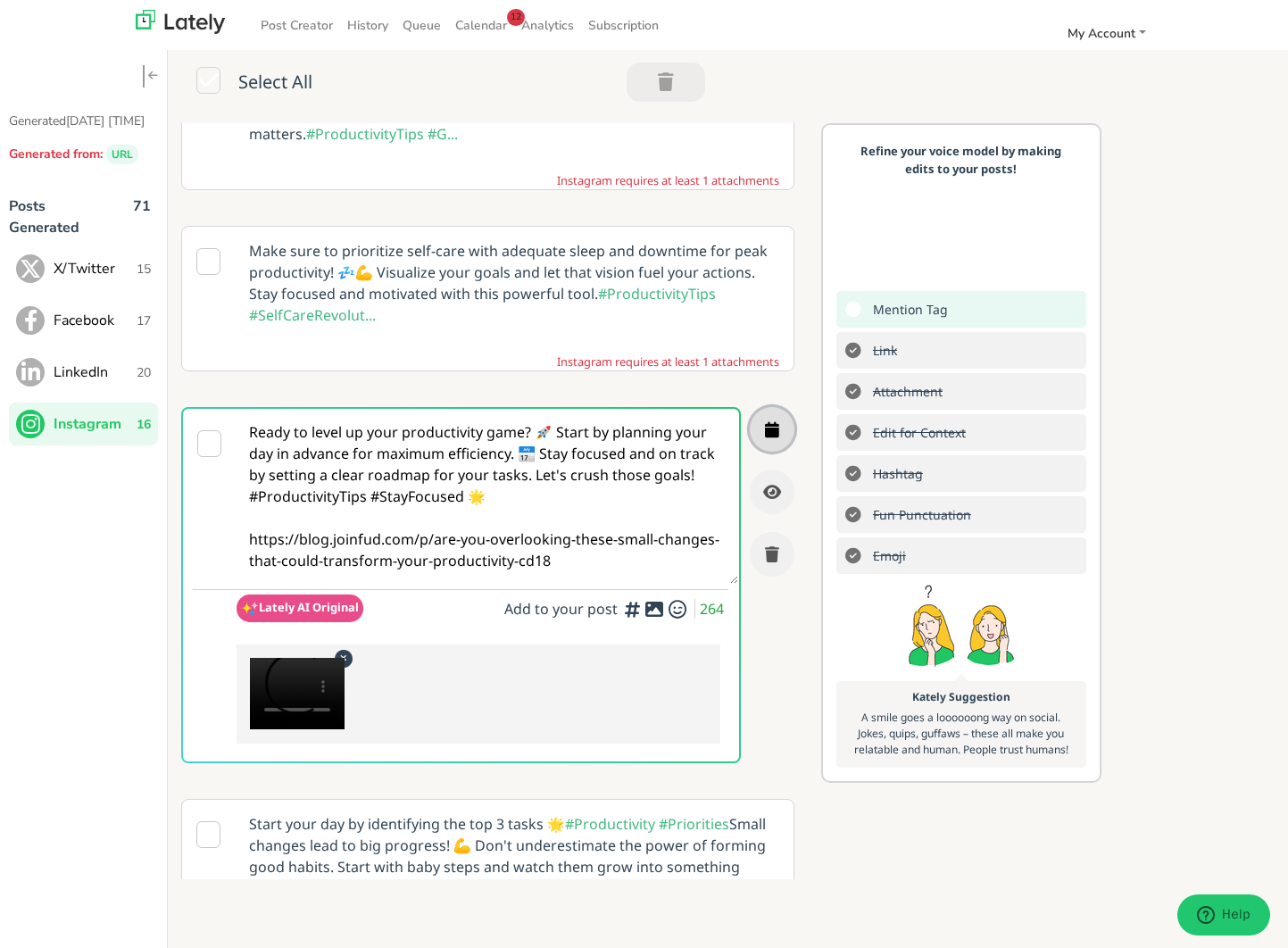 click at bounding box center [772, 429] 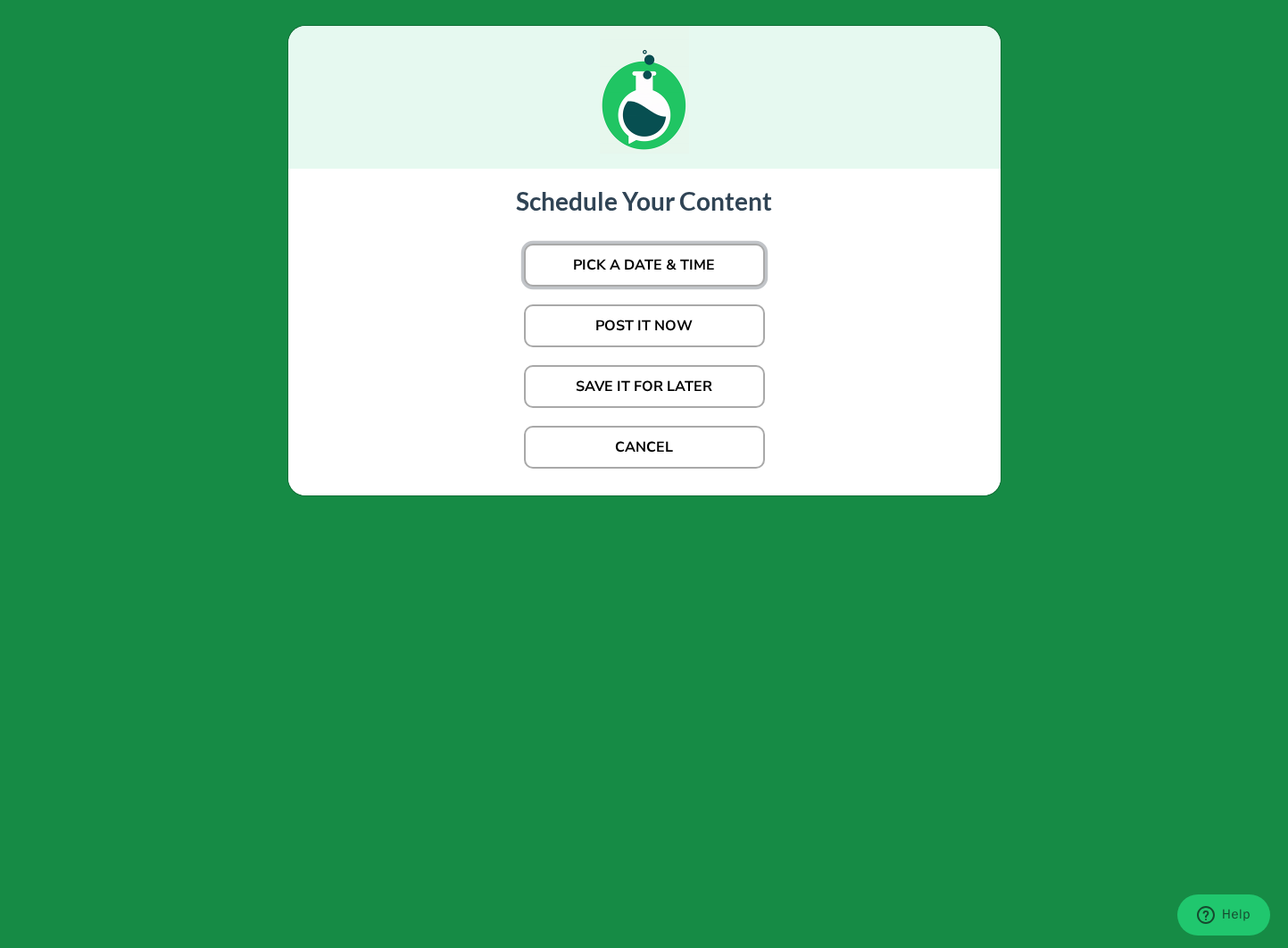 click on "PICK A DATE & TIME" at bounding box center (644, 265) 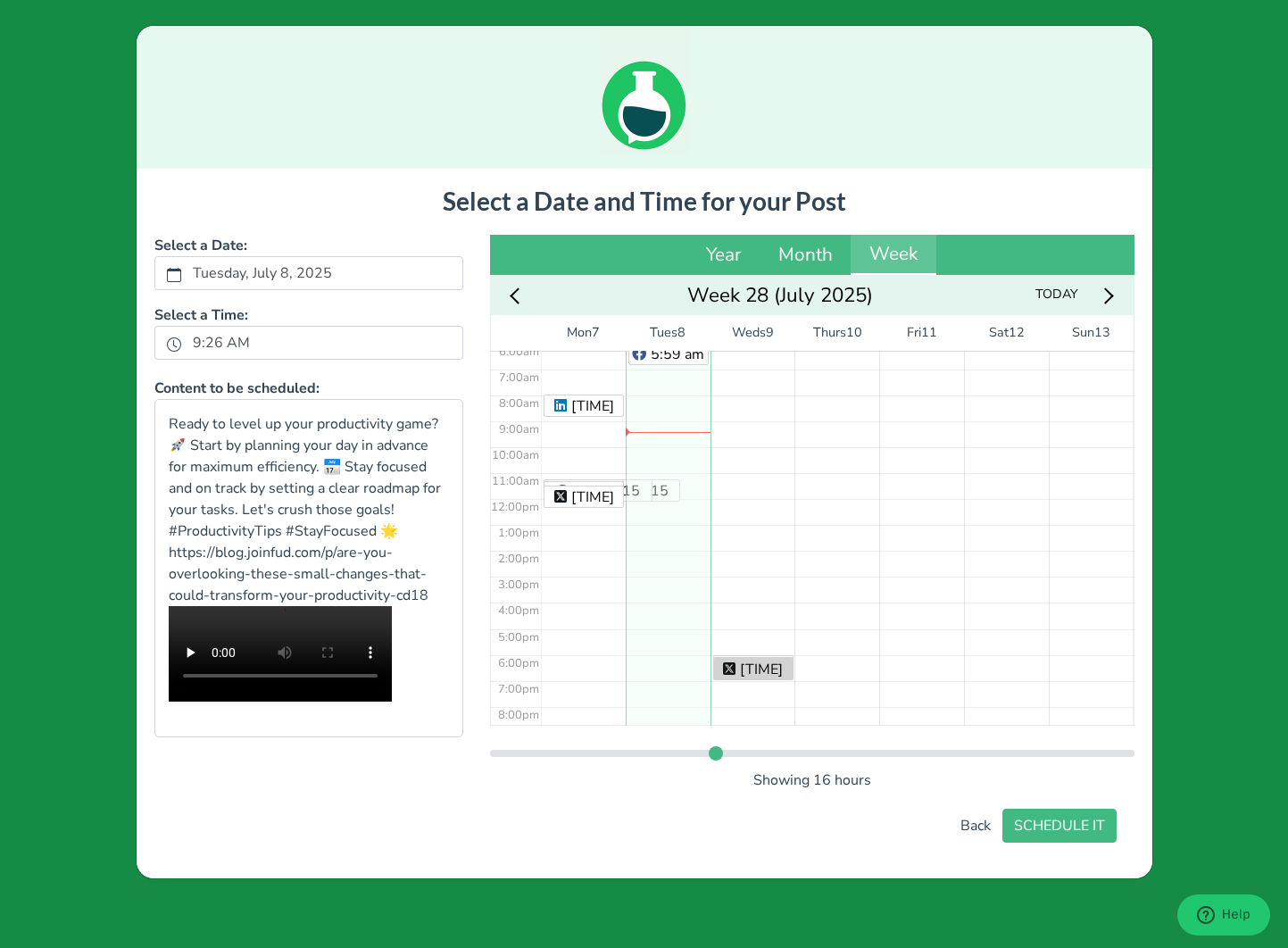 scroll, scrollTop: 248, scrollLeft: 0, axis: vertical 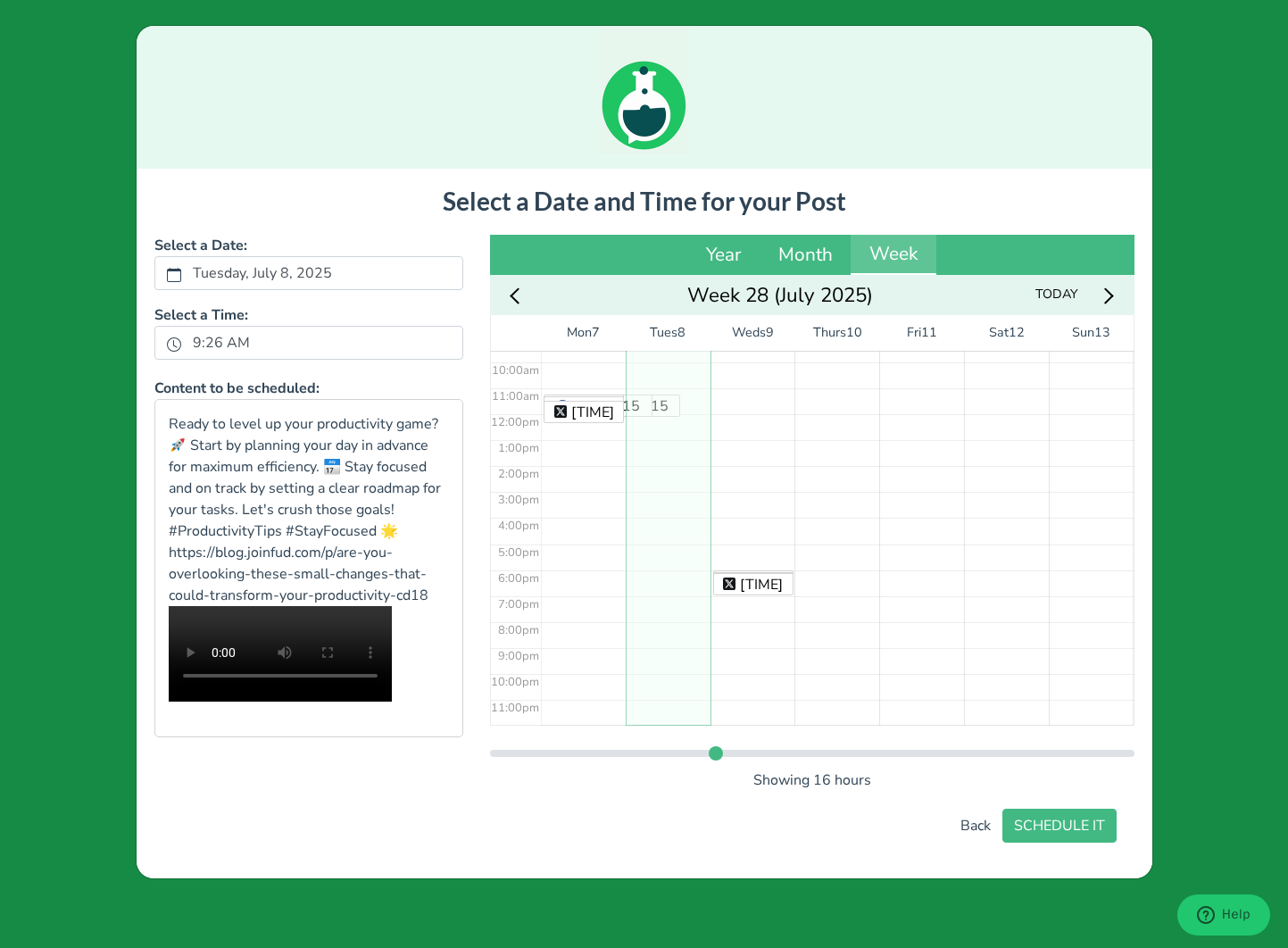 click on "[TIME] [TIME] [TIME]" at bounding box center [583, 413] 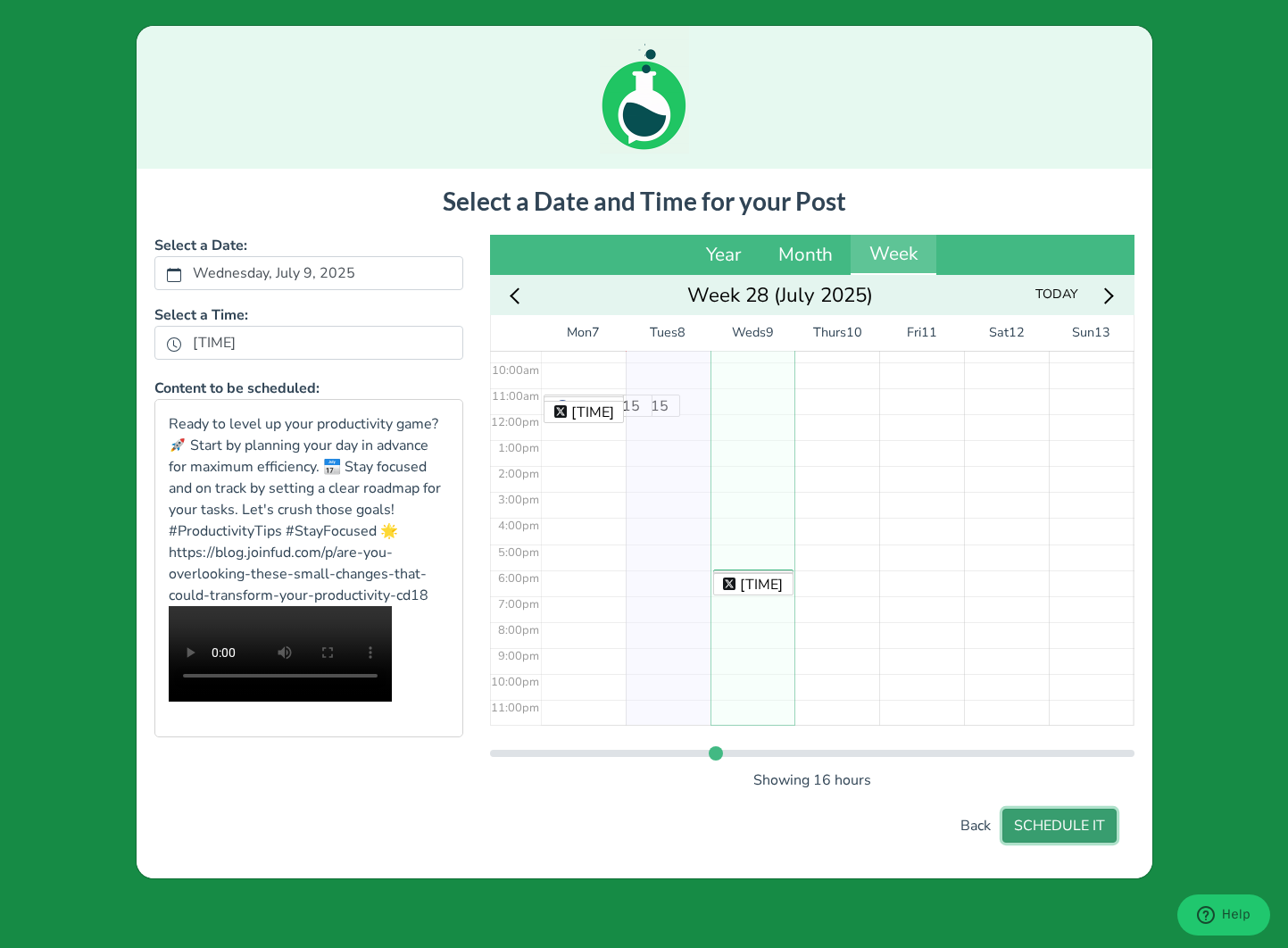 click on "SCHEDULE IT" at bounding box center [1059, 826] 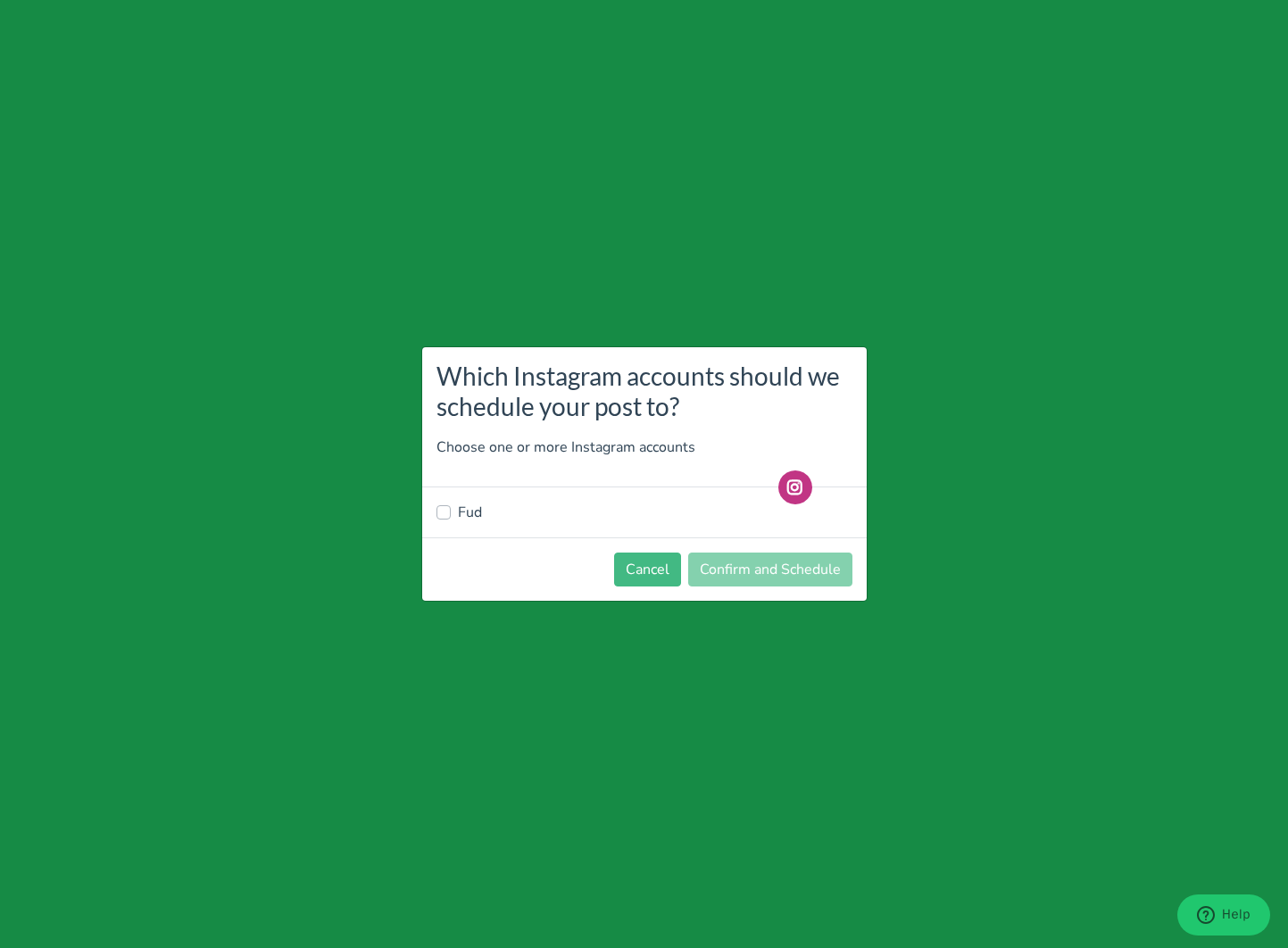 click on "Fud" at bounding box center (469, 512) 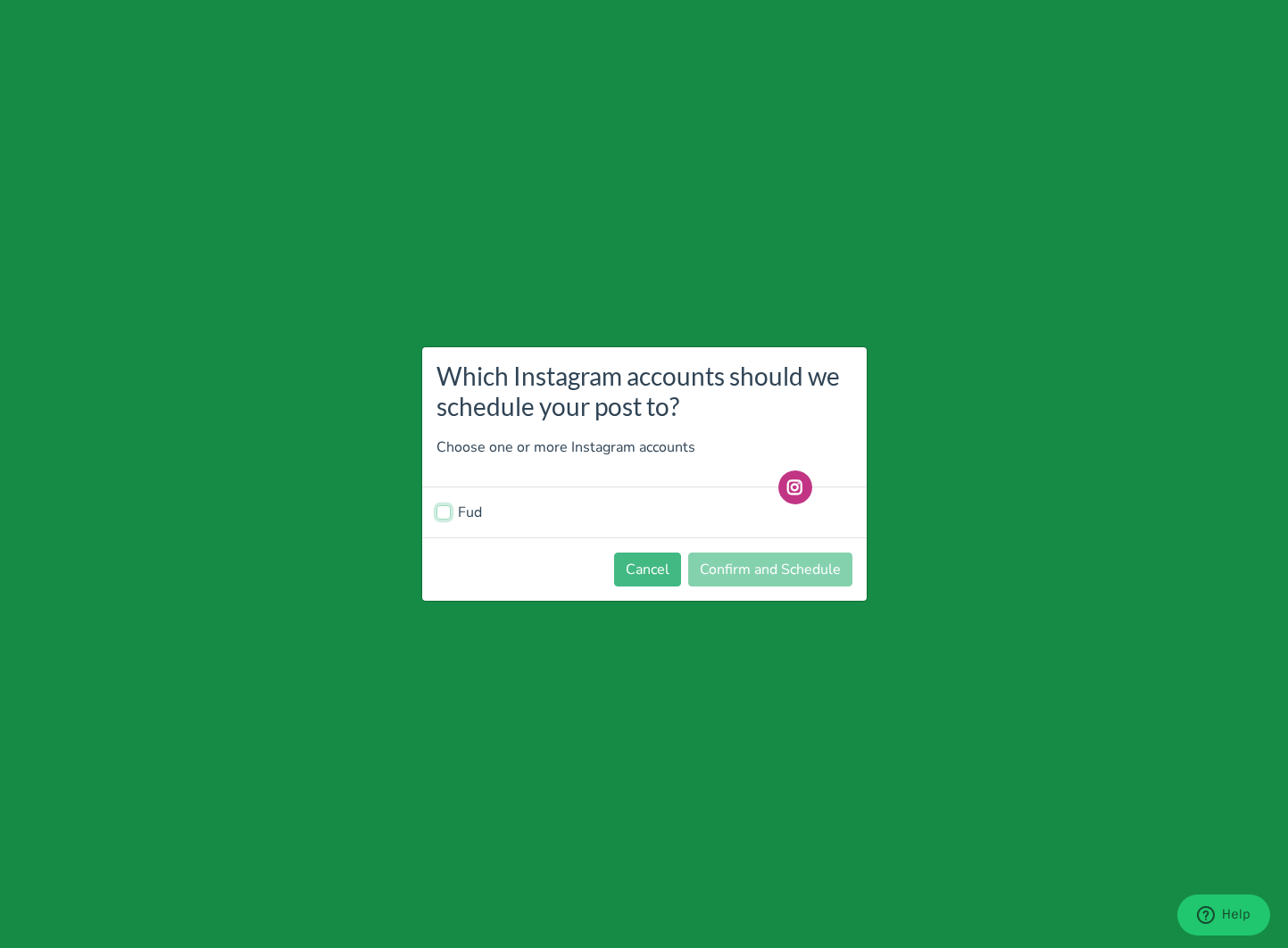 click on "Fud" at bounding box center [444, 511] 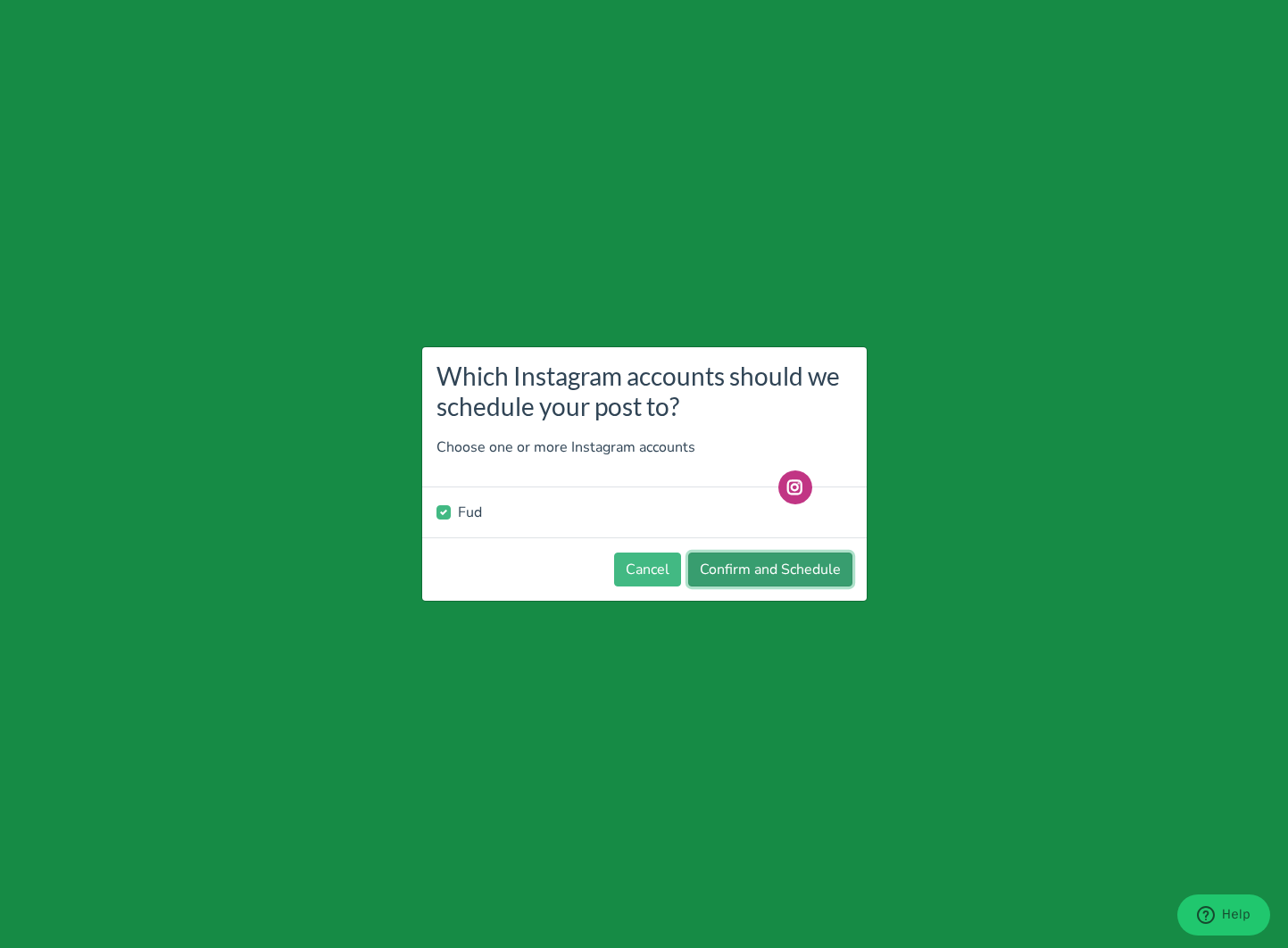 click on "Confirm and Schedule" at bounding box center [770, 570] 